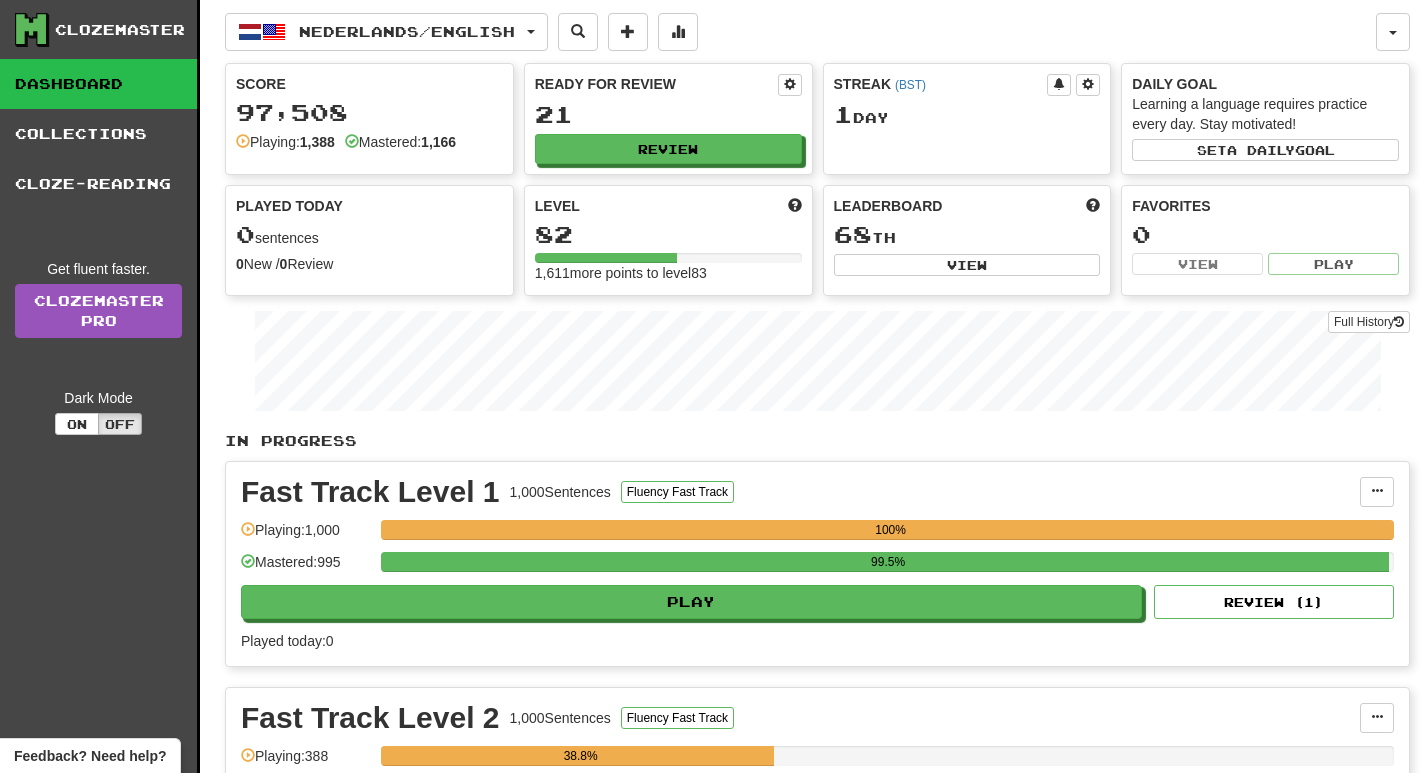 scroll, scrollTop: 0, scrollLeft: 0, axis: both 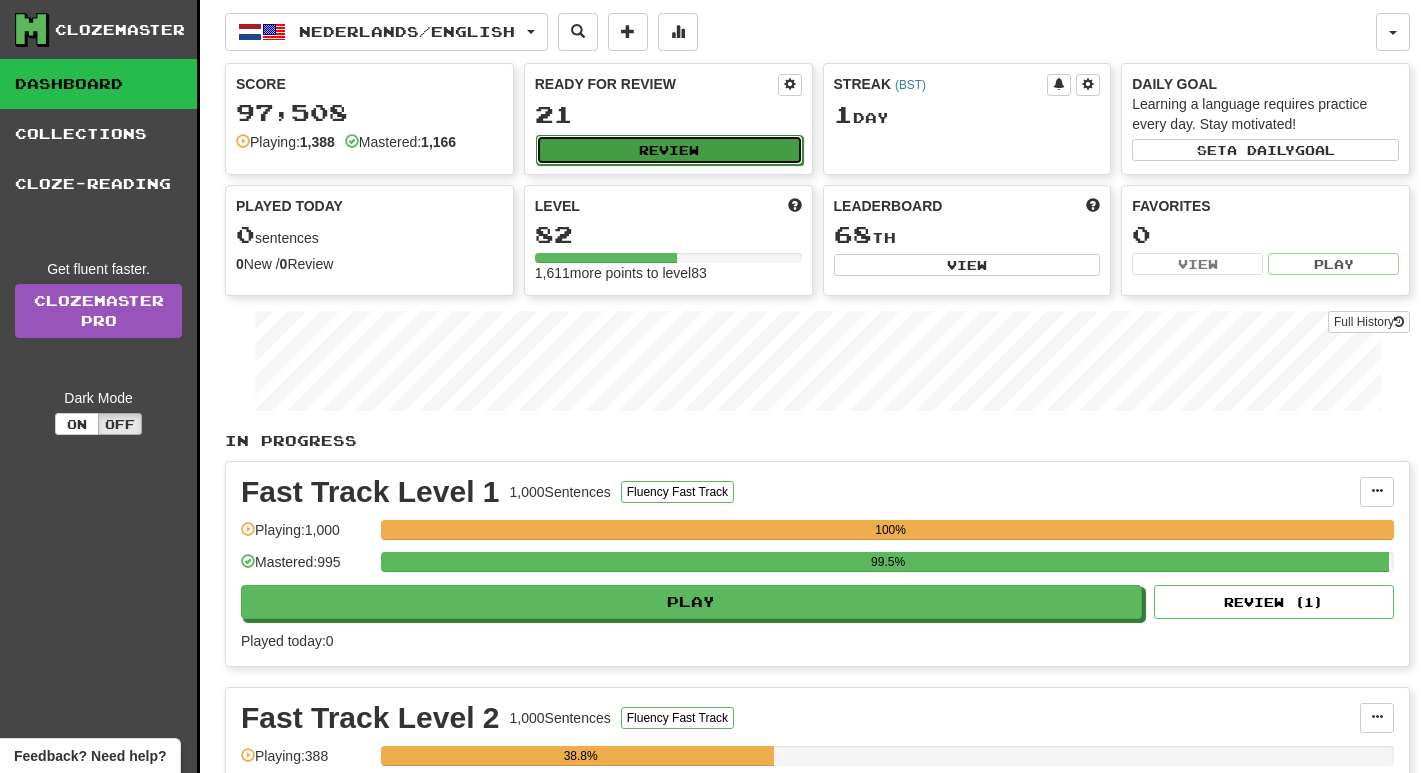 click on "Review" at bounding box center [669, 150] 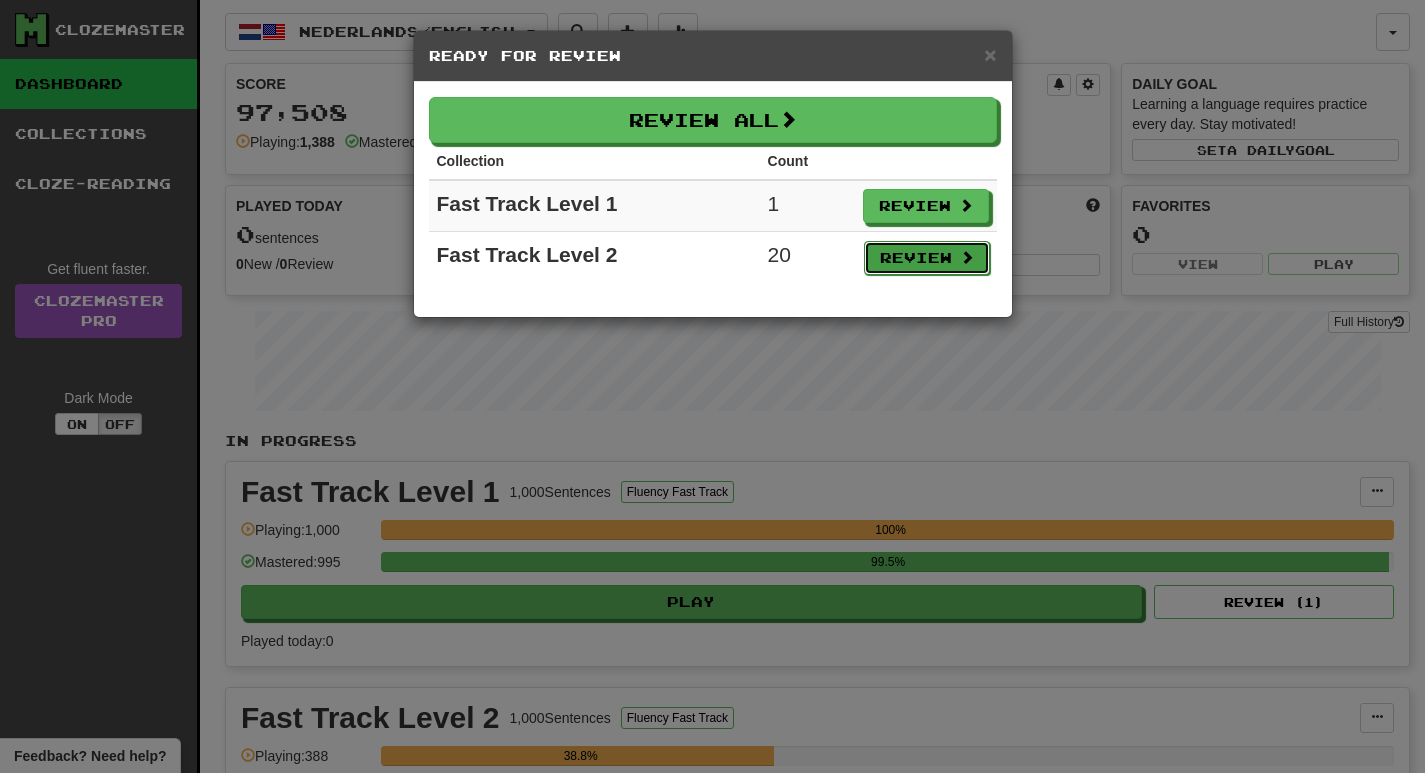 click on "Review" at bounding box center [927, 258] 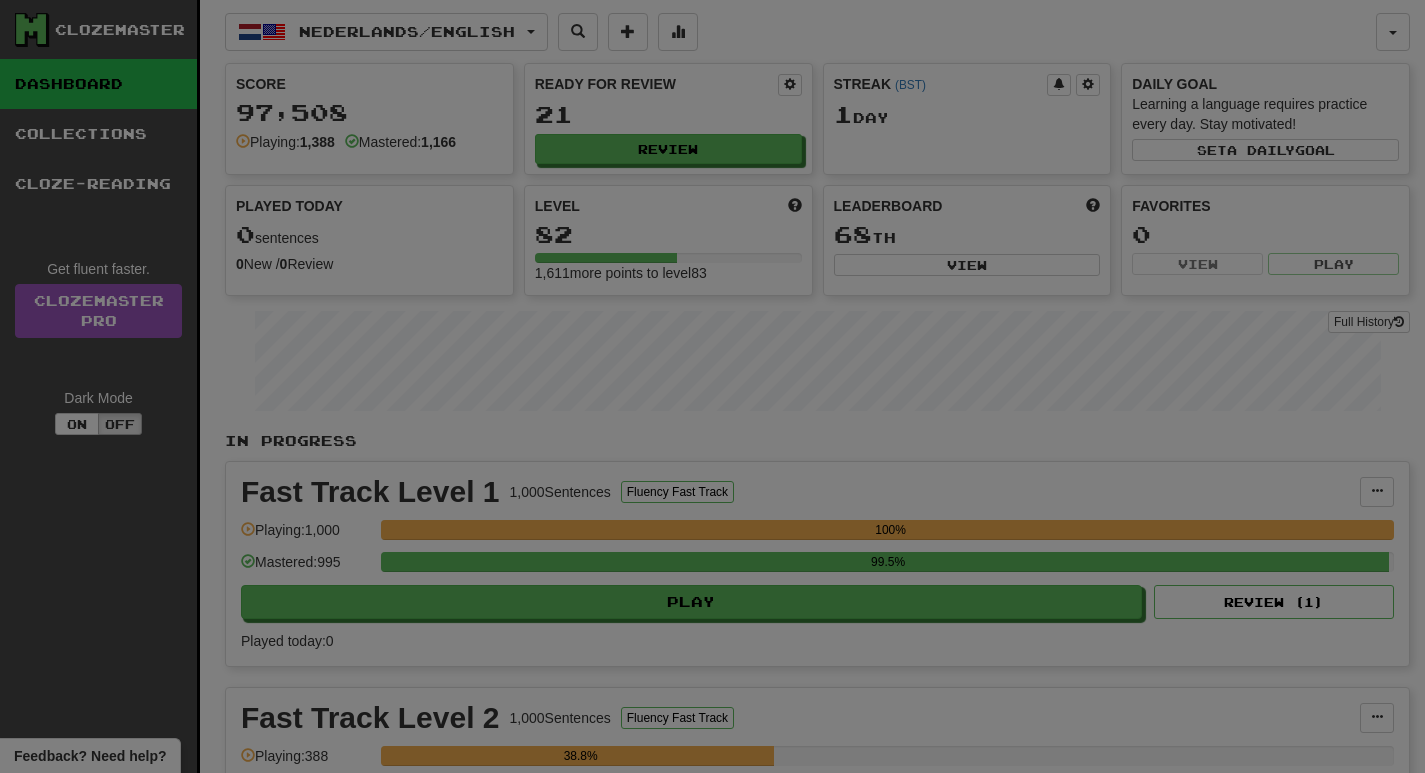 select on "**" 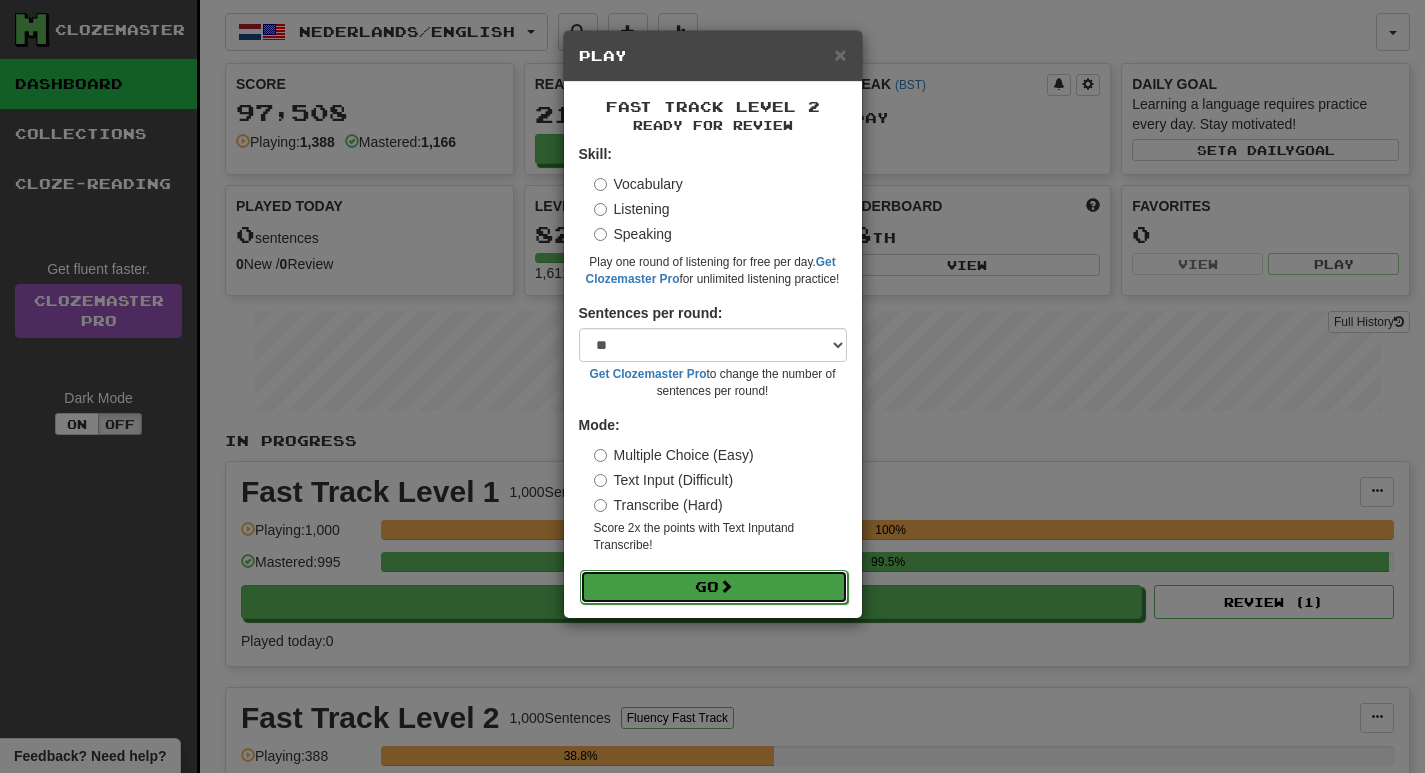 click on "Go" at bounding box center [714, 587] 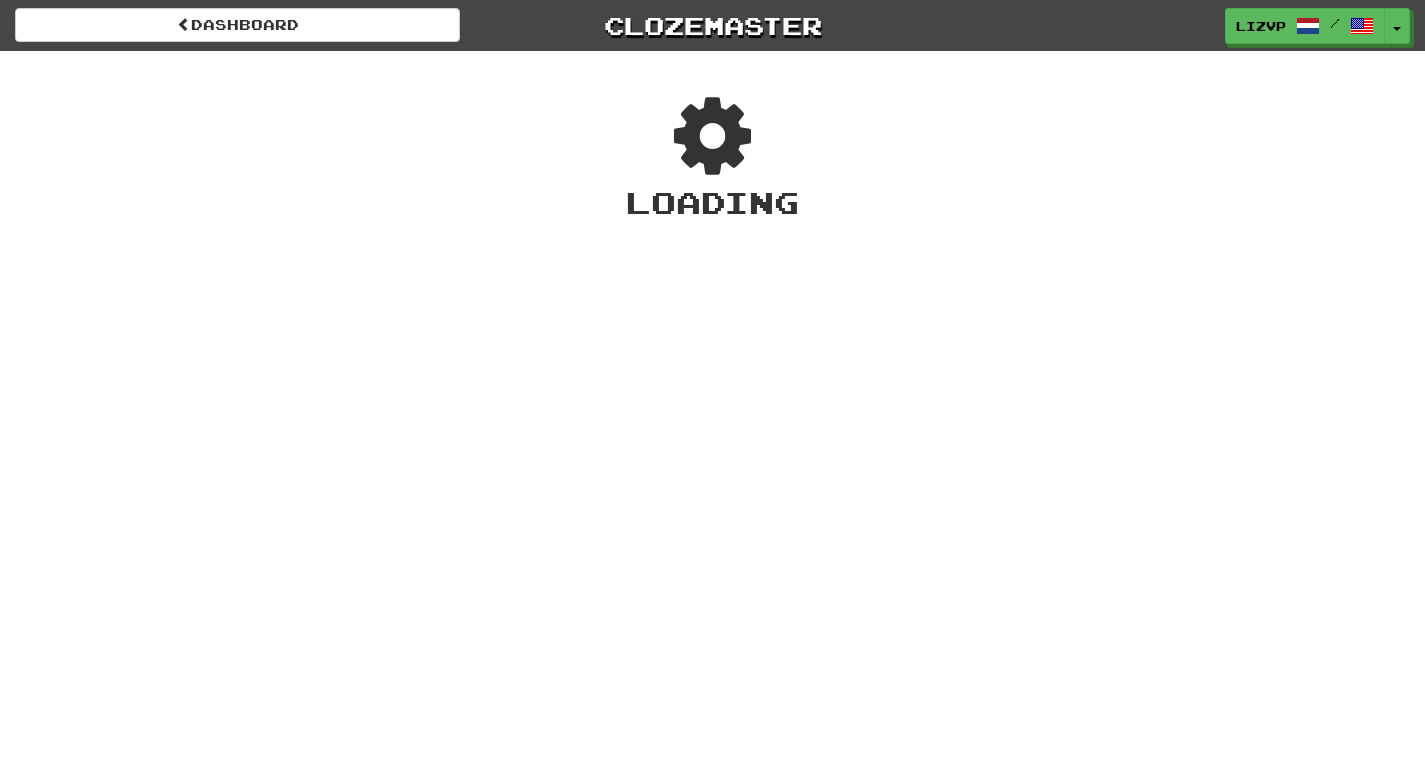 scroll, scrollTop: 0, scrollLeft: 0, axis: both 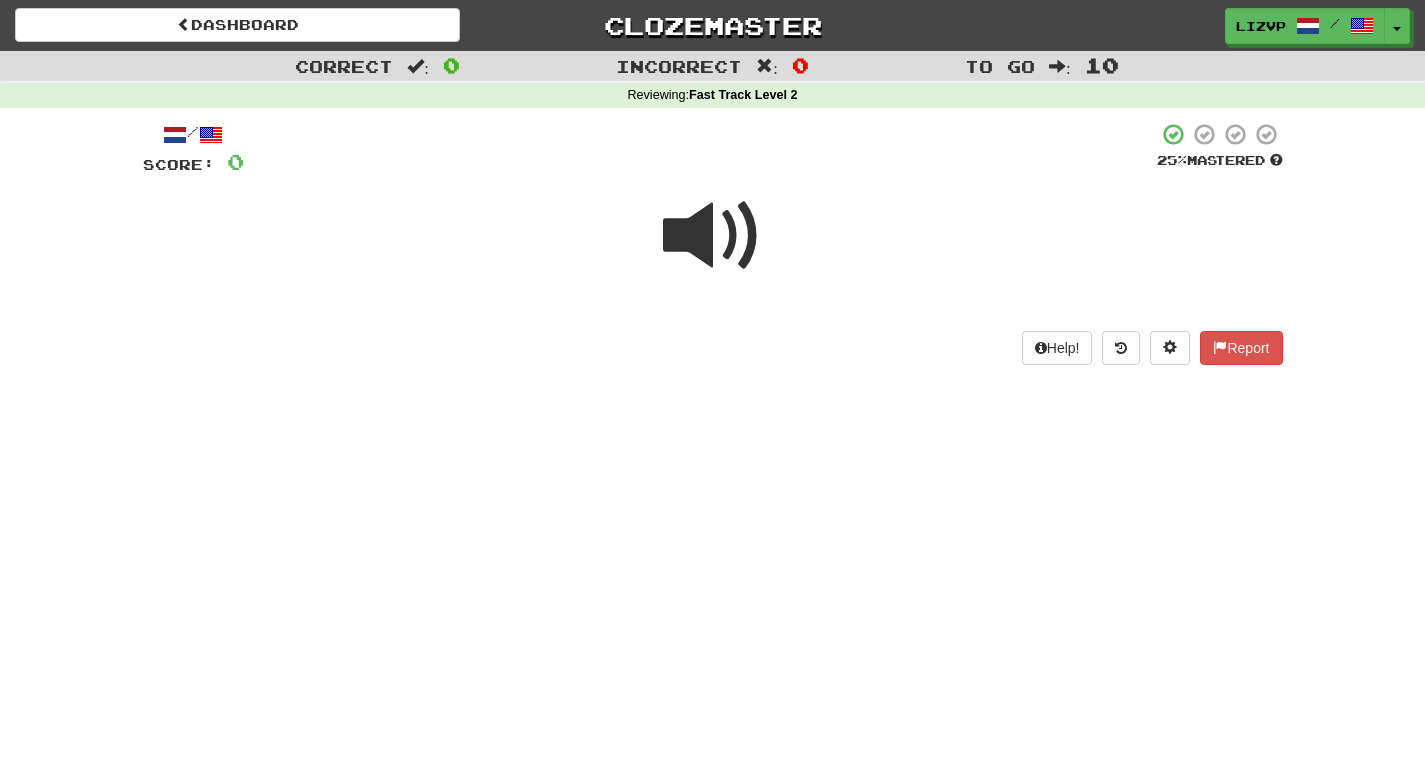 click at bounding box center [713, 236] 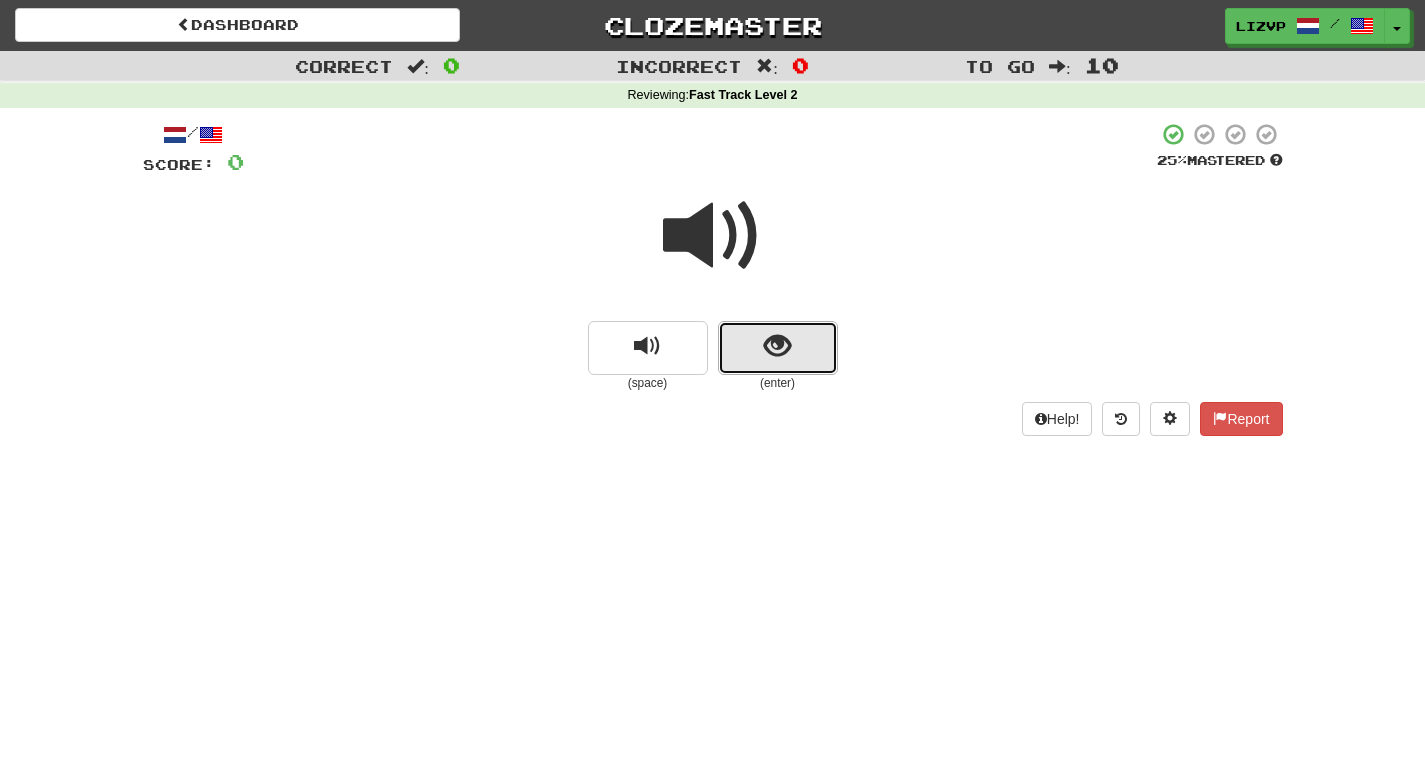 click at bounding box center (778, 348) 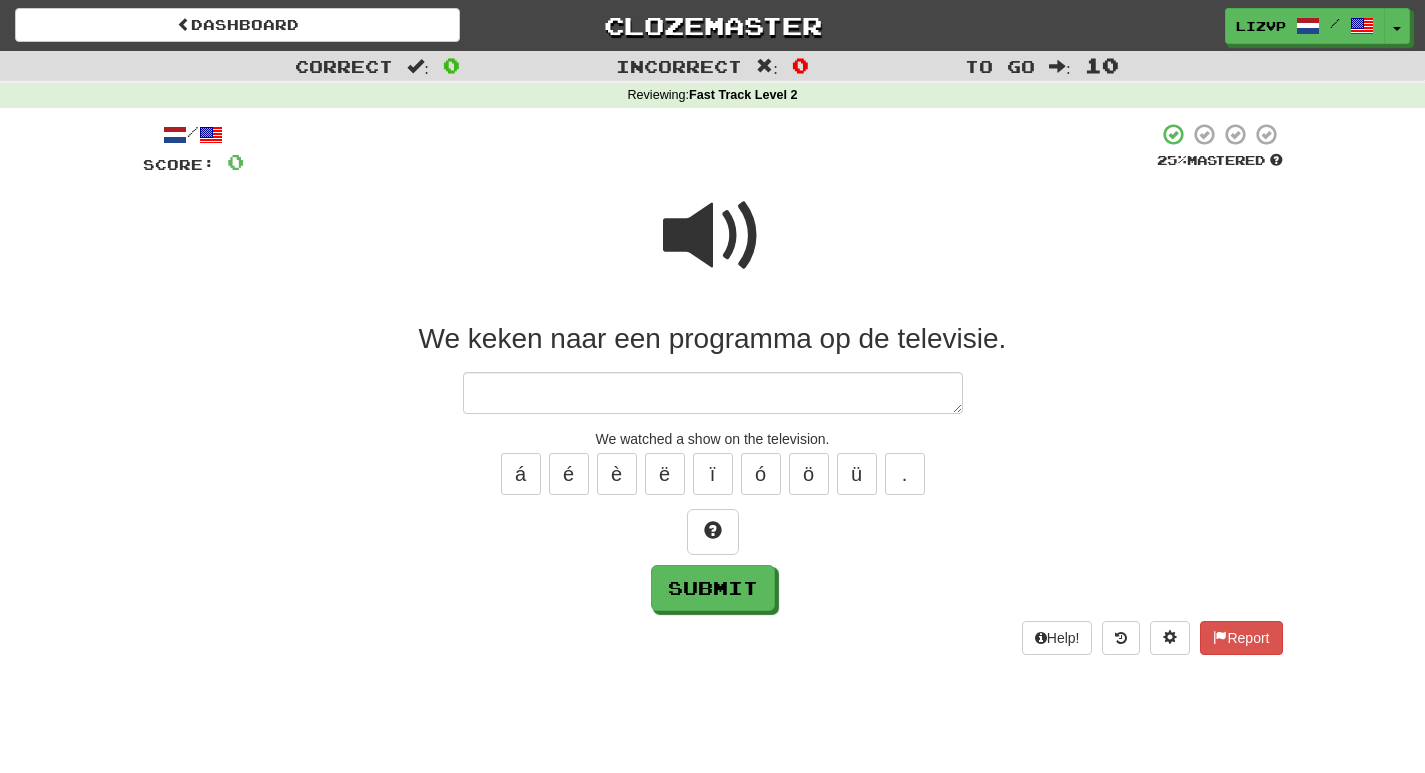 type on "*" 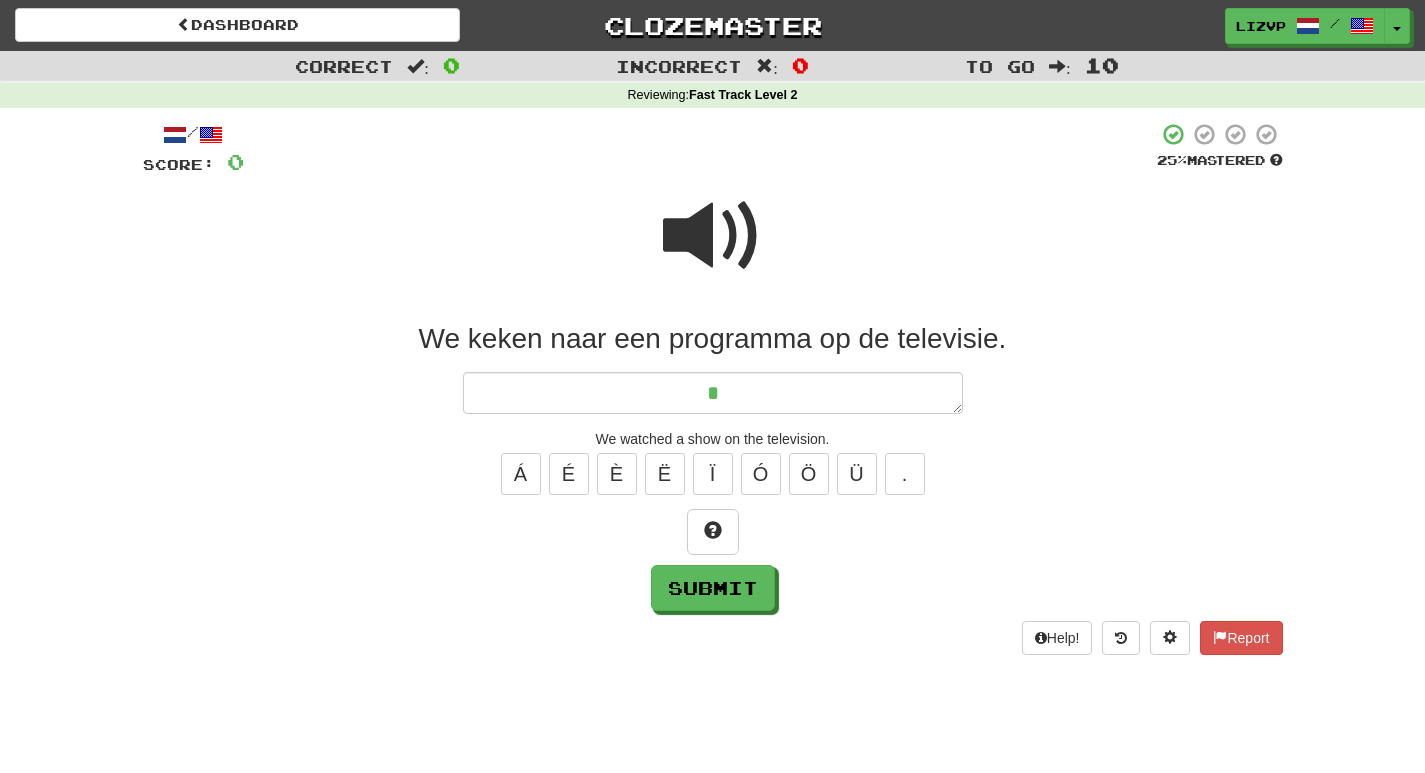 type on "*" 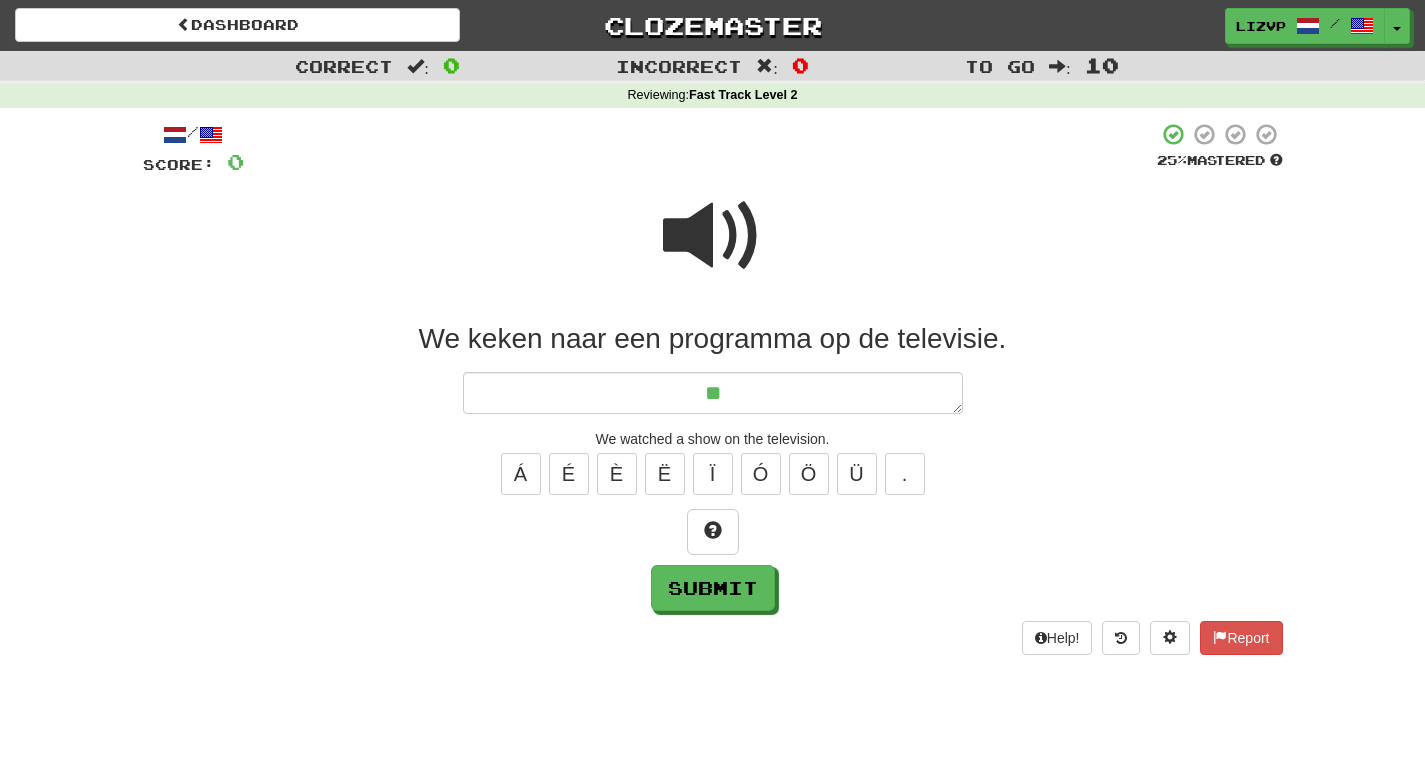type on "*" 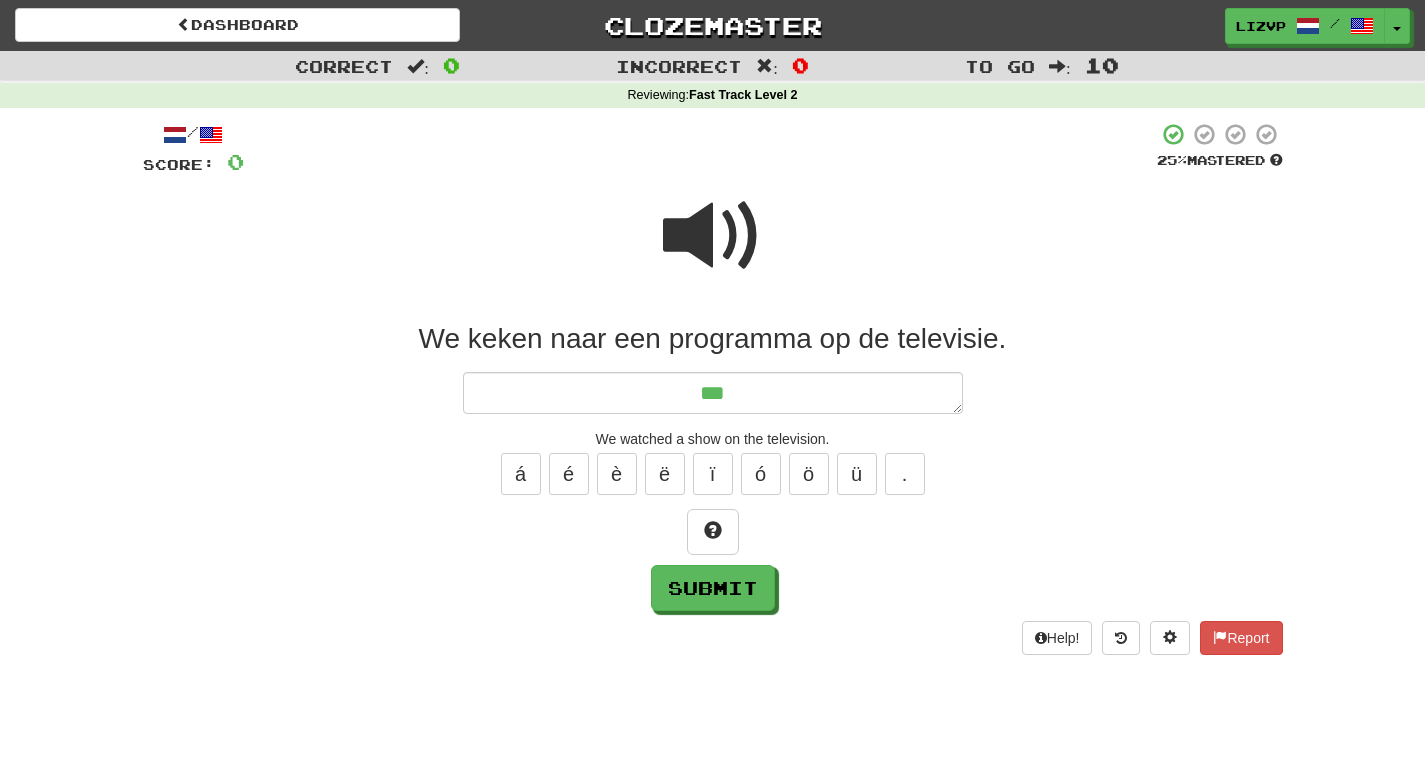 type on "*" 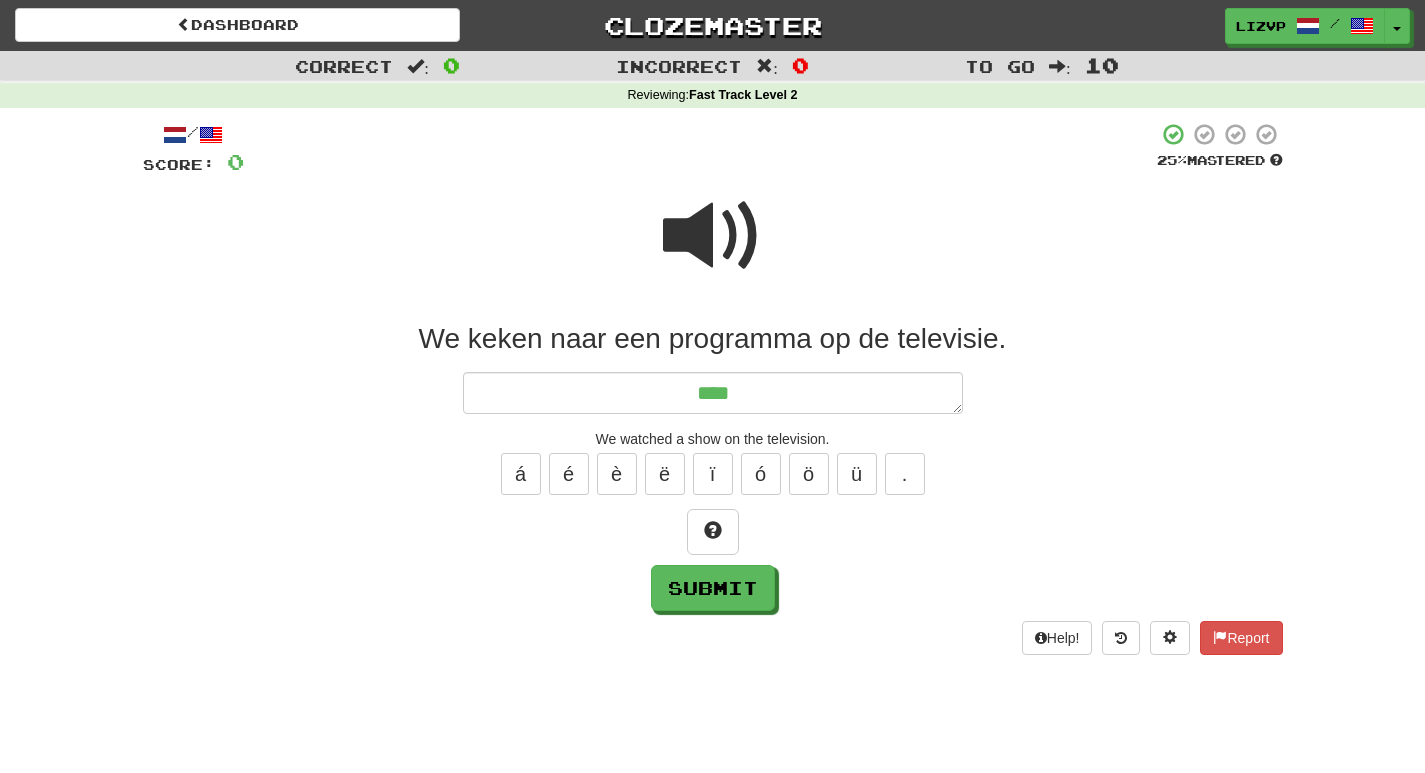 type on "*" 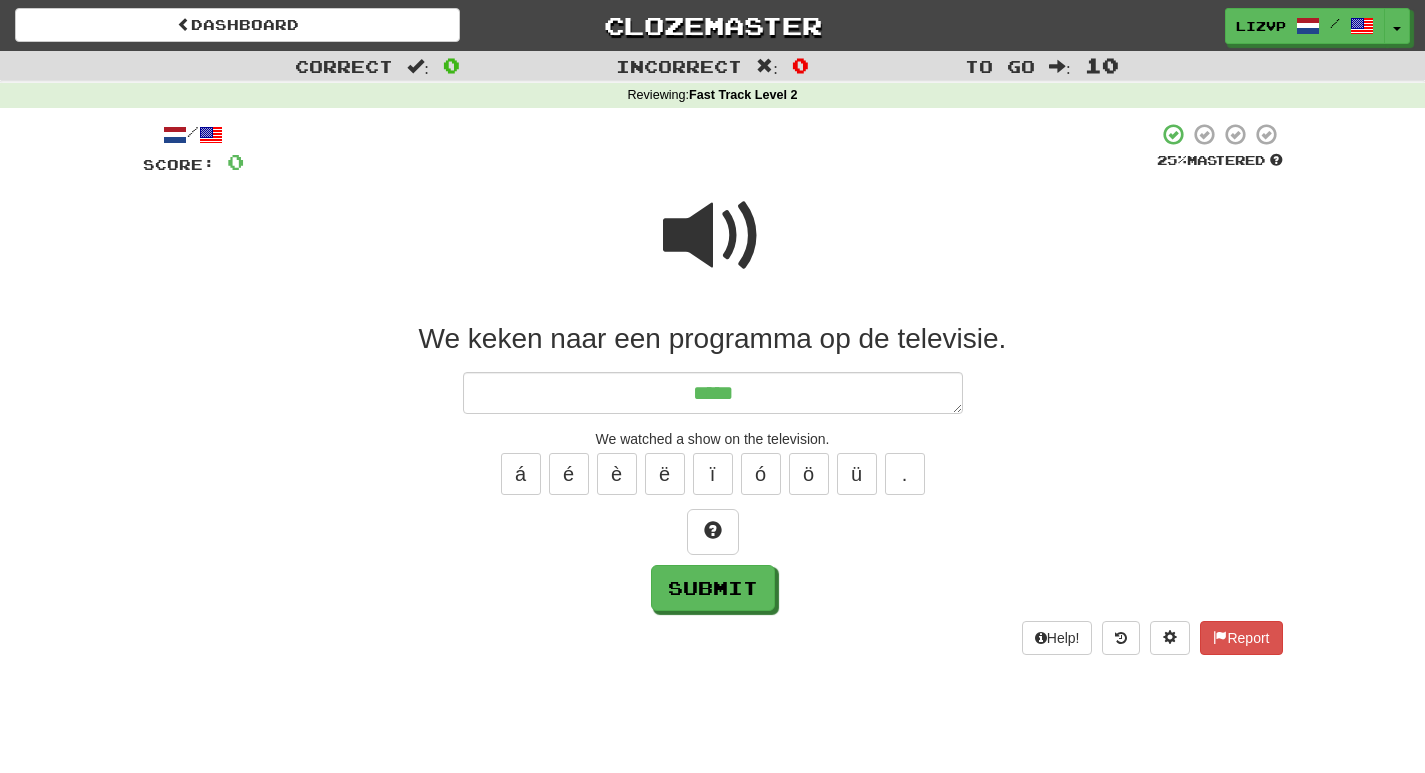 type on "*" 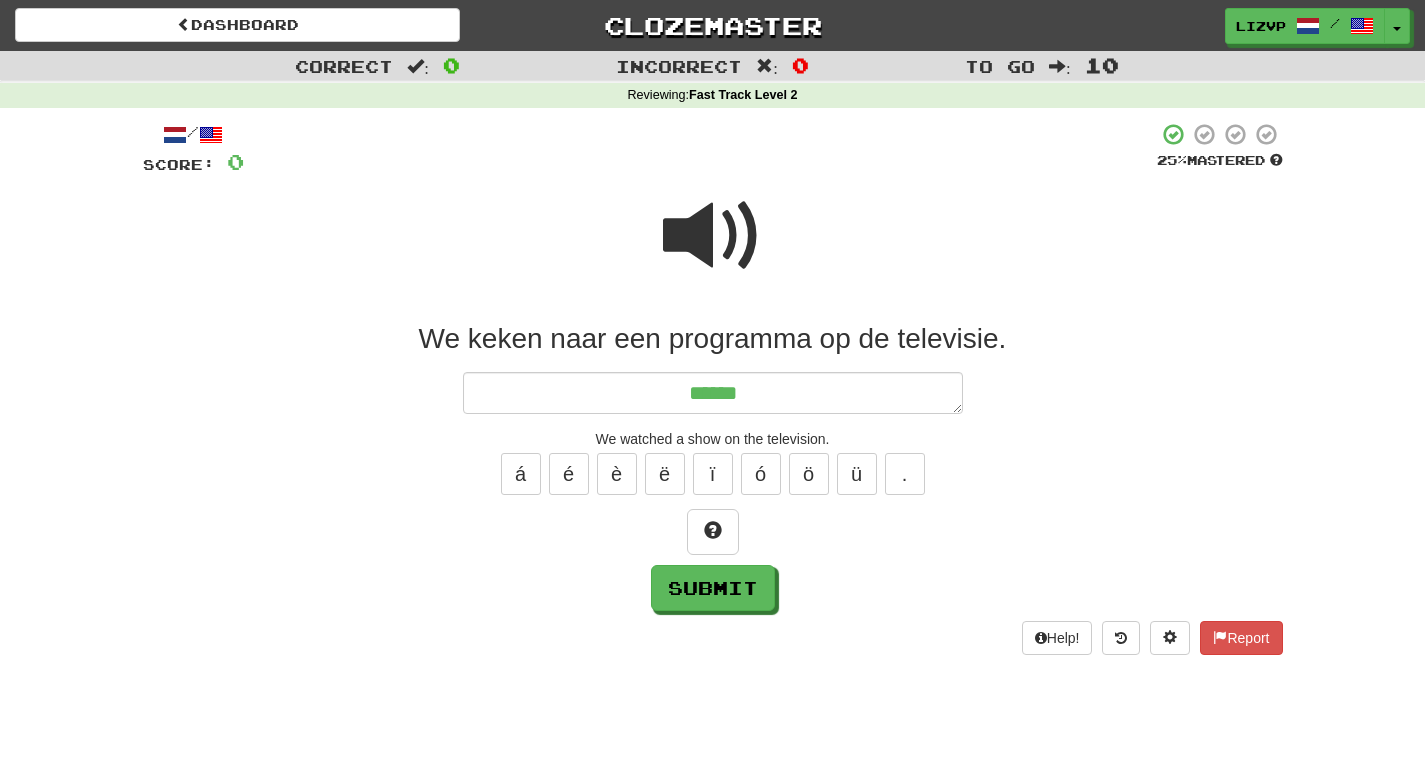 type on "*" 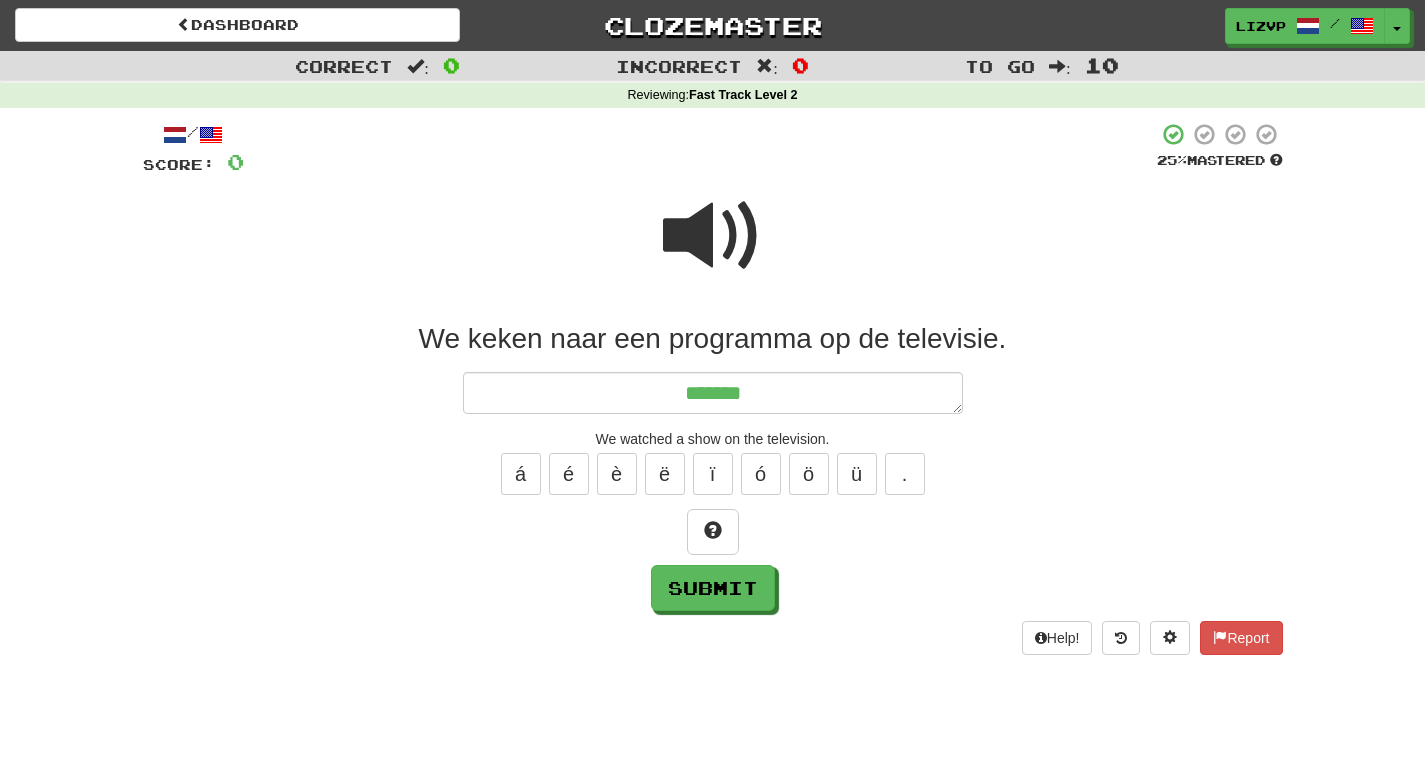 type on "*" 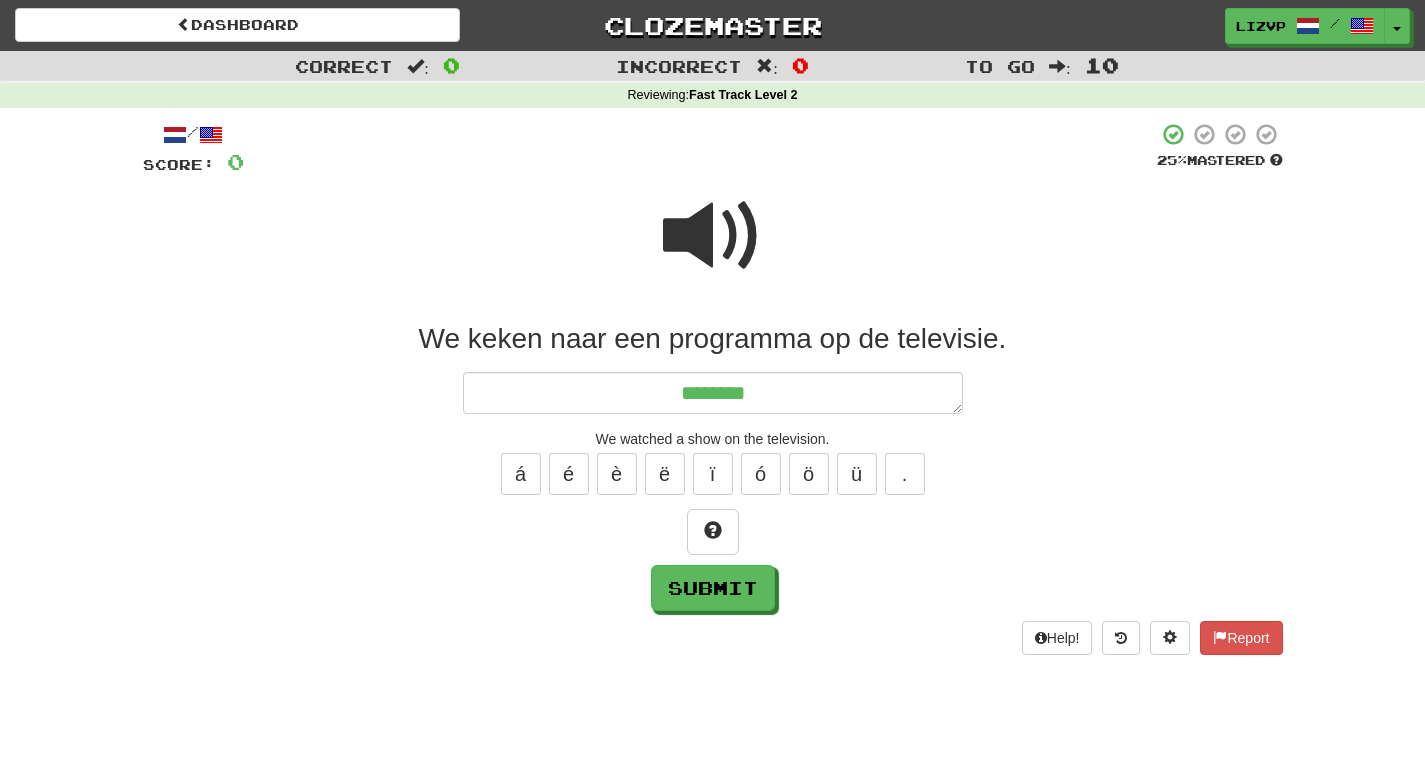 type on "*" 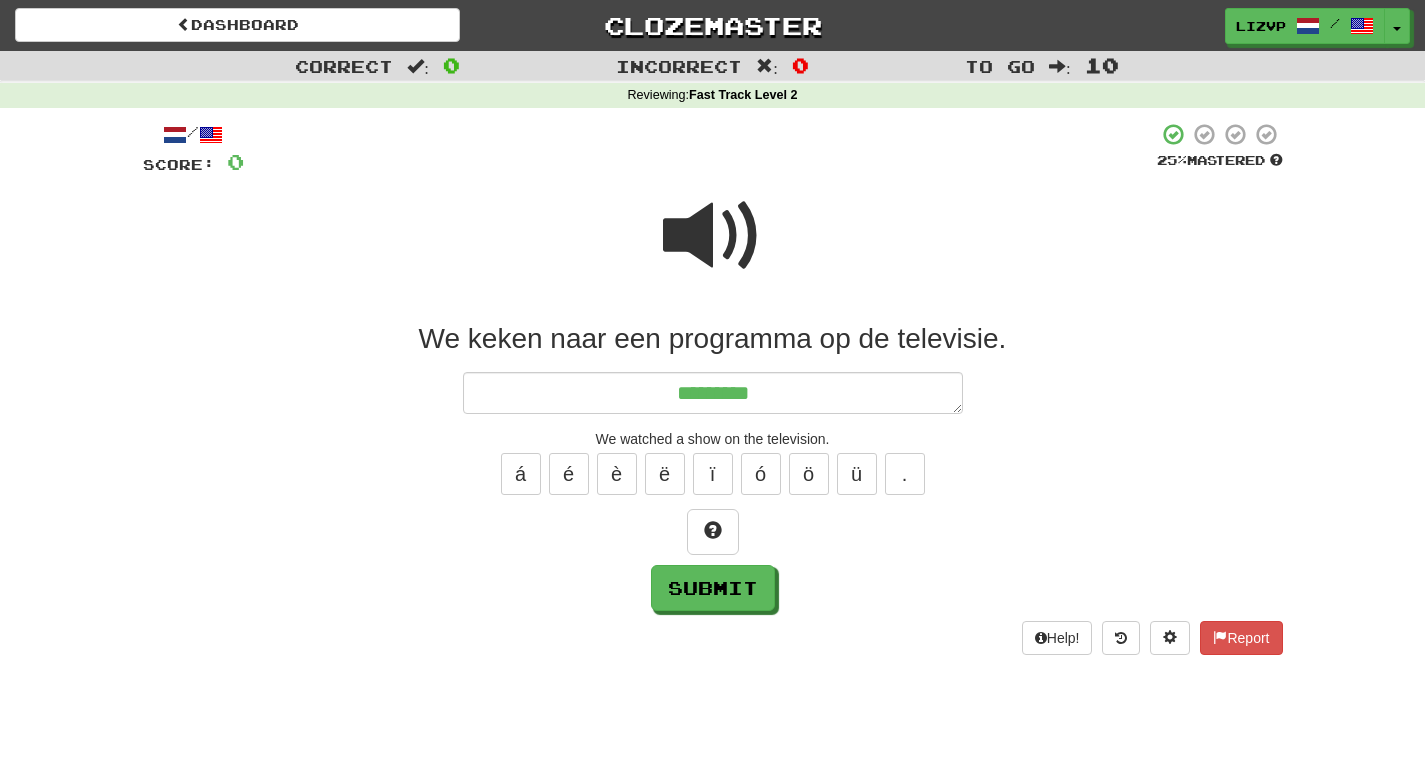 type on "*" 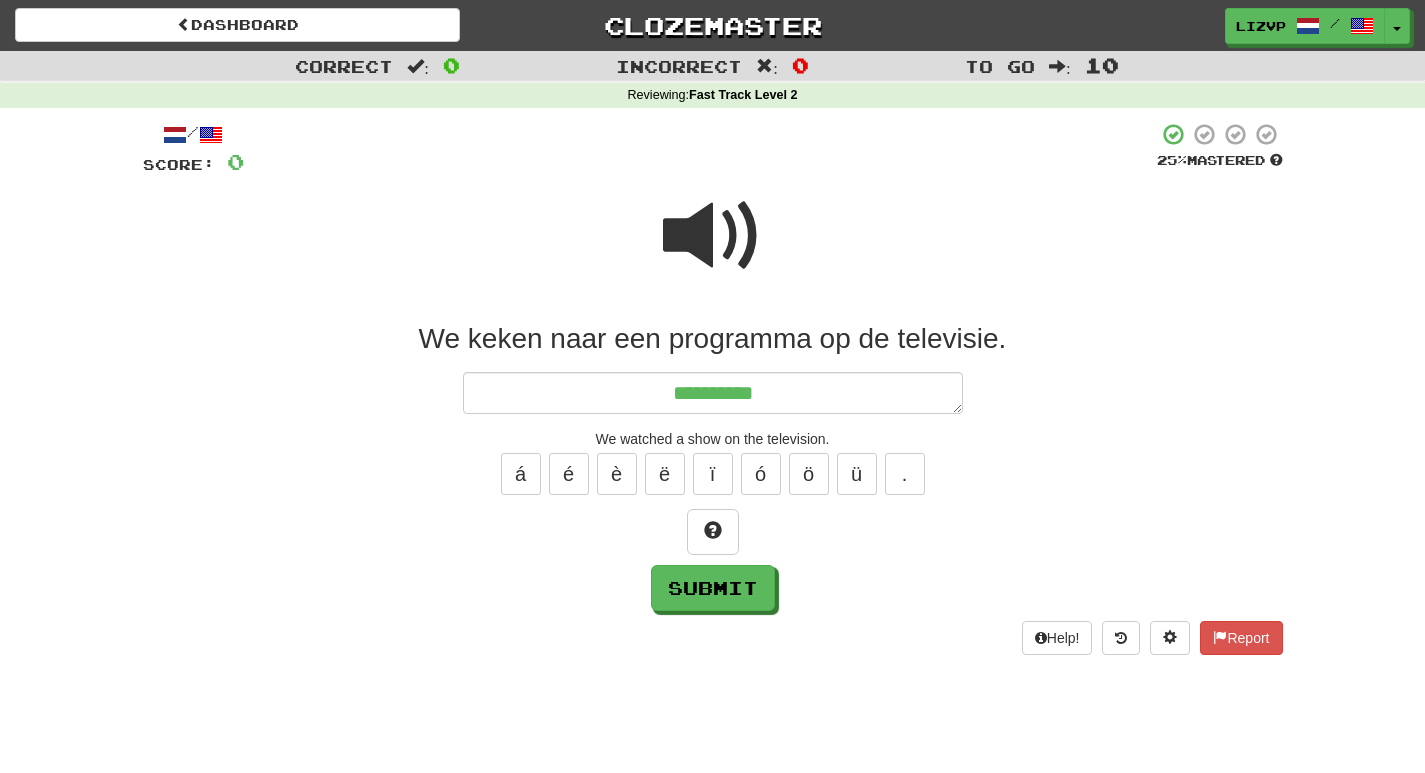 type on "*" 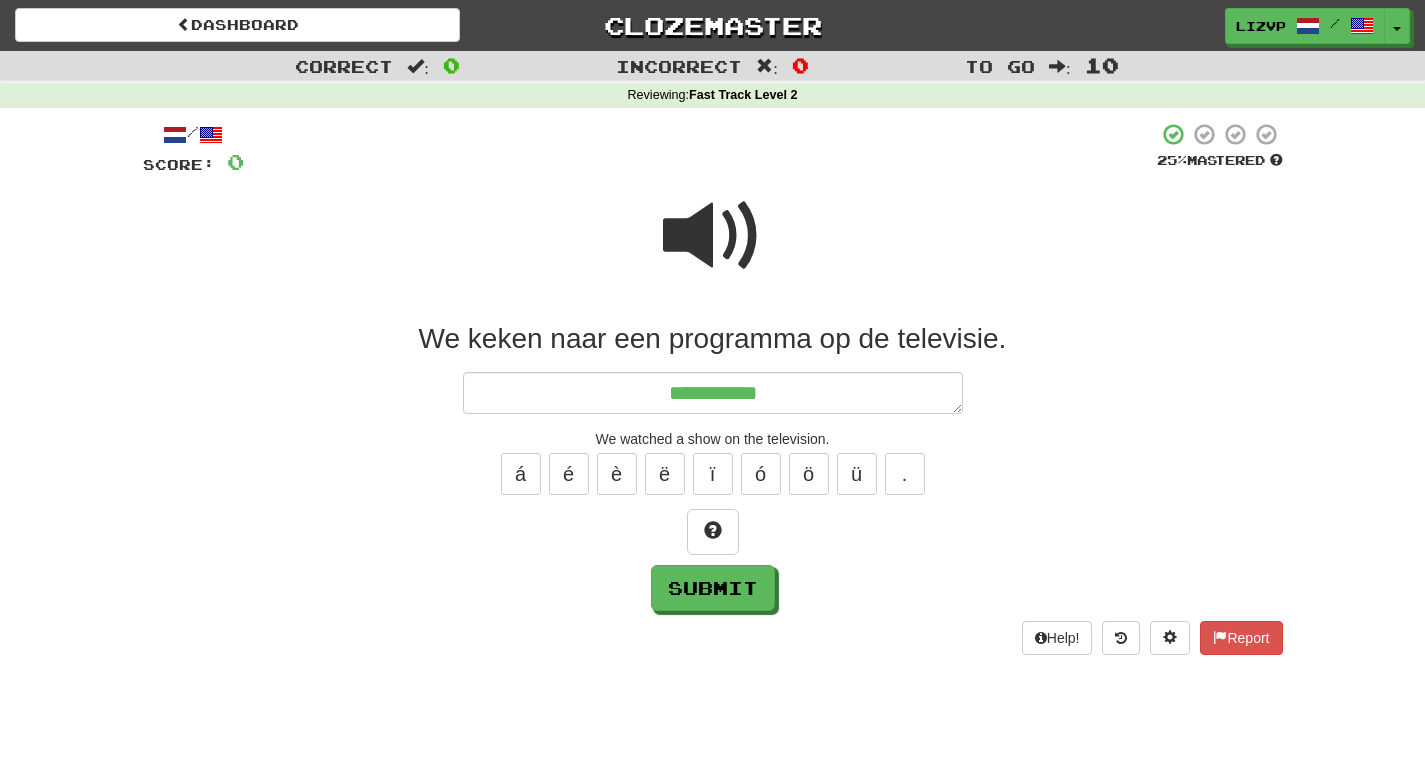 type on "*" 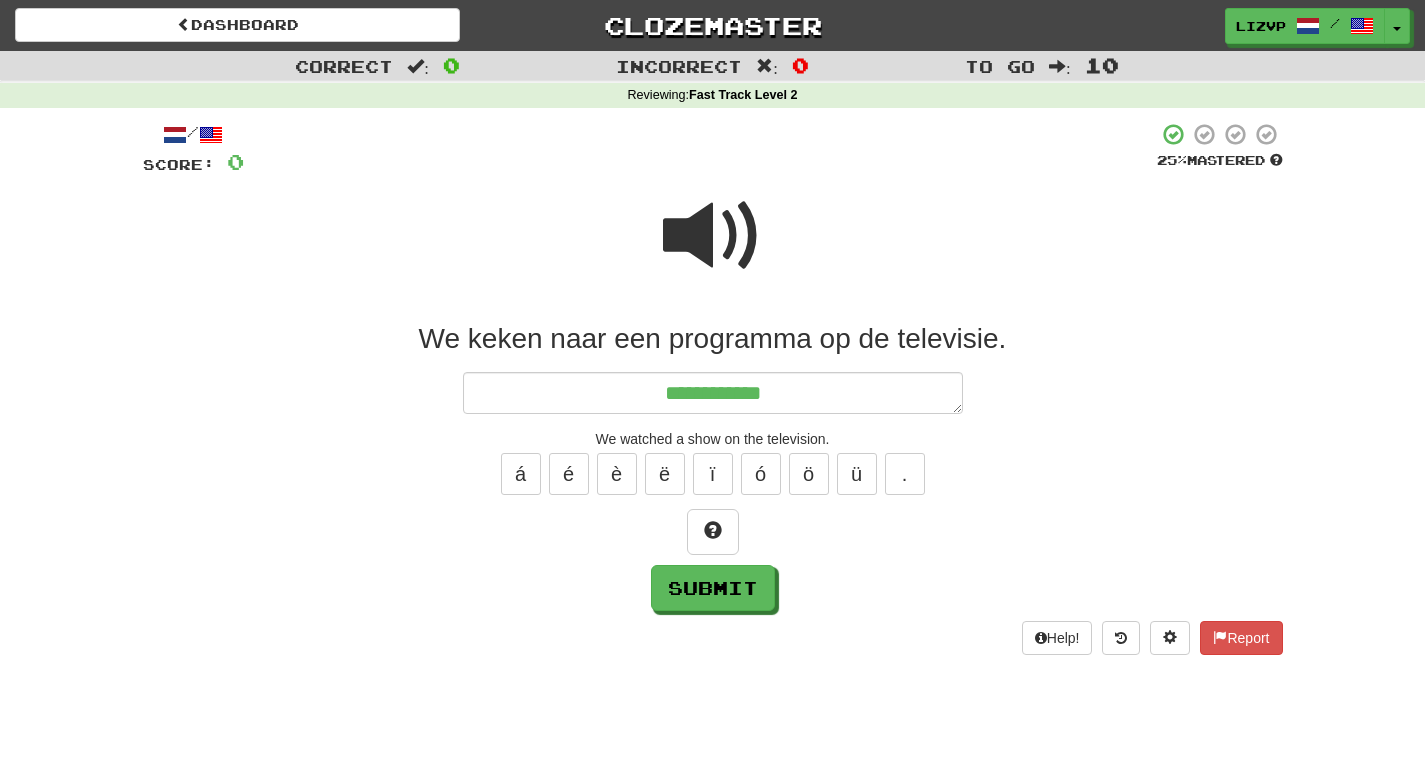 type on "*" 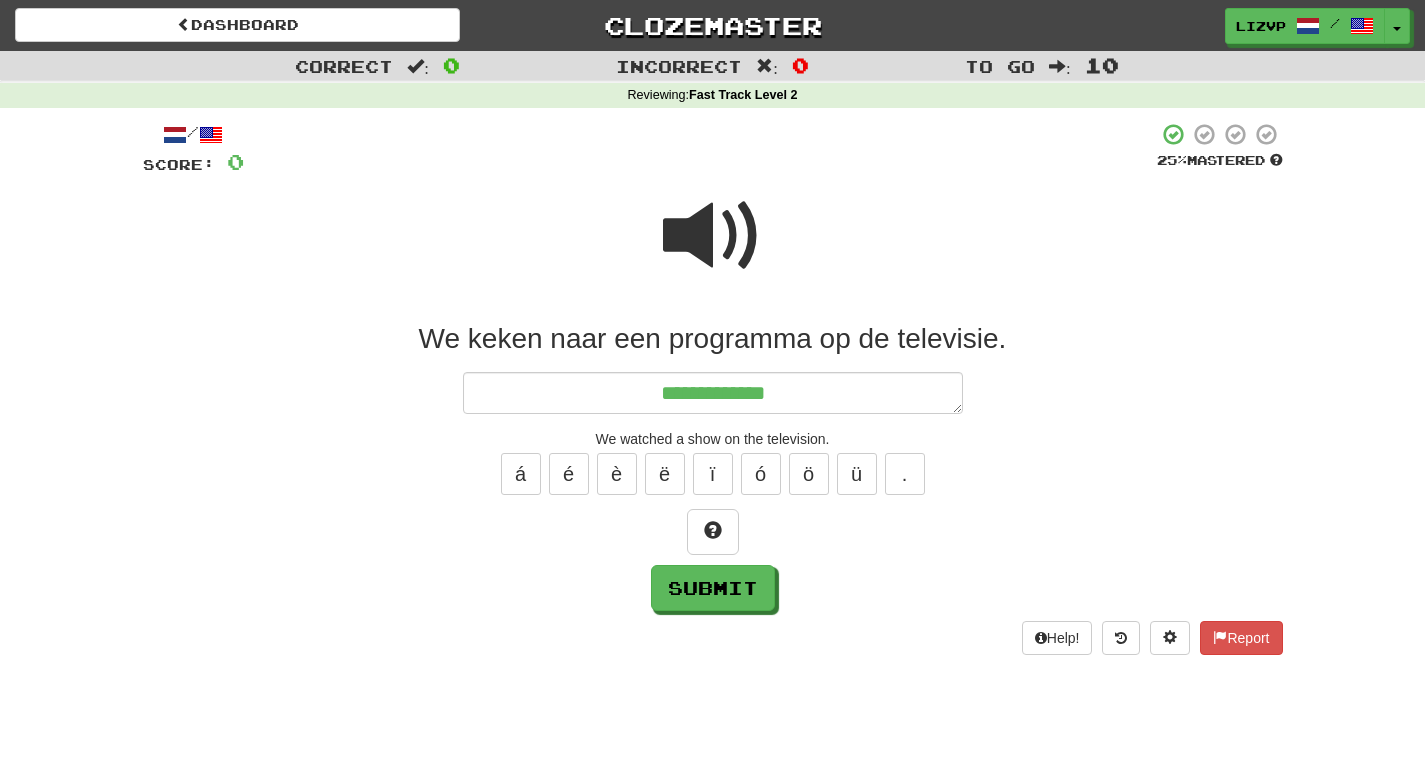 type on "*" 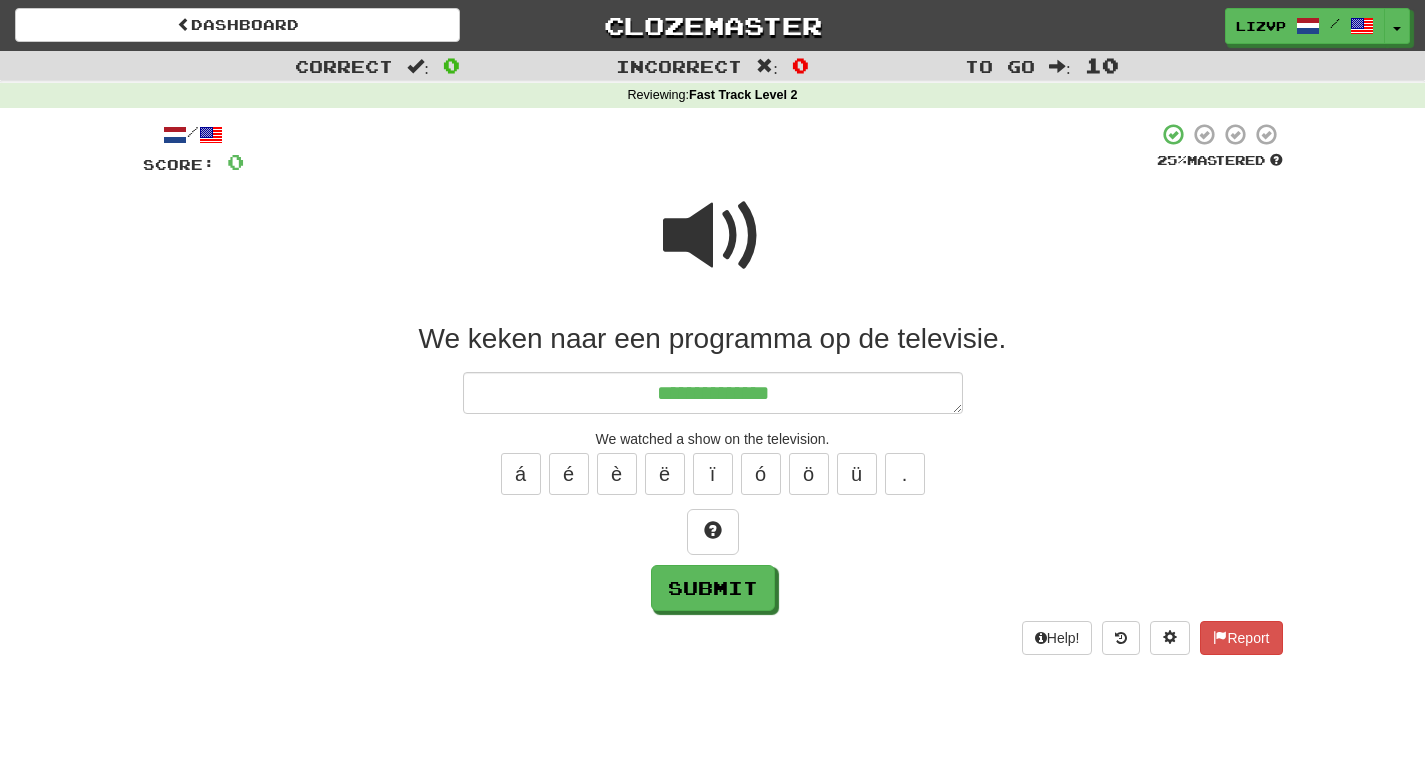 type on "*" 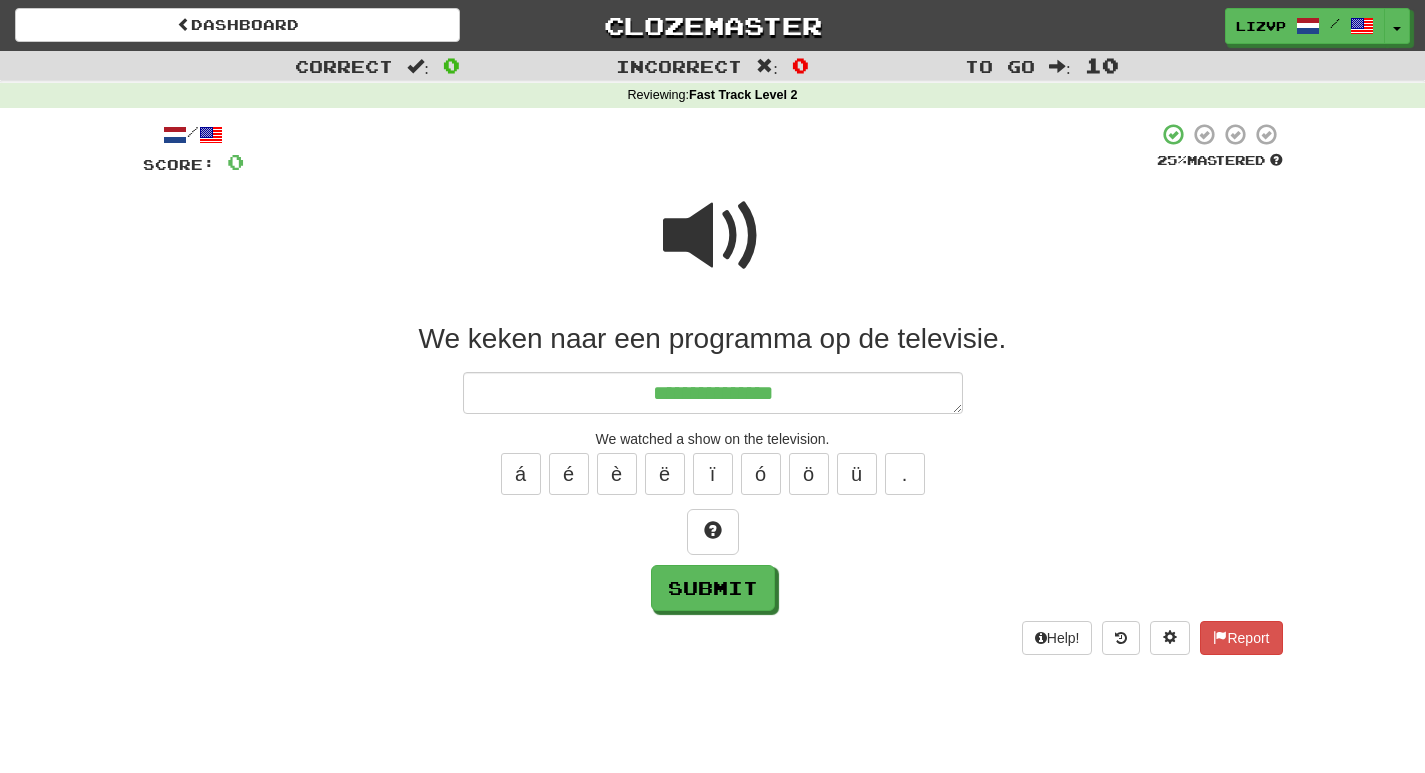 type on "*" 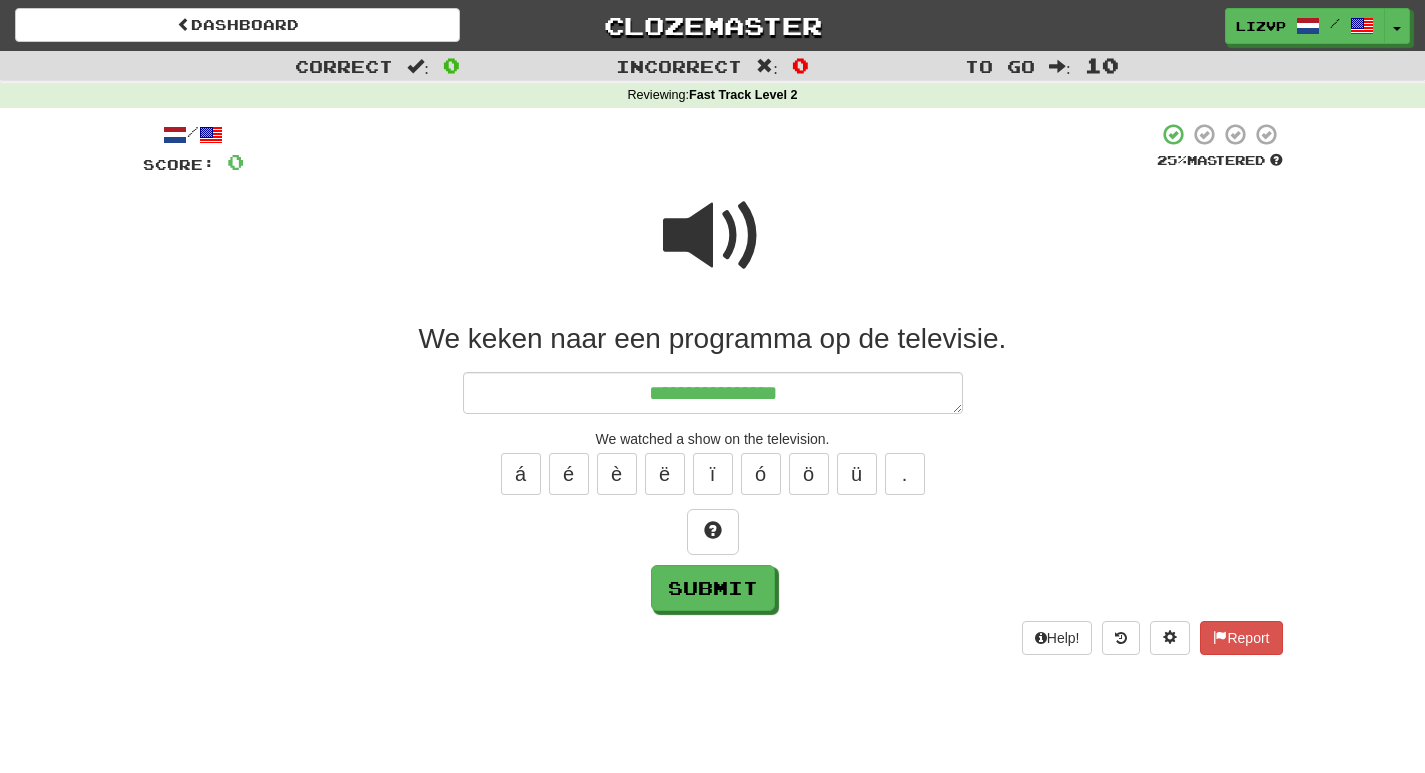 type on "*" 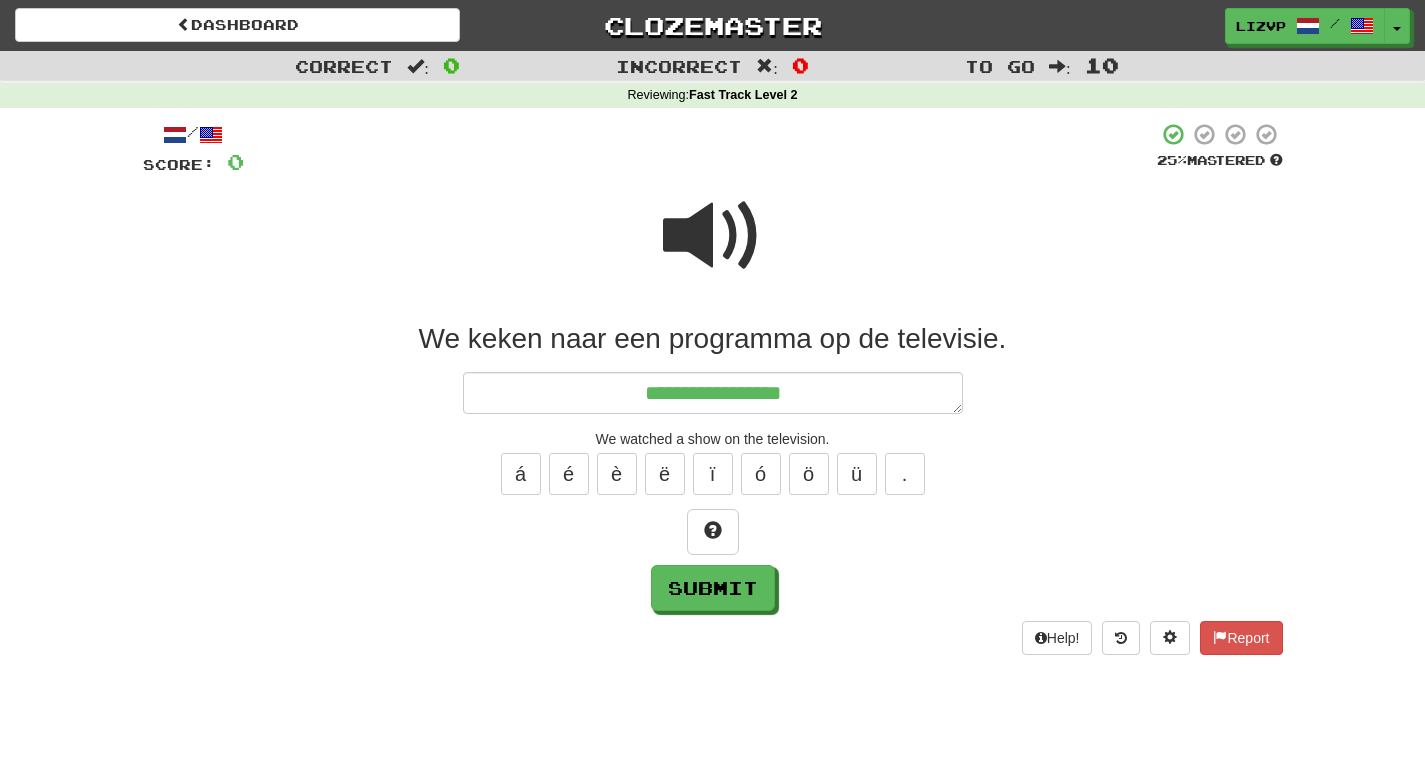 type on "*" 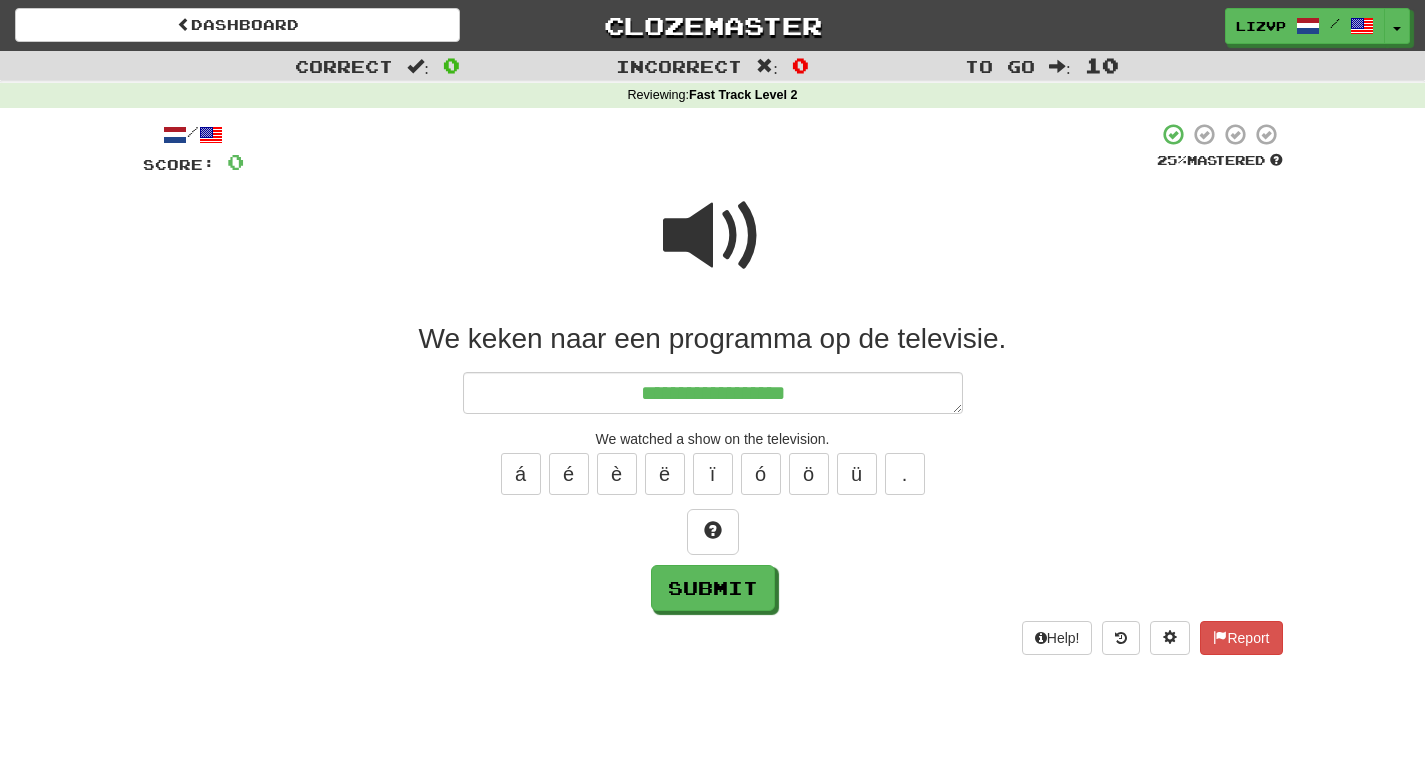 type on "*" 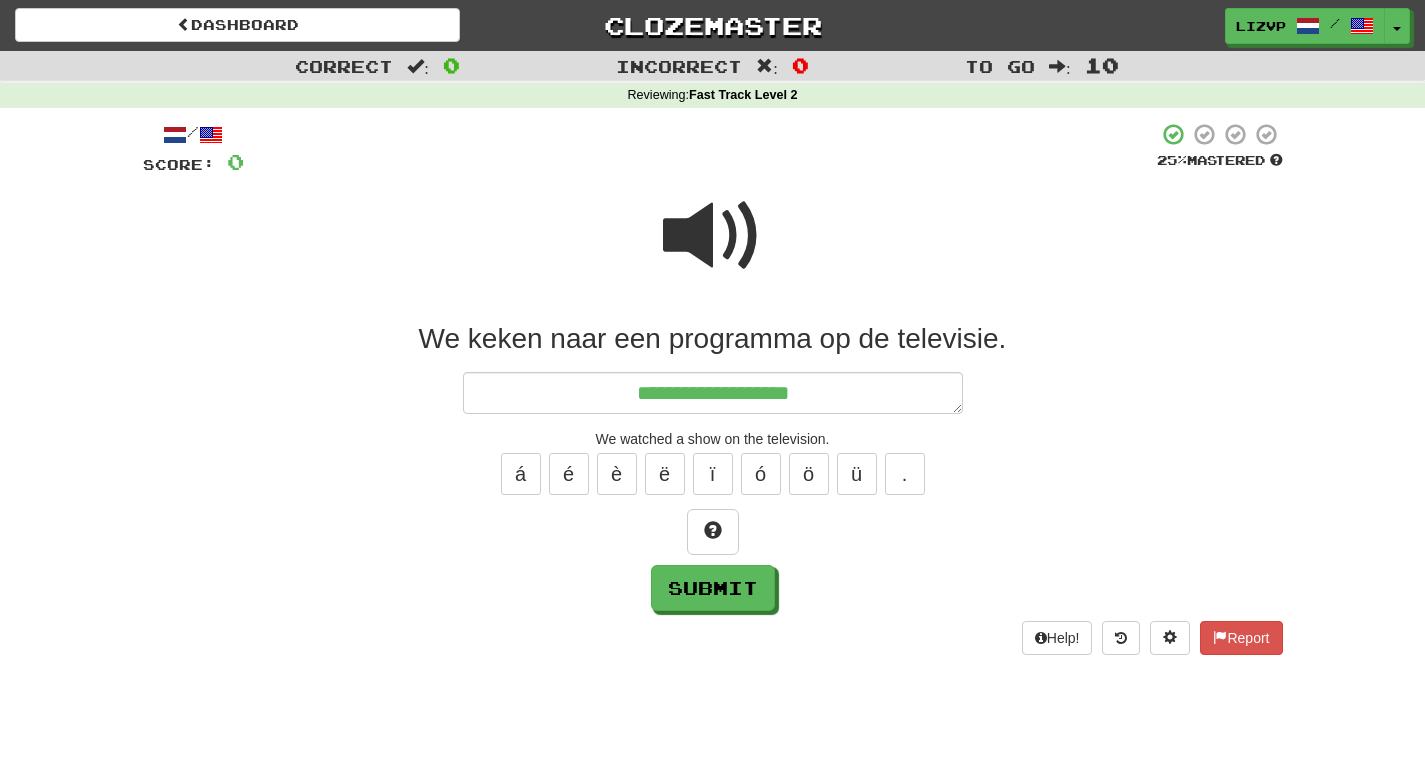 type on "*" 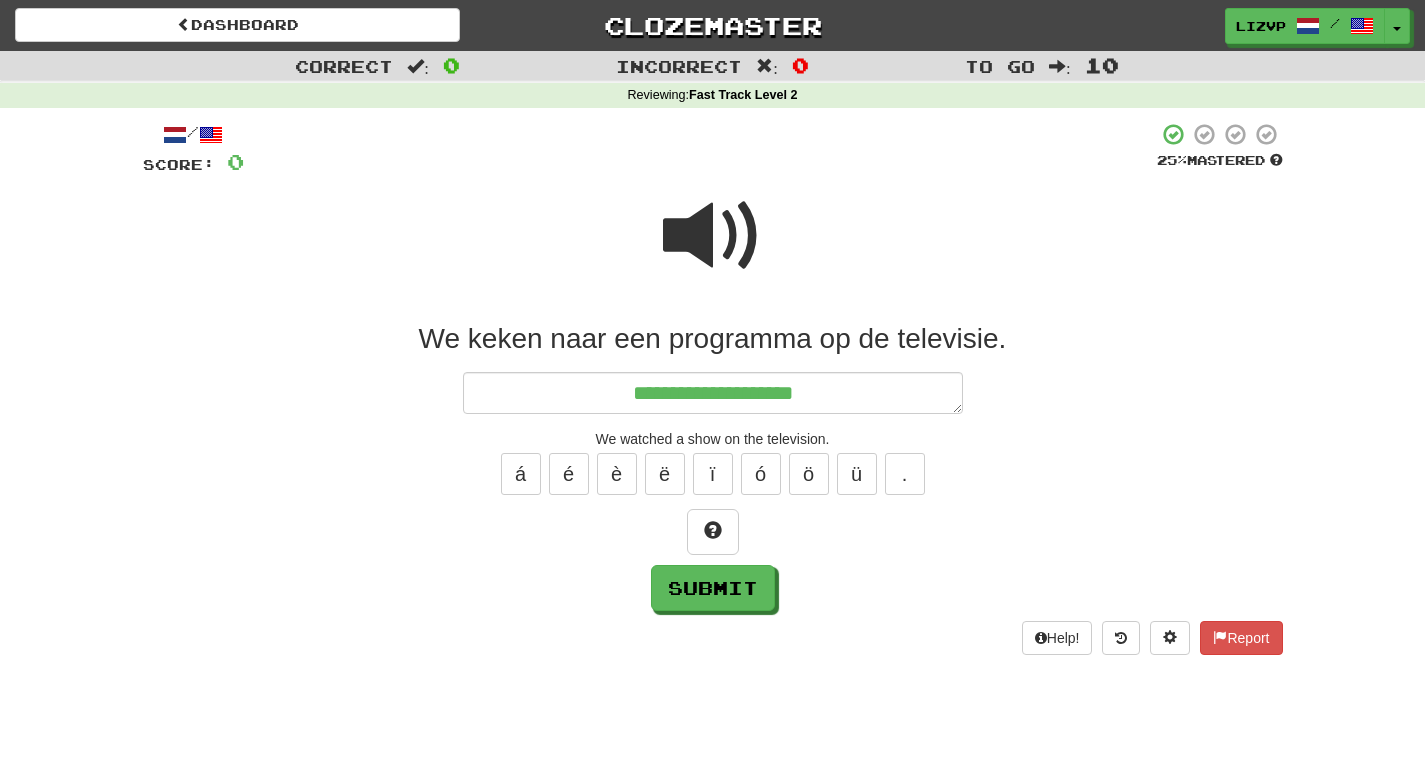 type on "*" 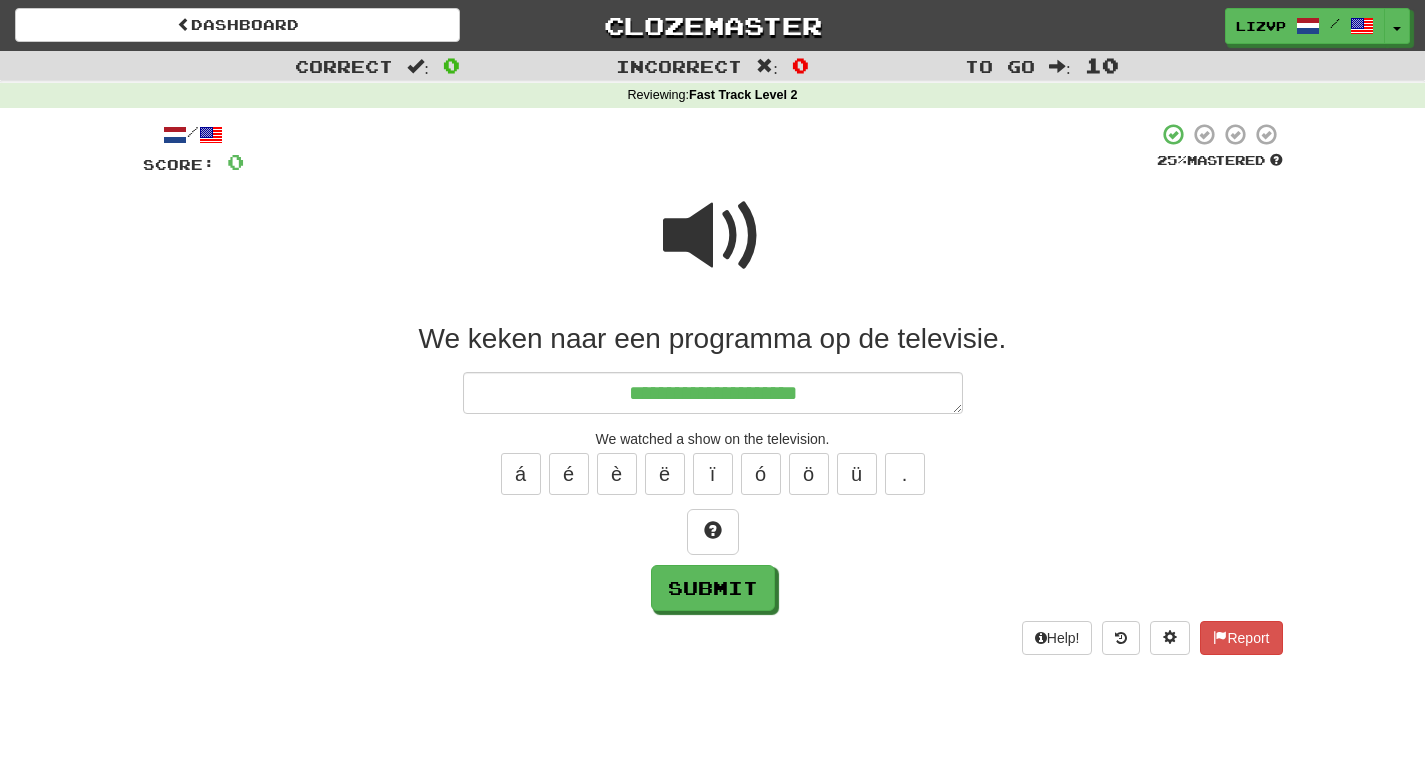 type on "*" 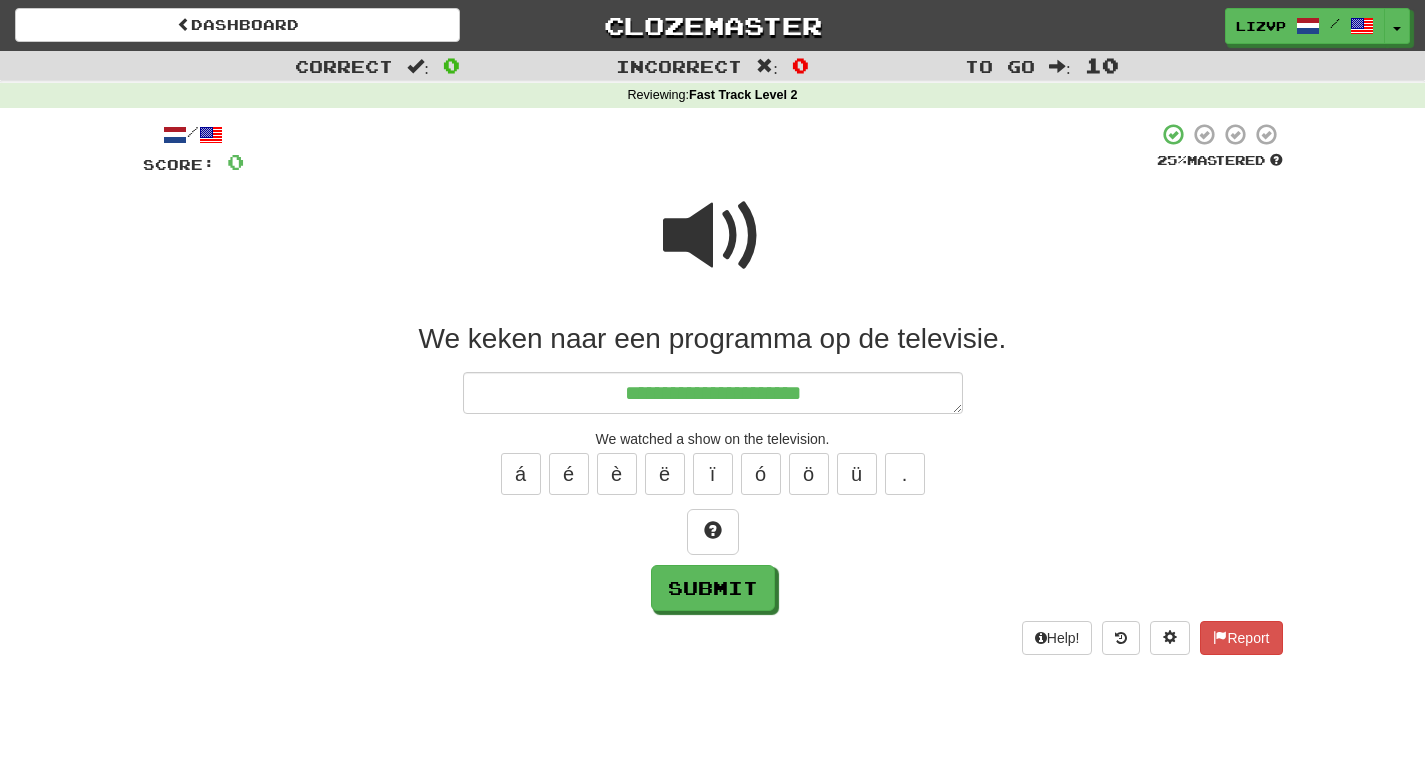 type on "*" 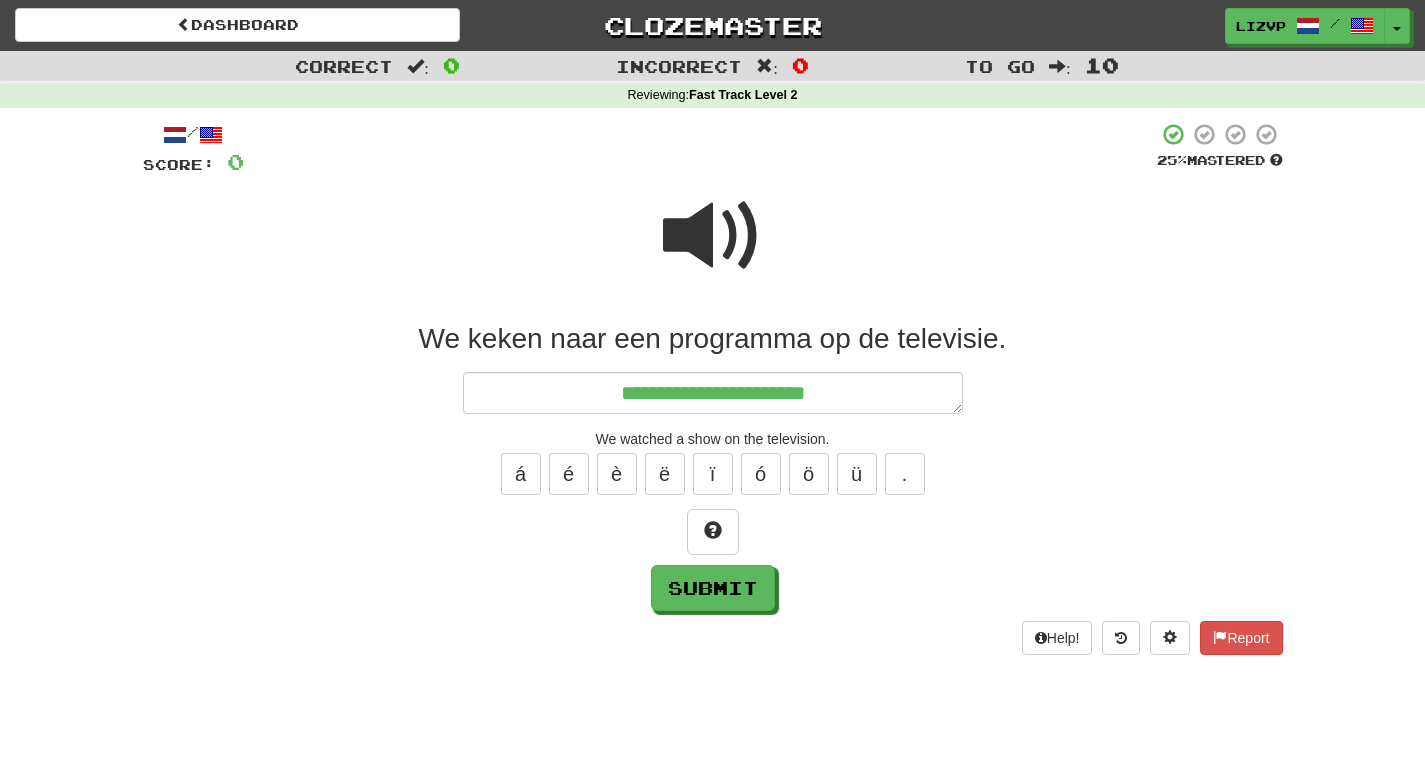 type on "*" 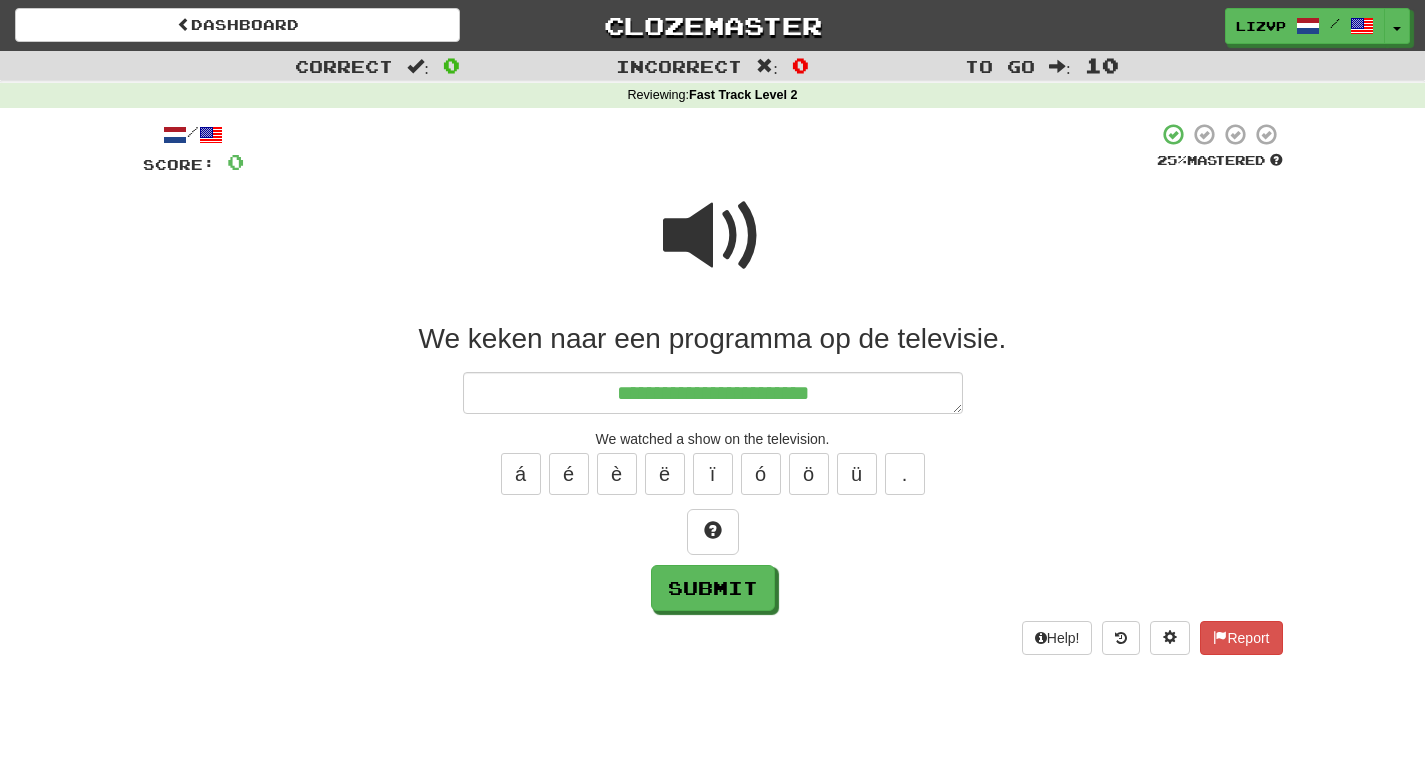type on "*" 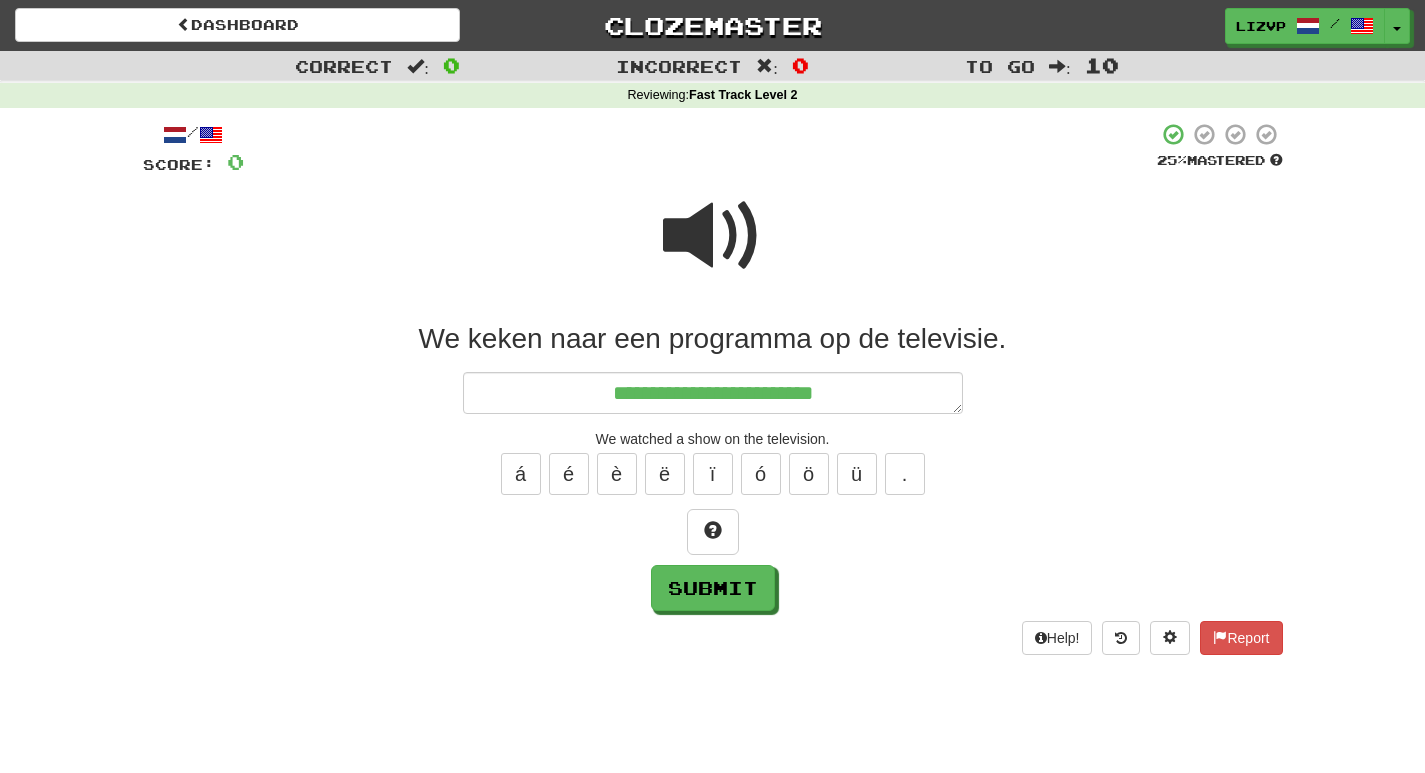 type on "*" 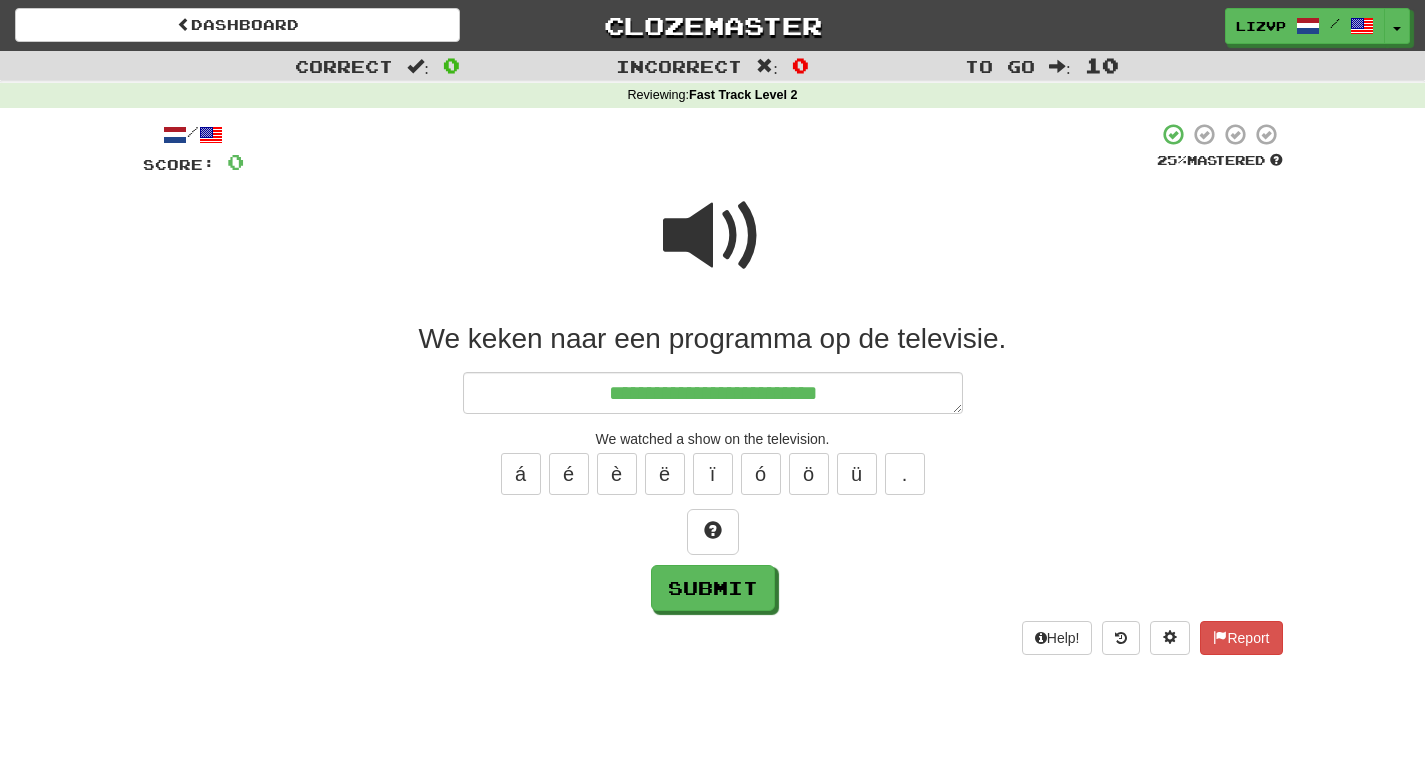 type on "*" 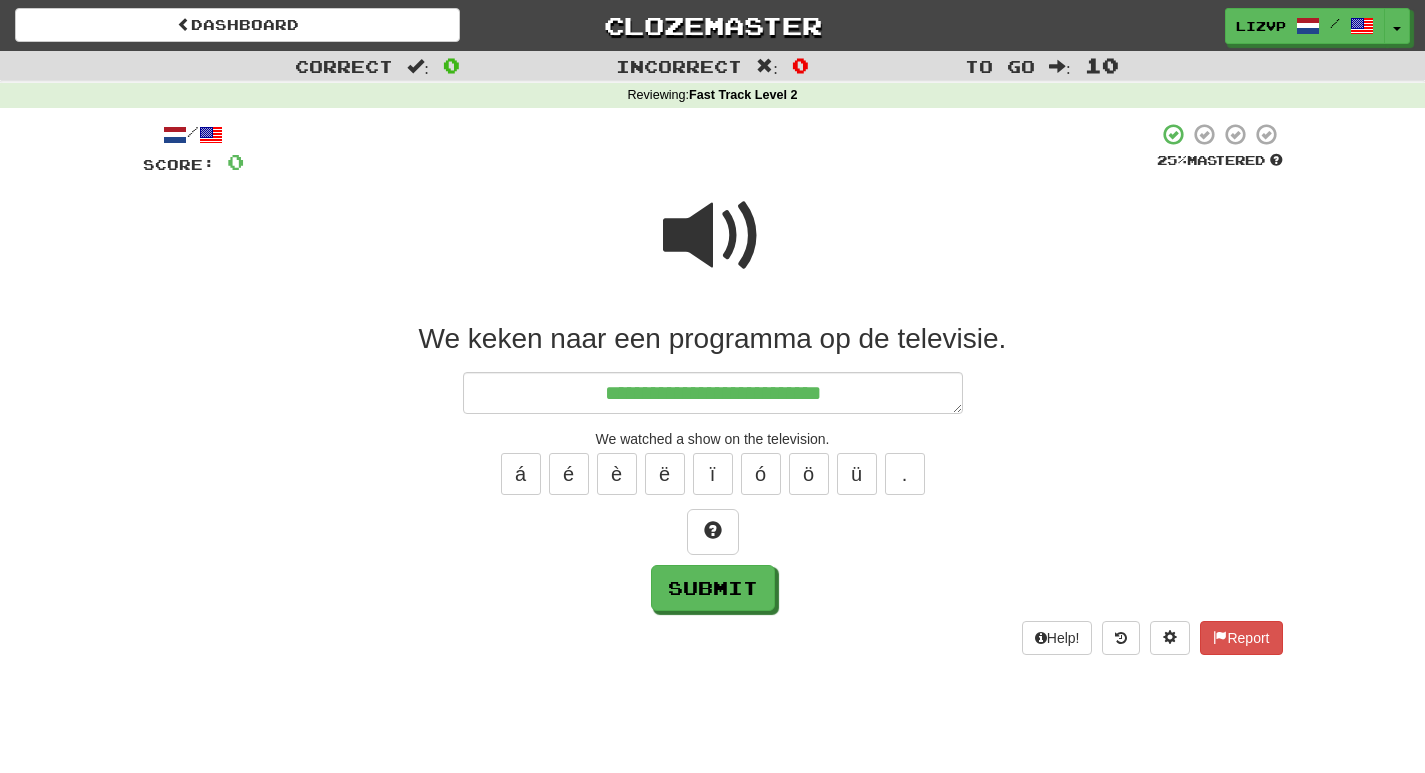 type on "*" 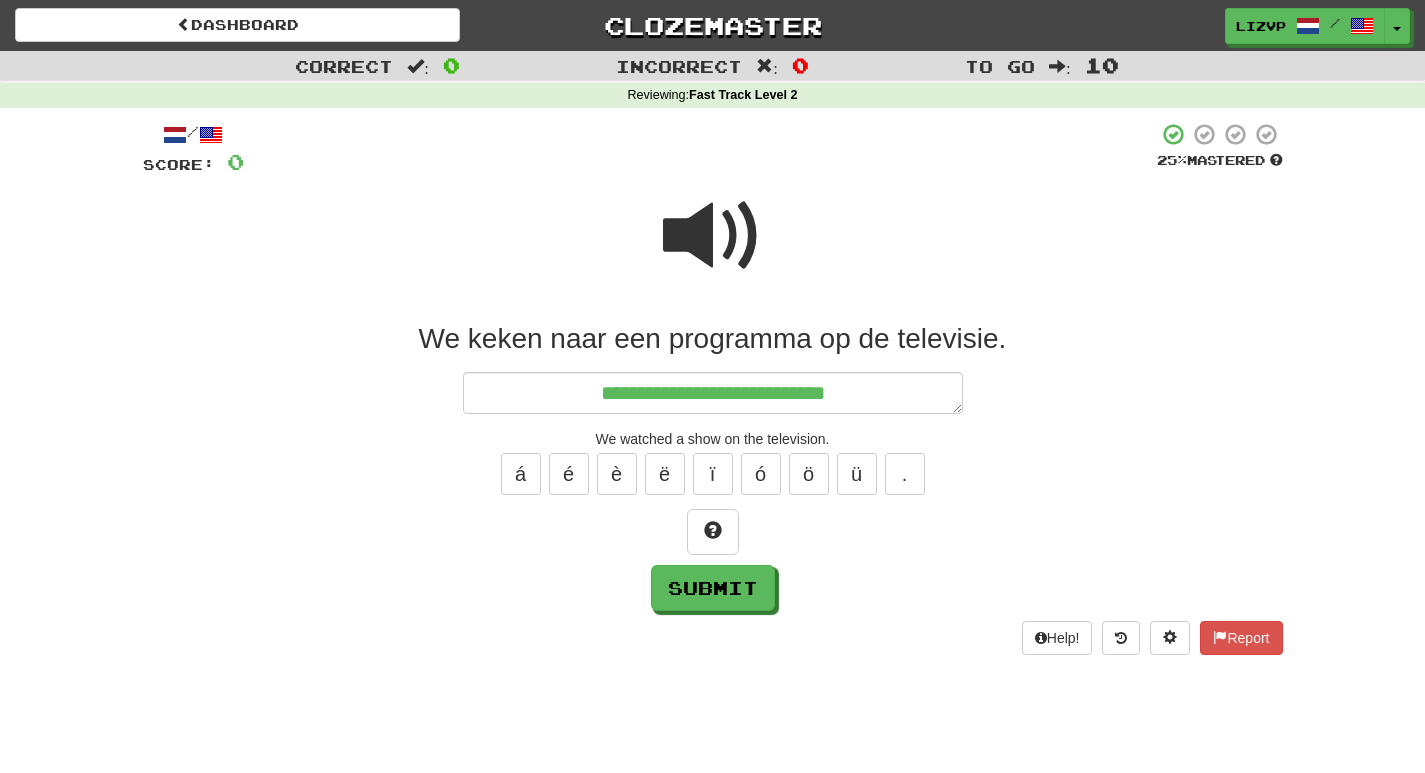type on "*" 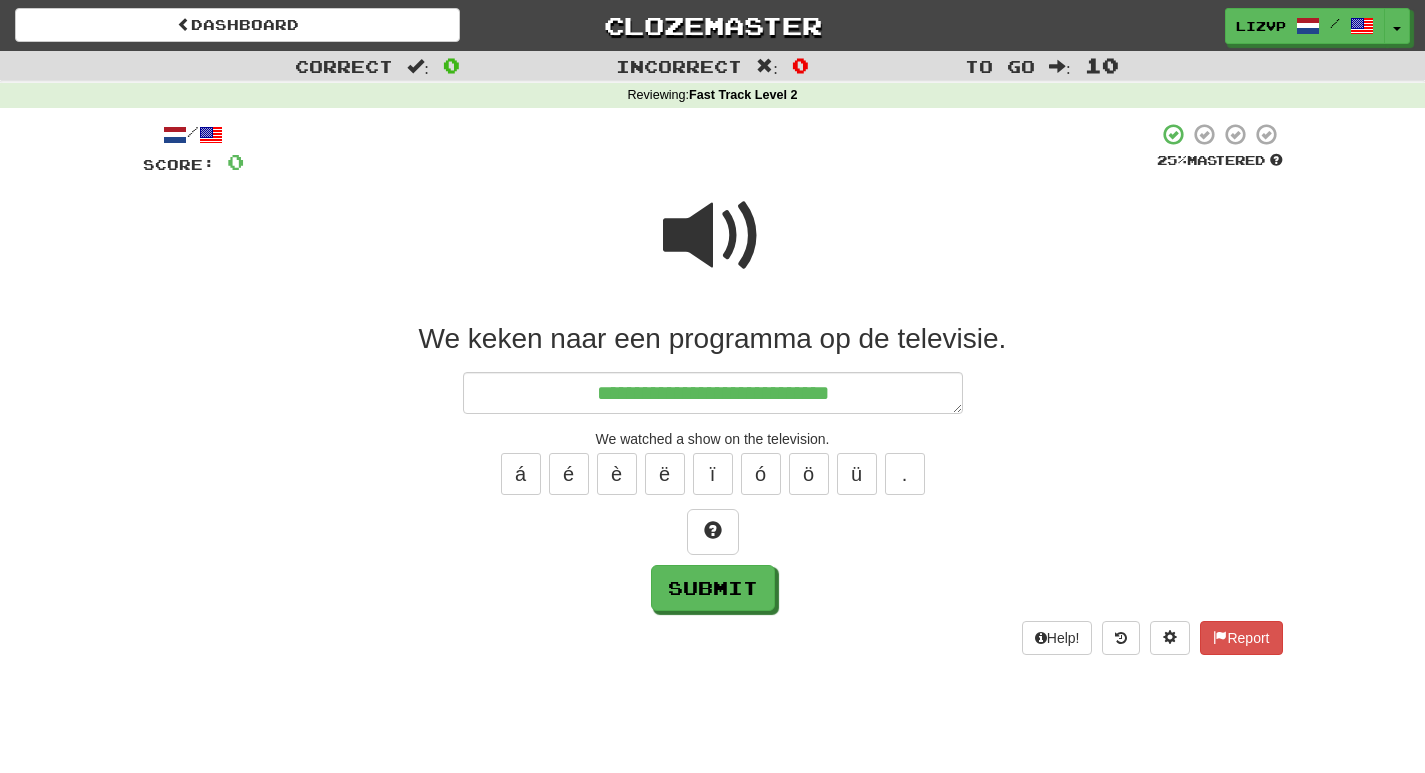 type on "*" 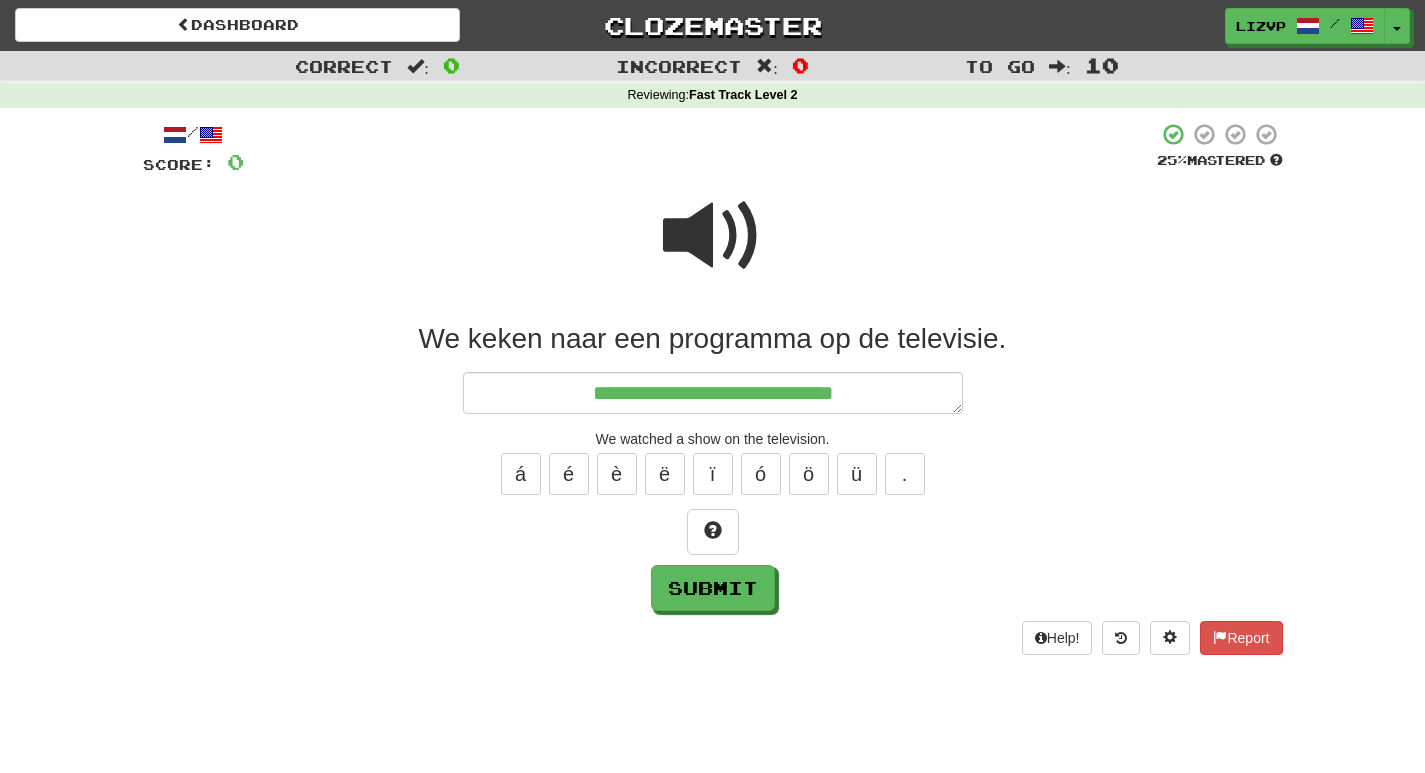 type on "*" 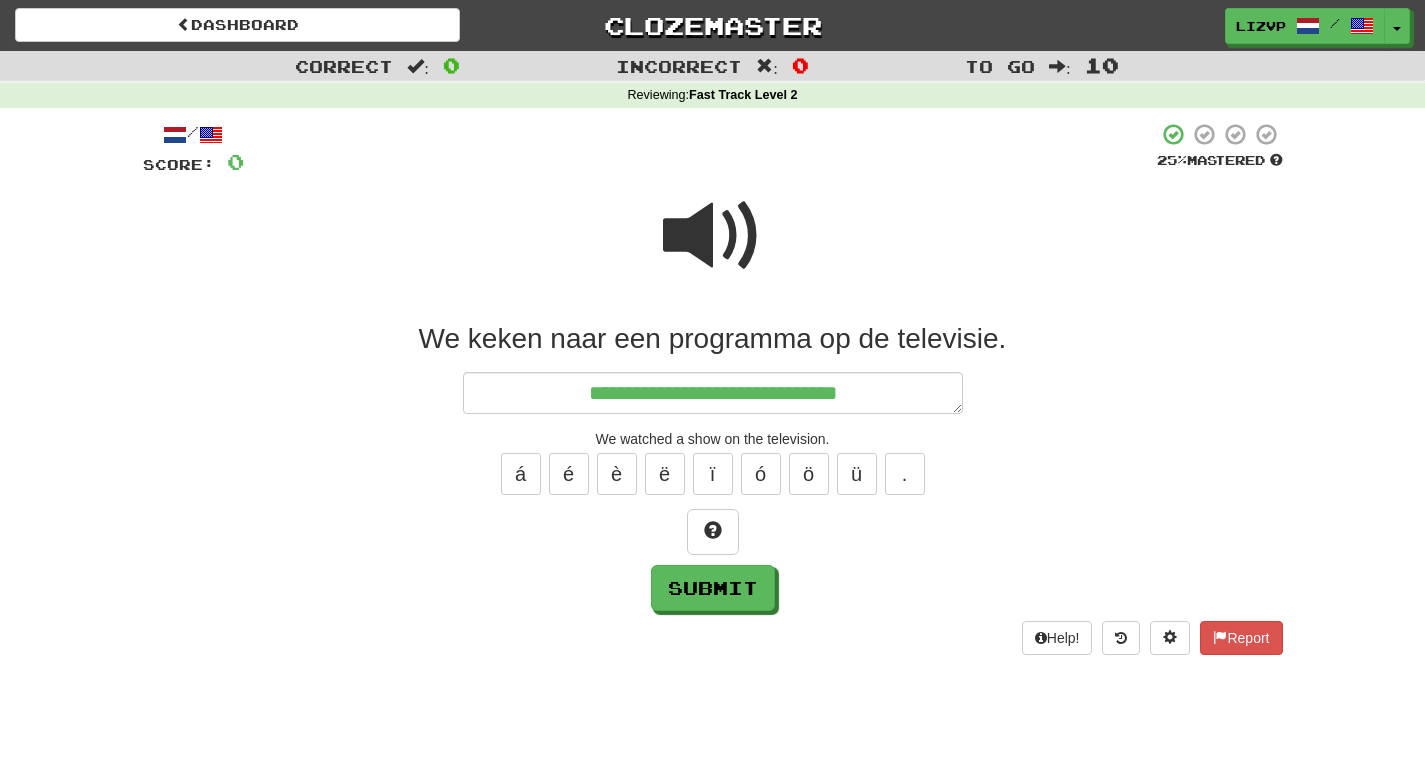 type on "*" 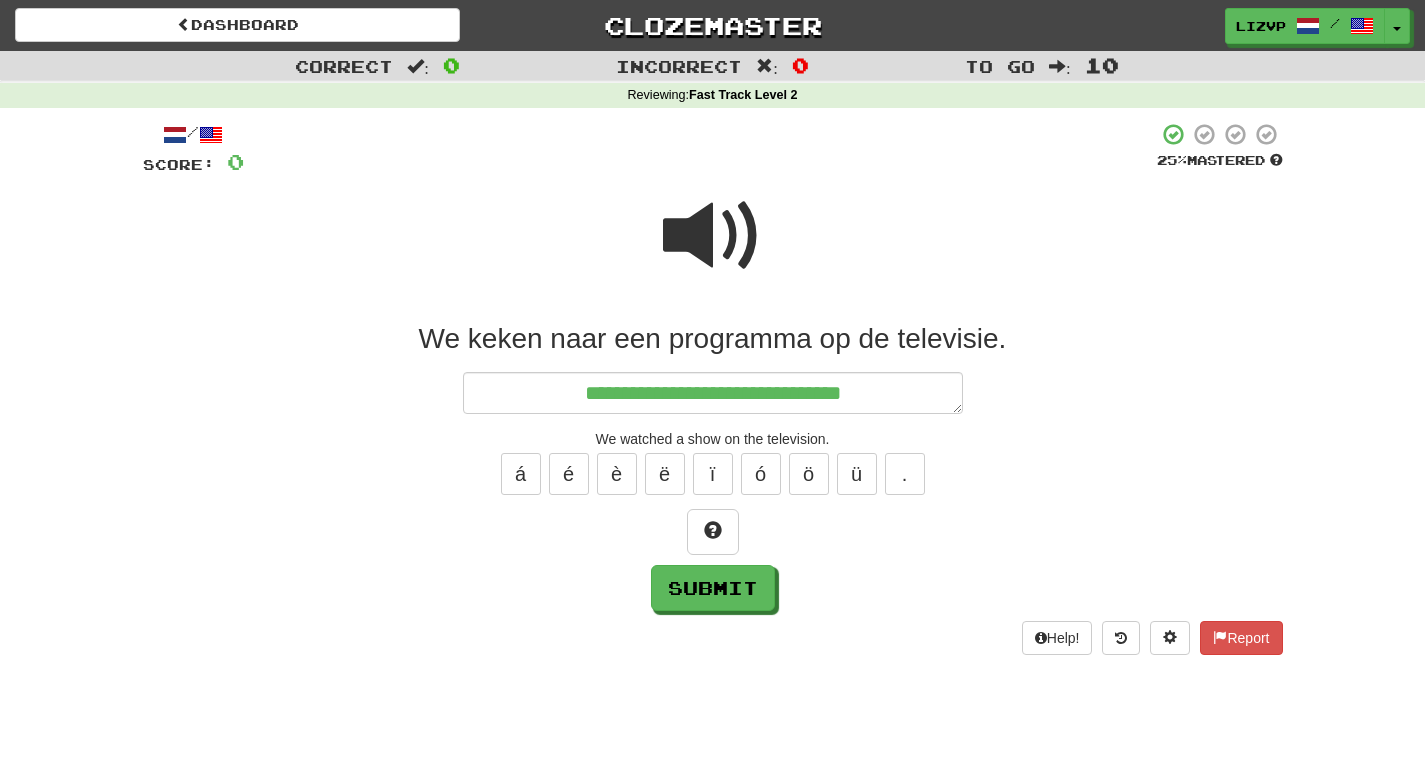 type on "*" 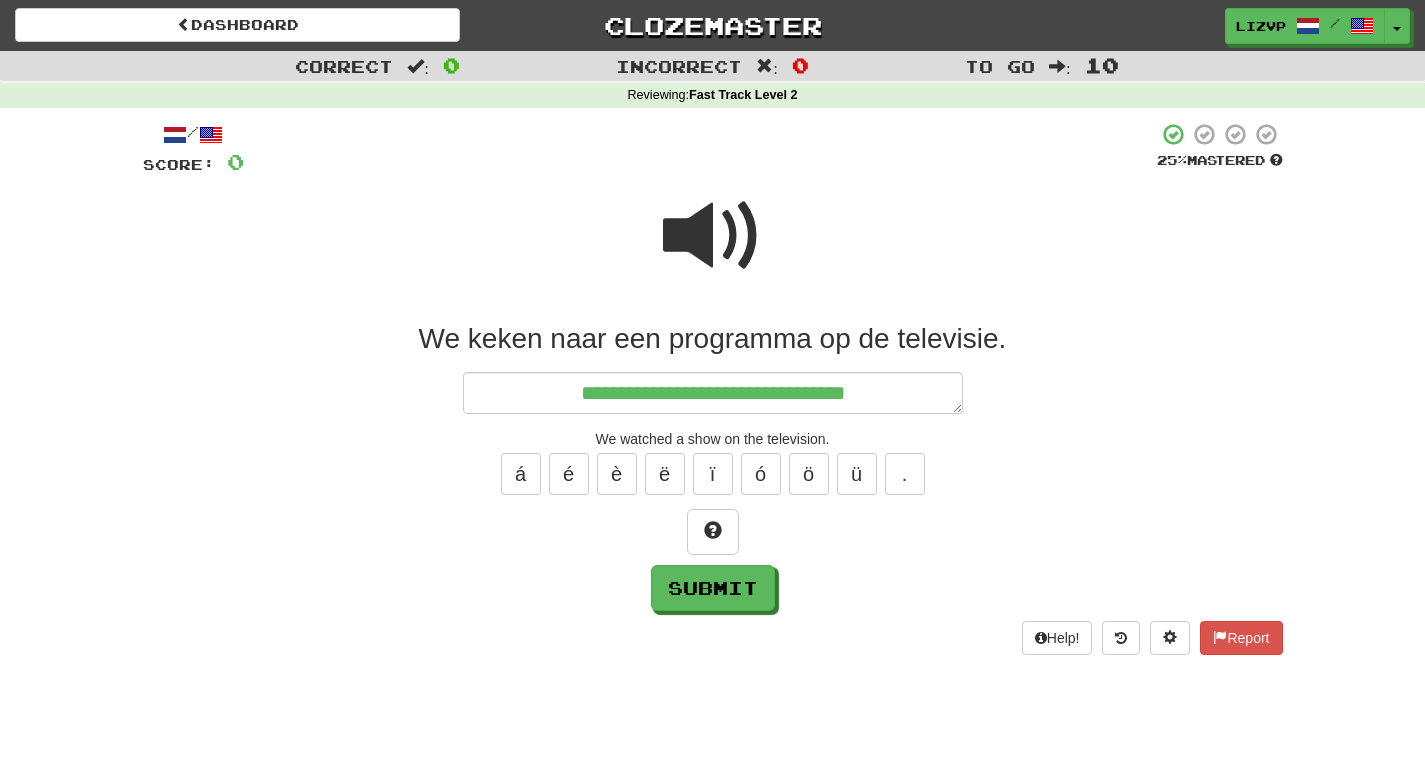 type on "*" 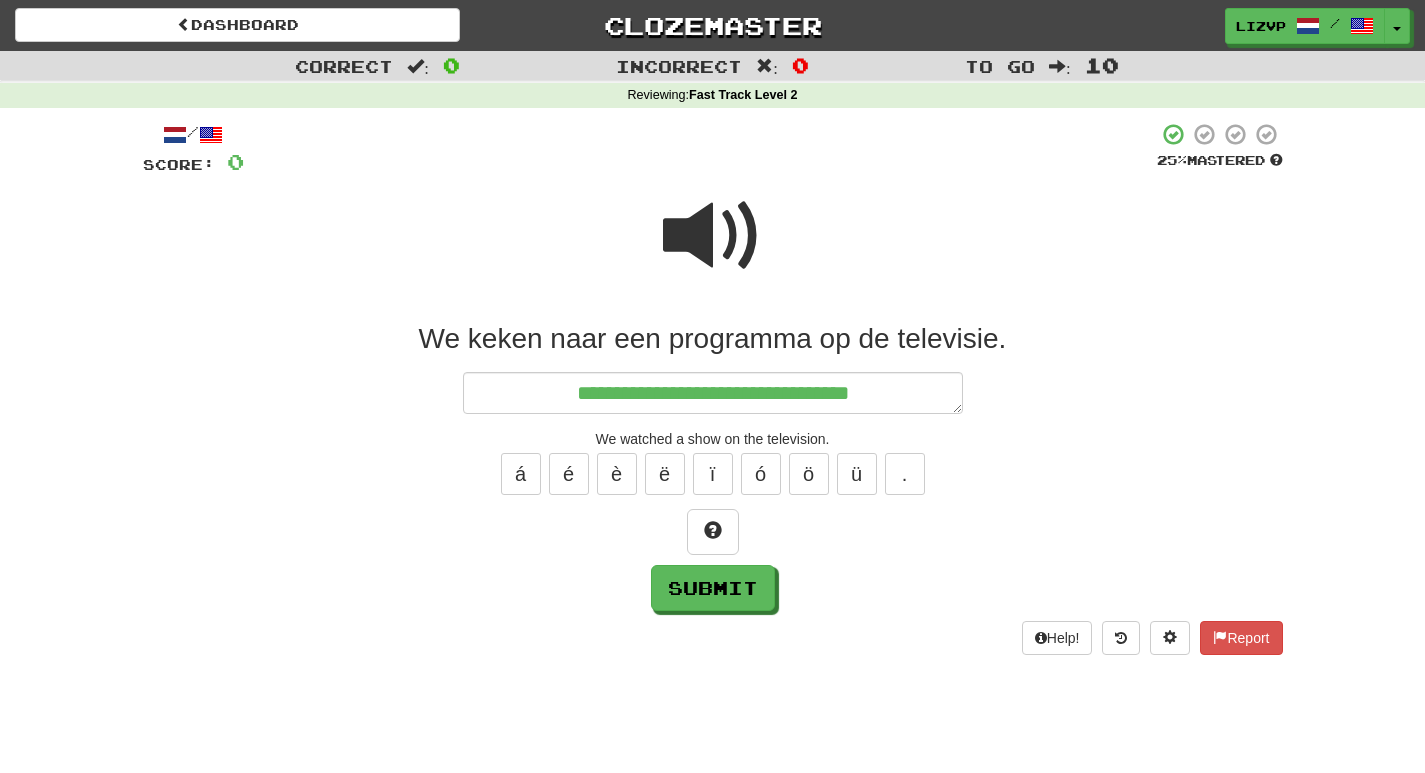 type on "*" 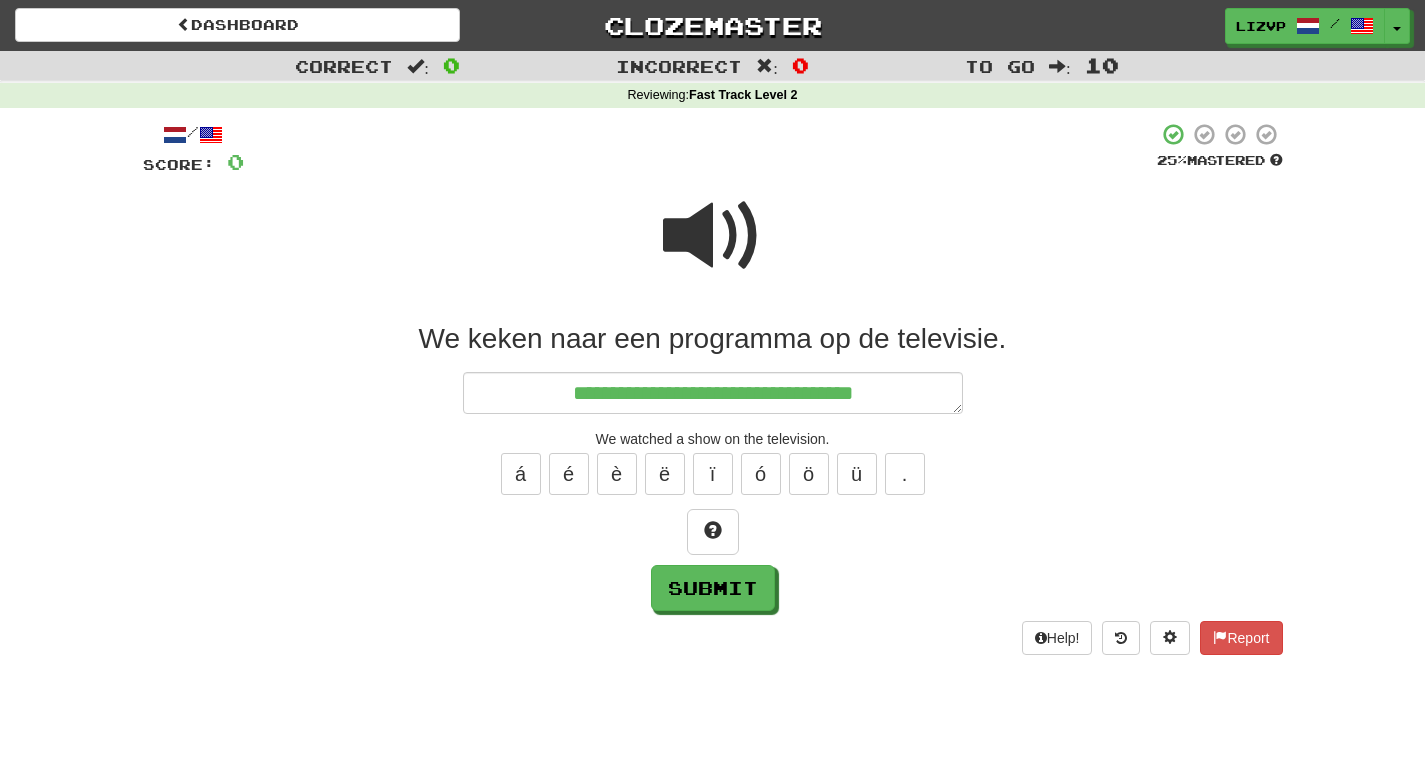 type on "*" 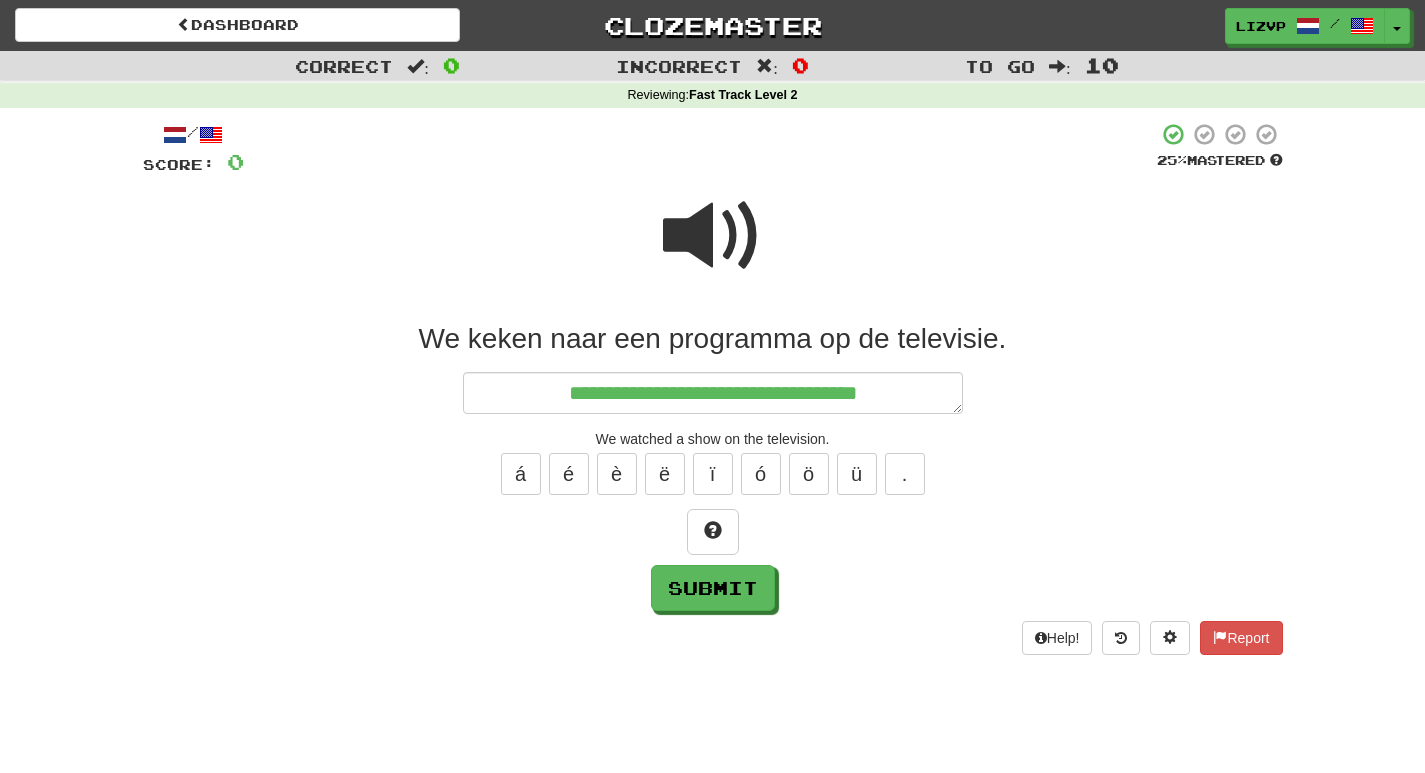 type on "*" 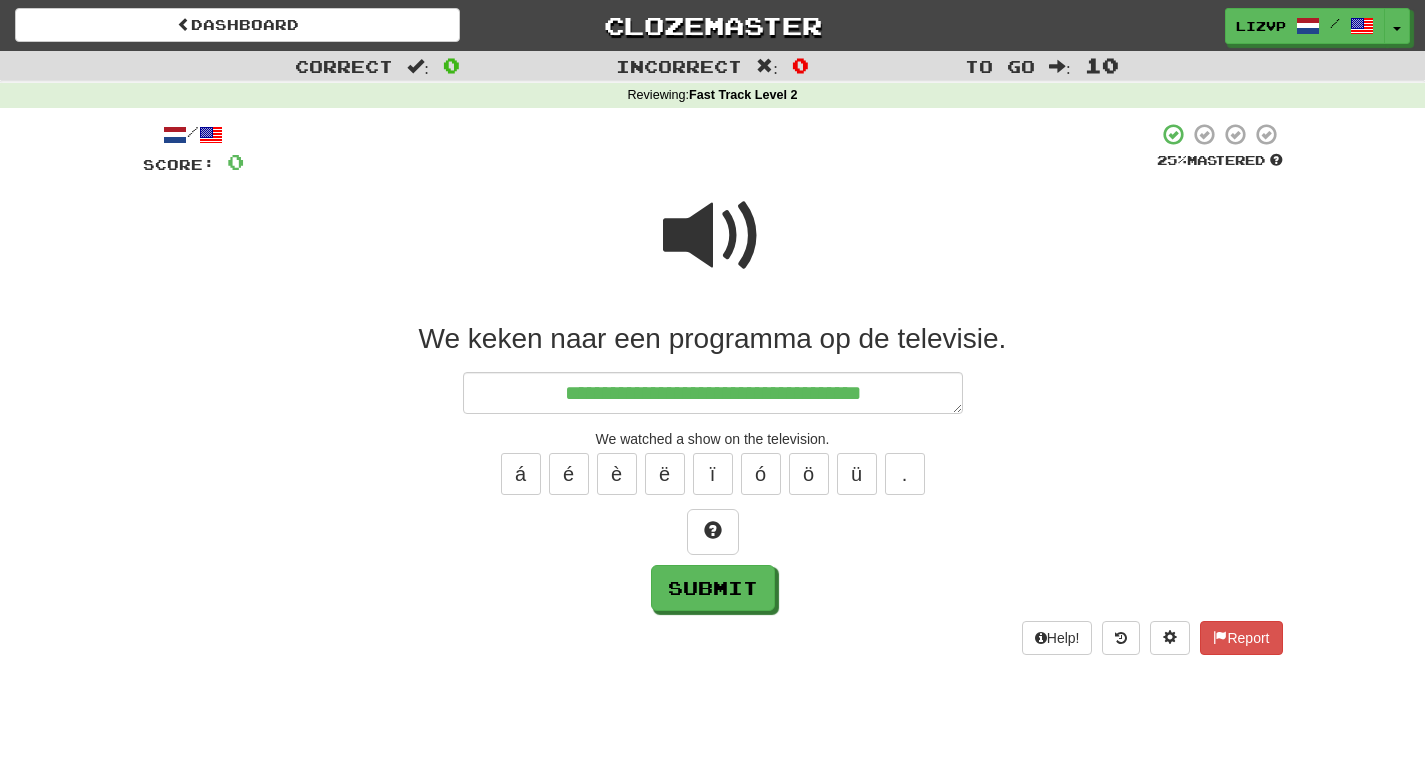 type on "*" 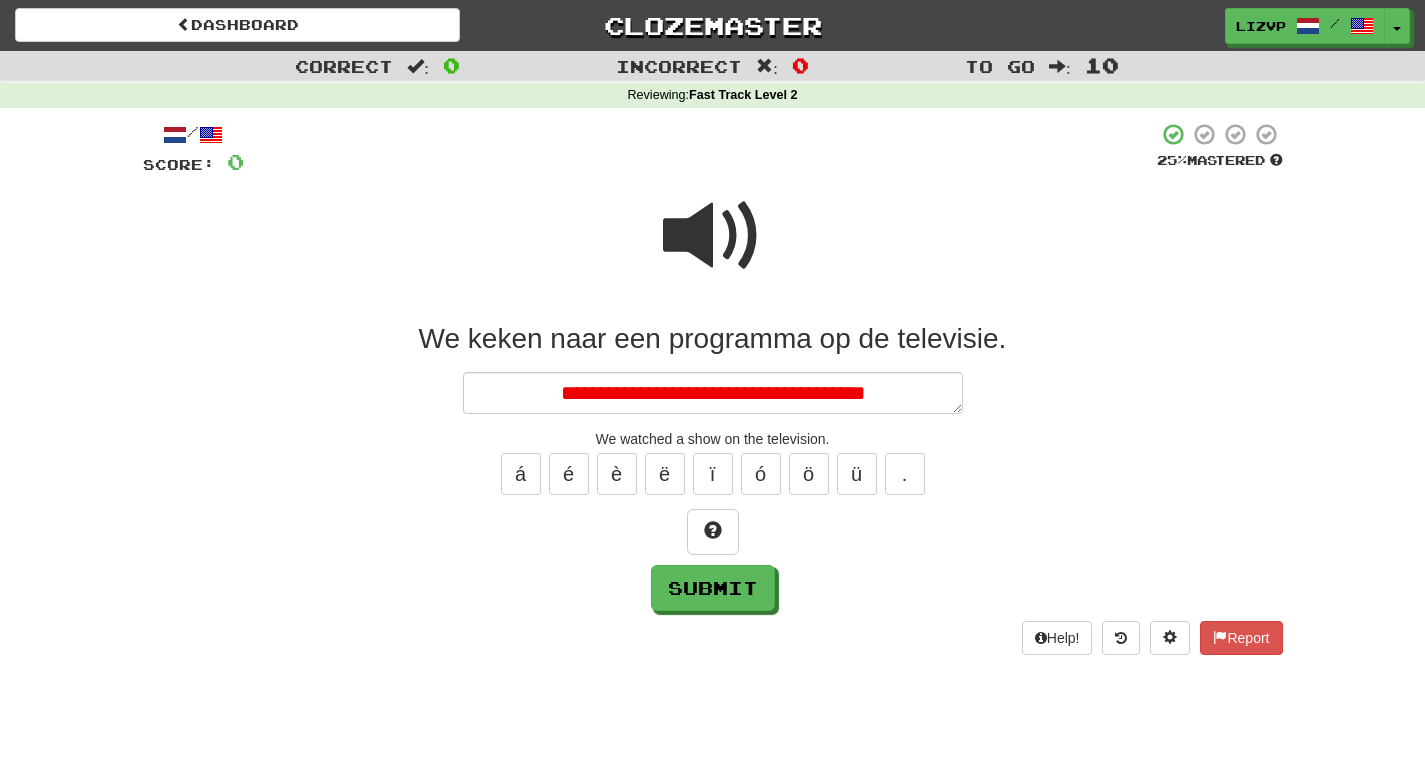 type on "*" 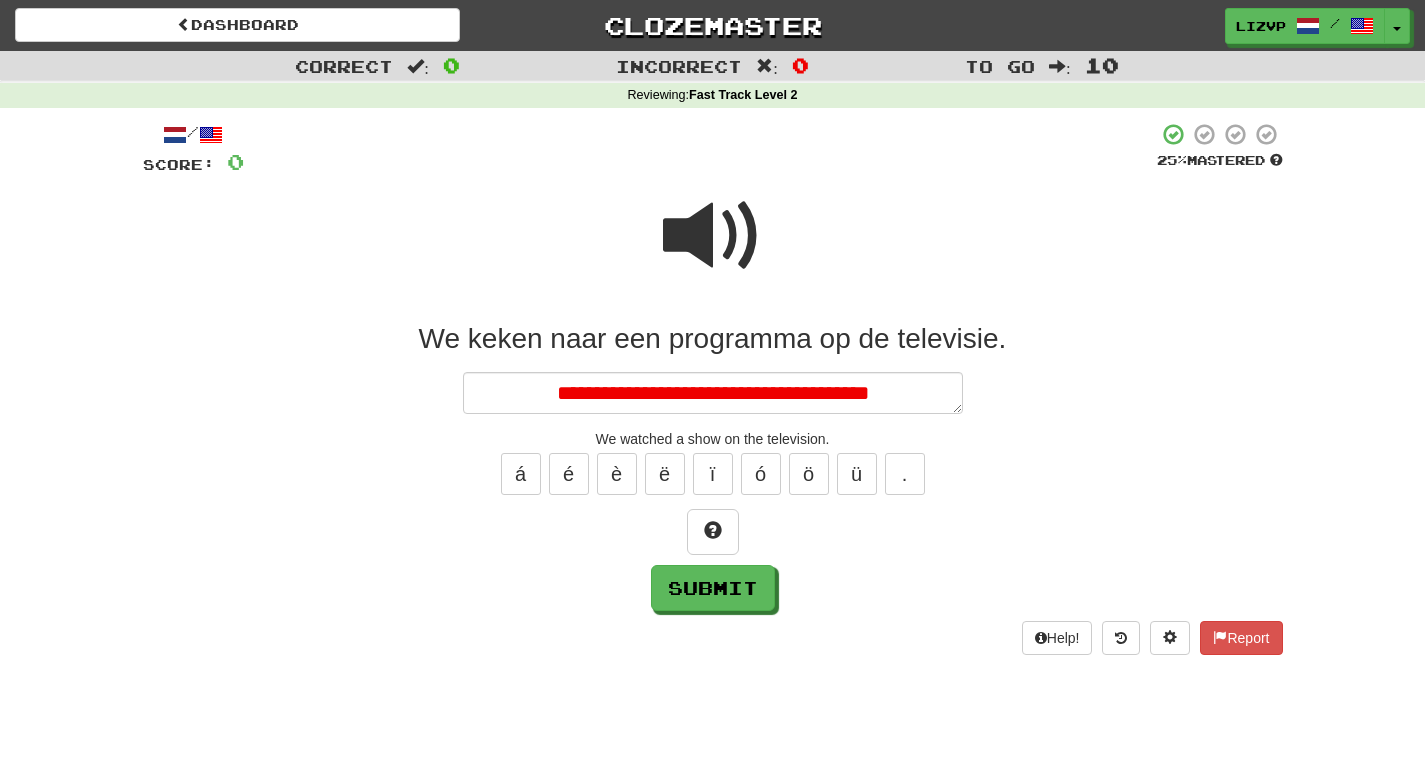 type on "*" 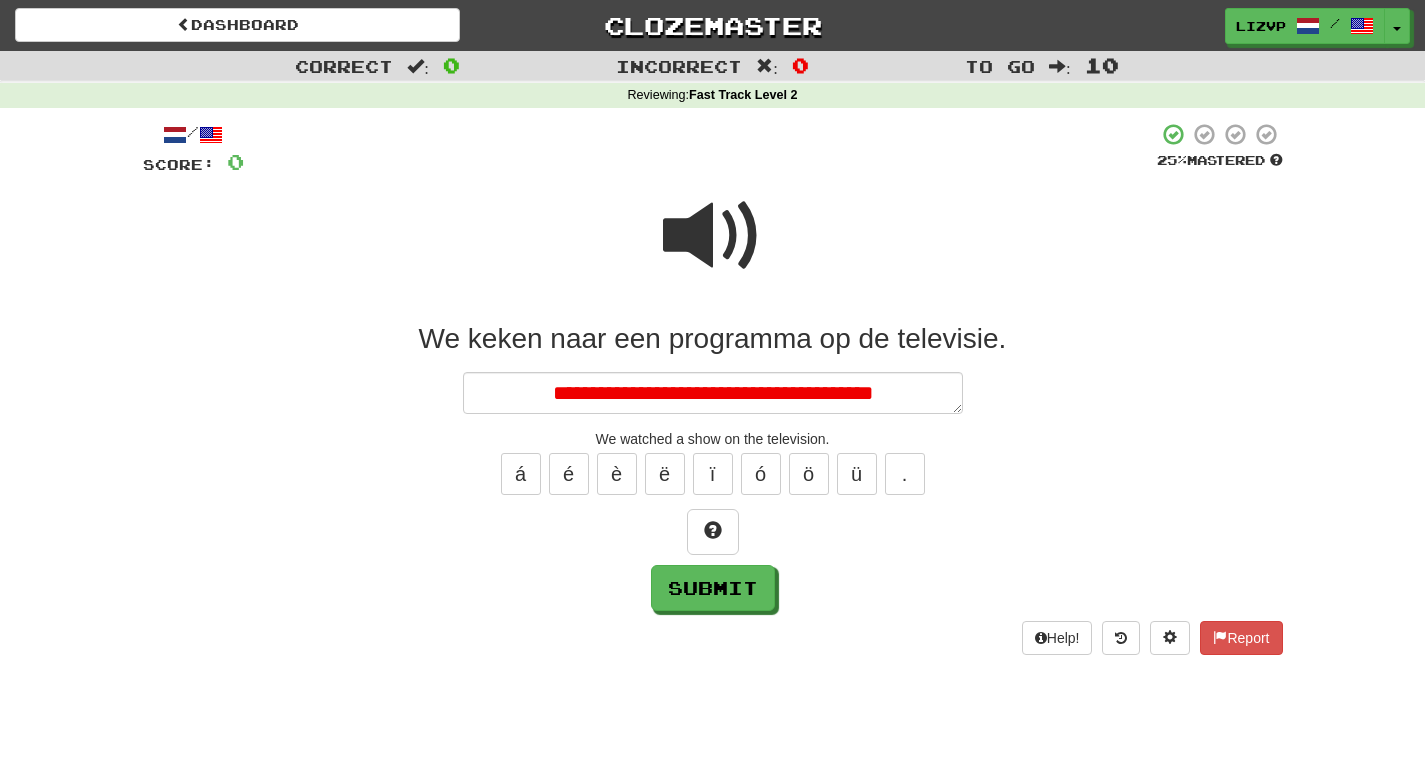type on "*" 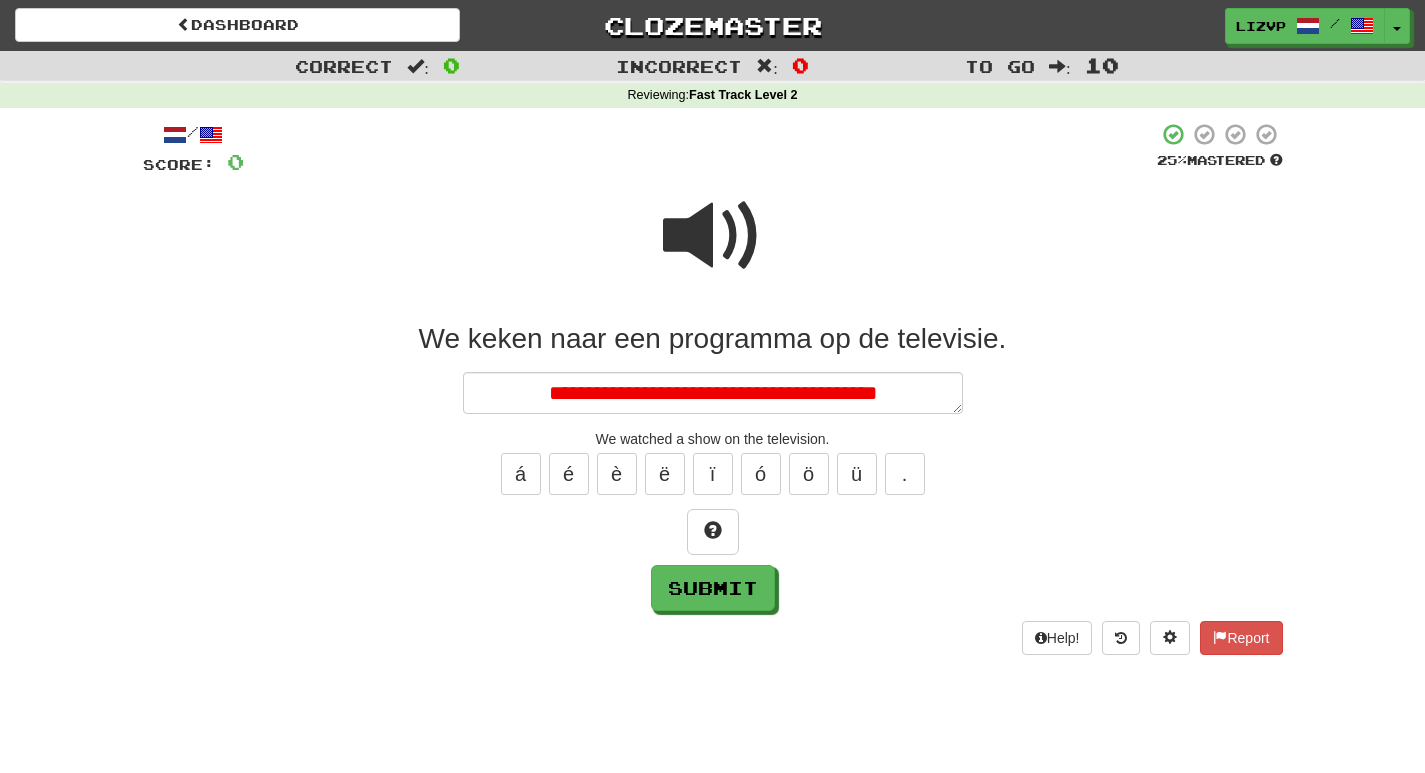 type on "*" 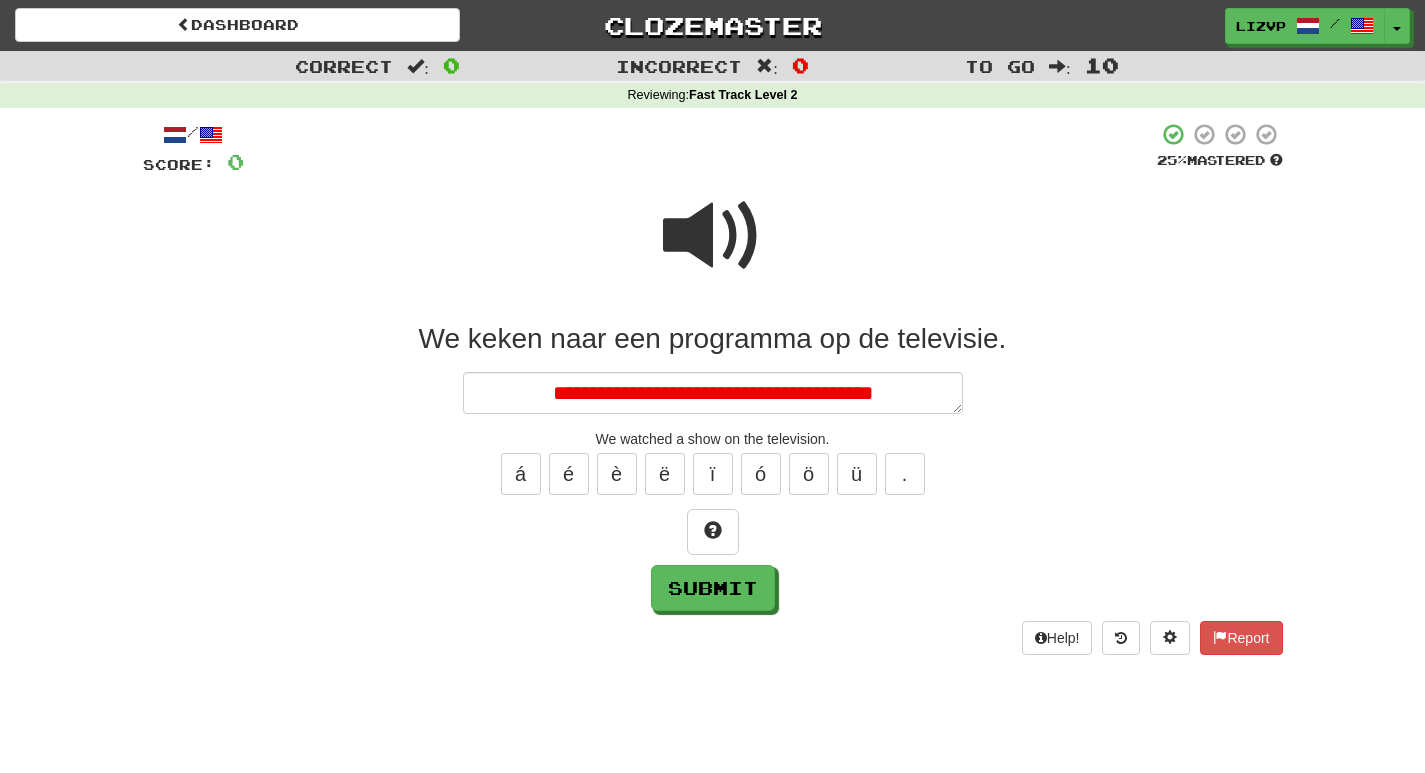 type on "*" 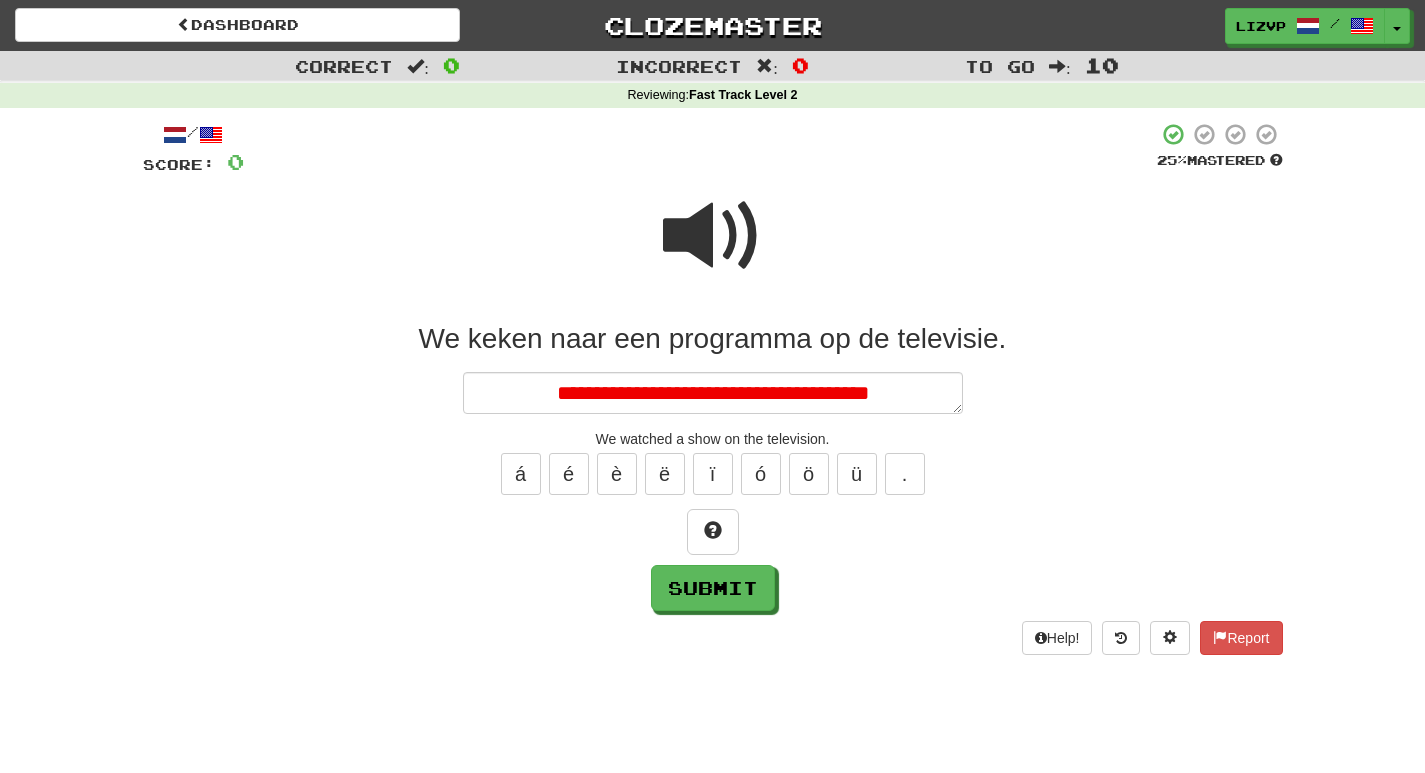 type on "*" 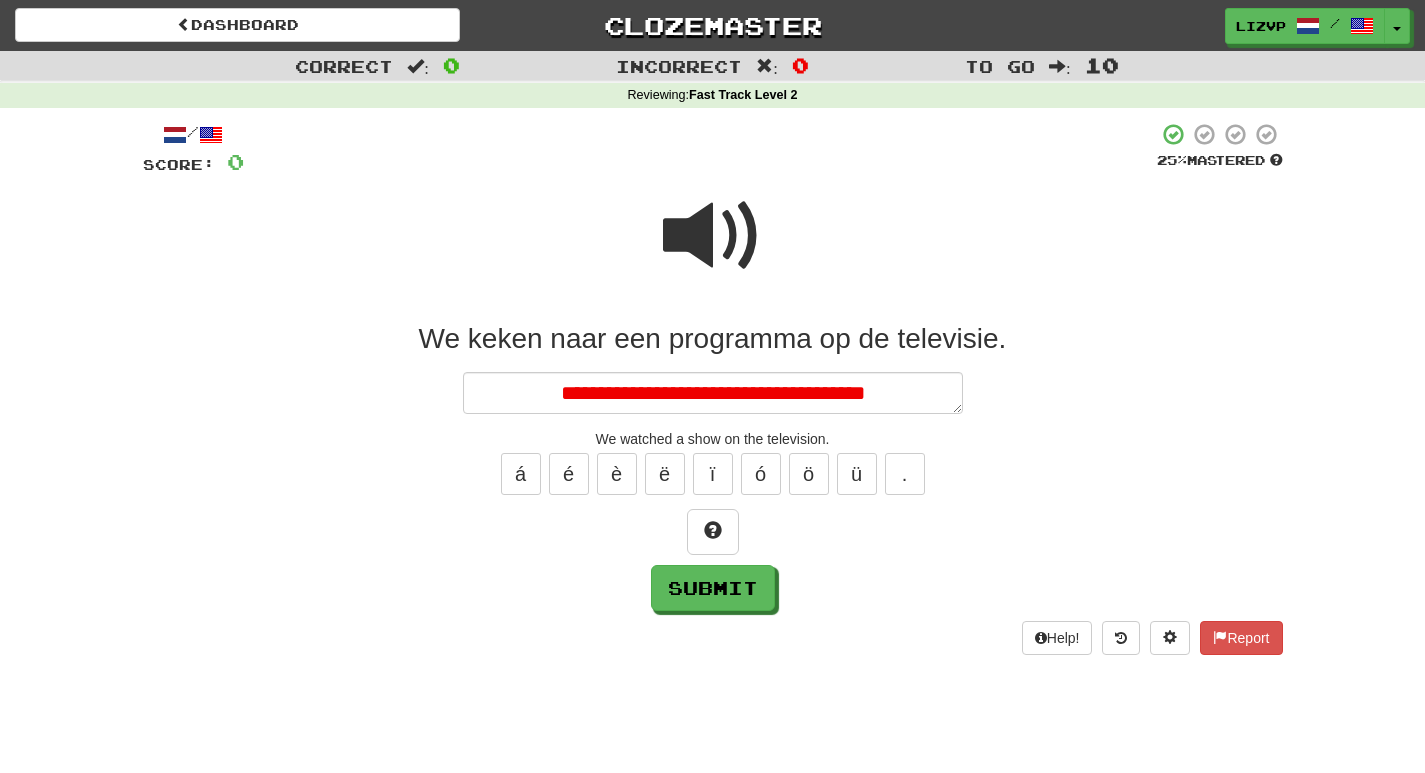 type on "*" 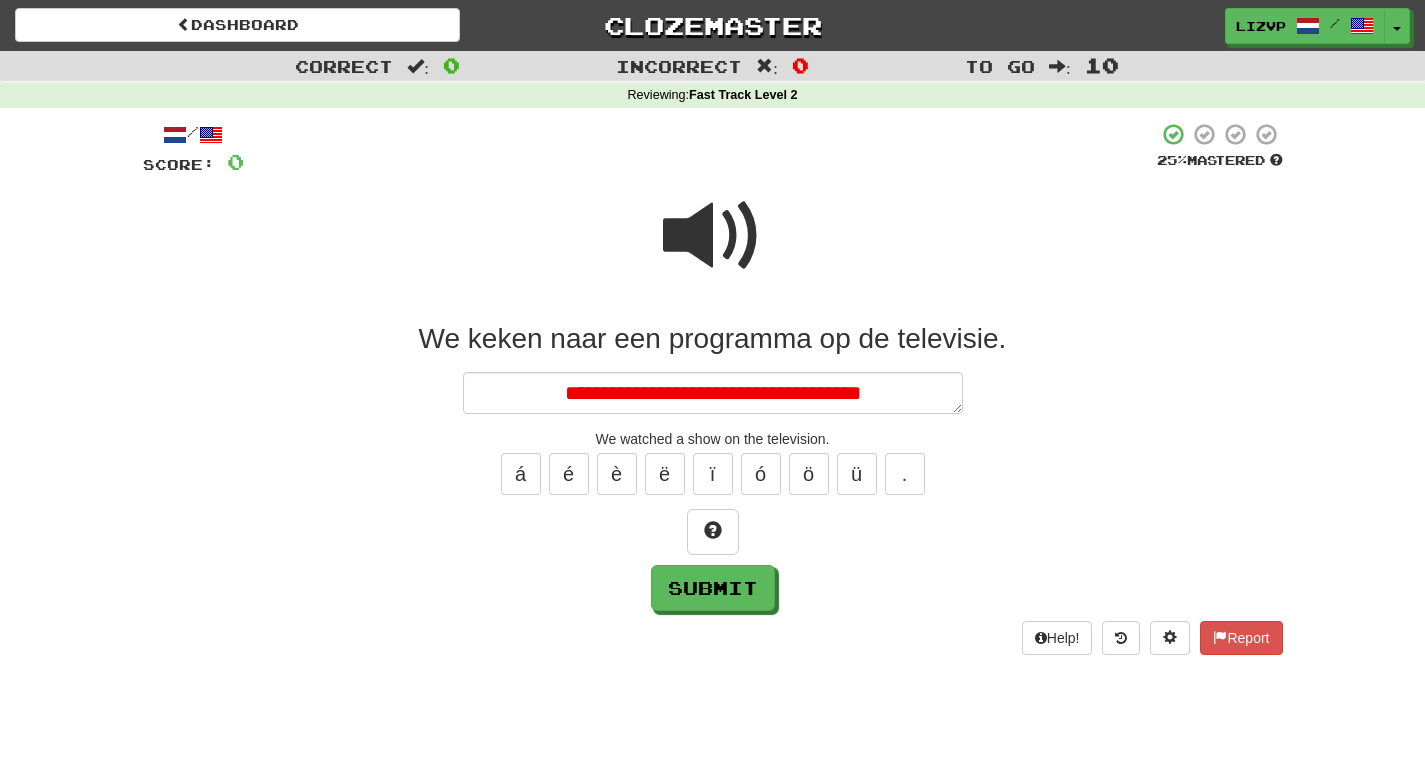 type on "*" 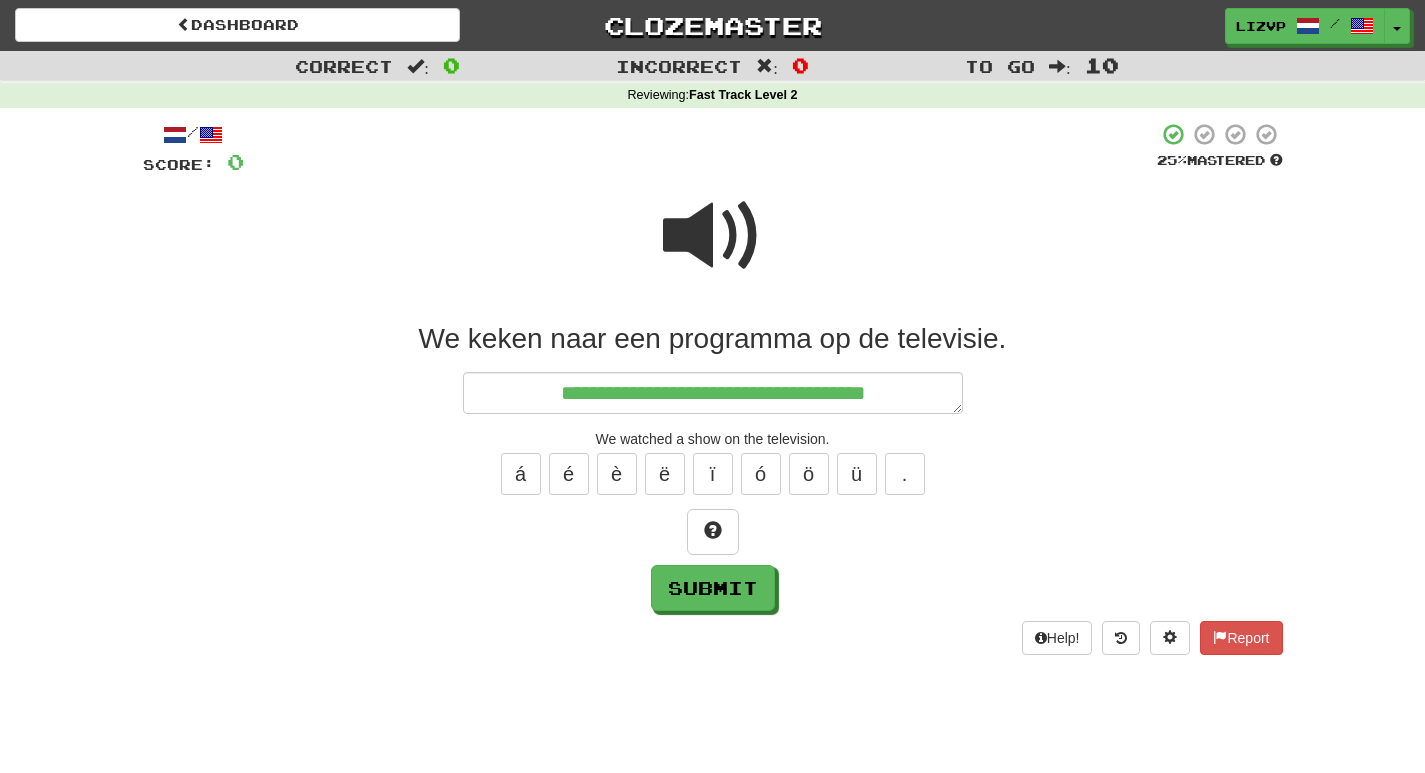 type on "*" 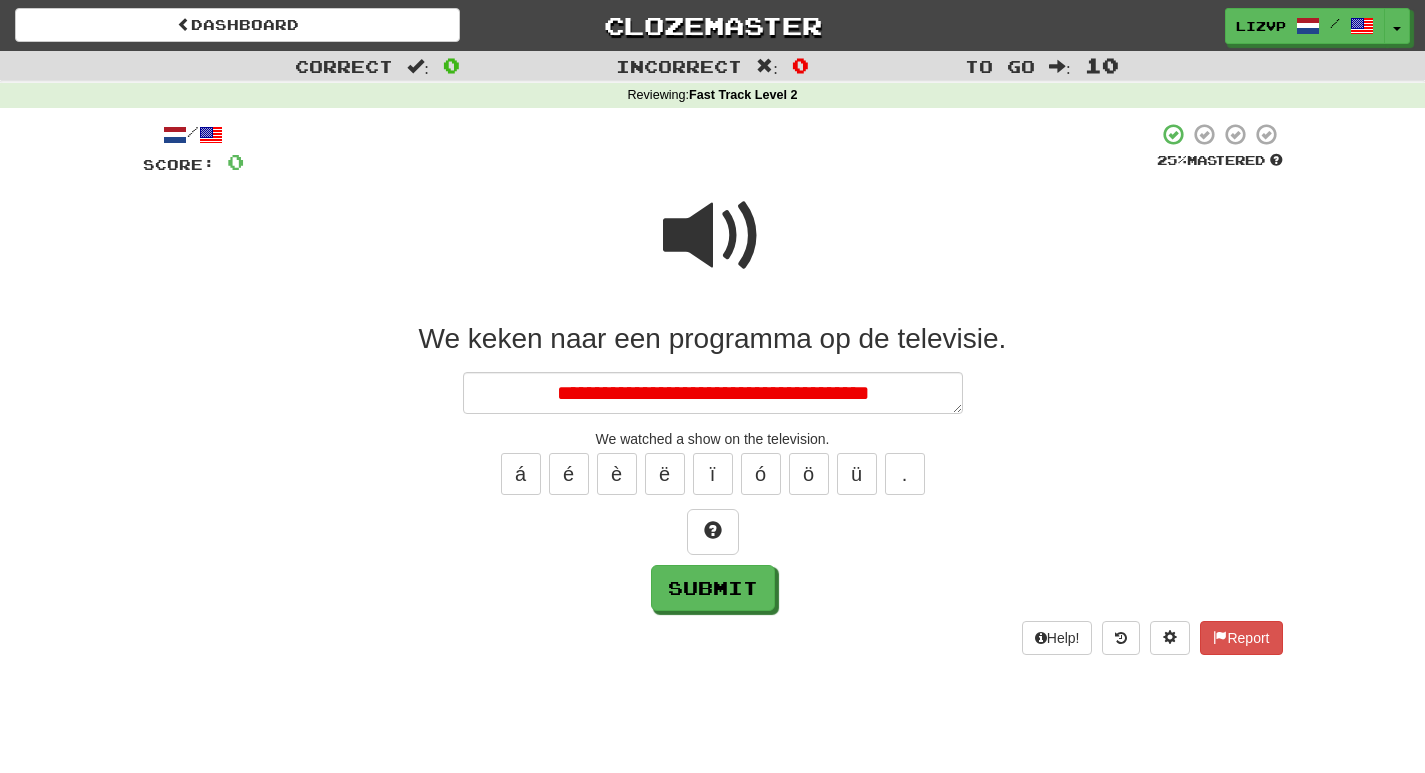 type on "*" 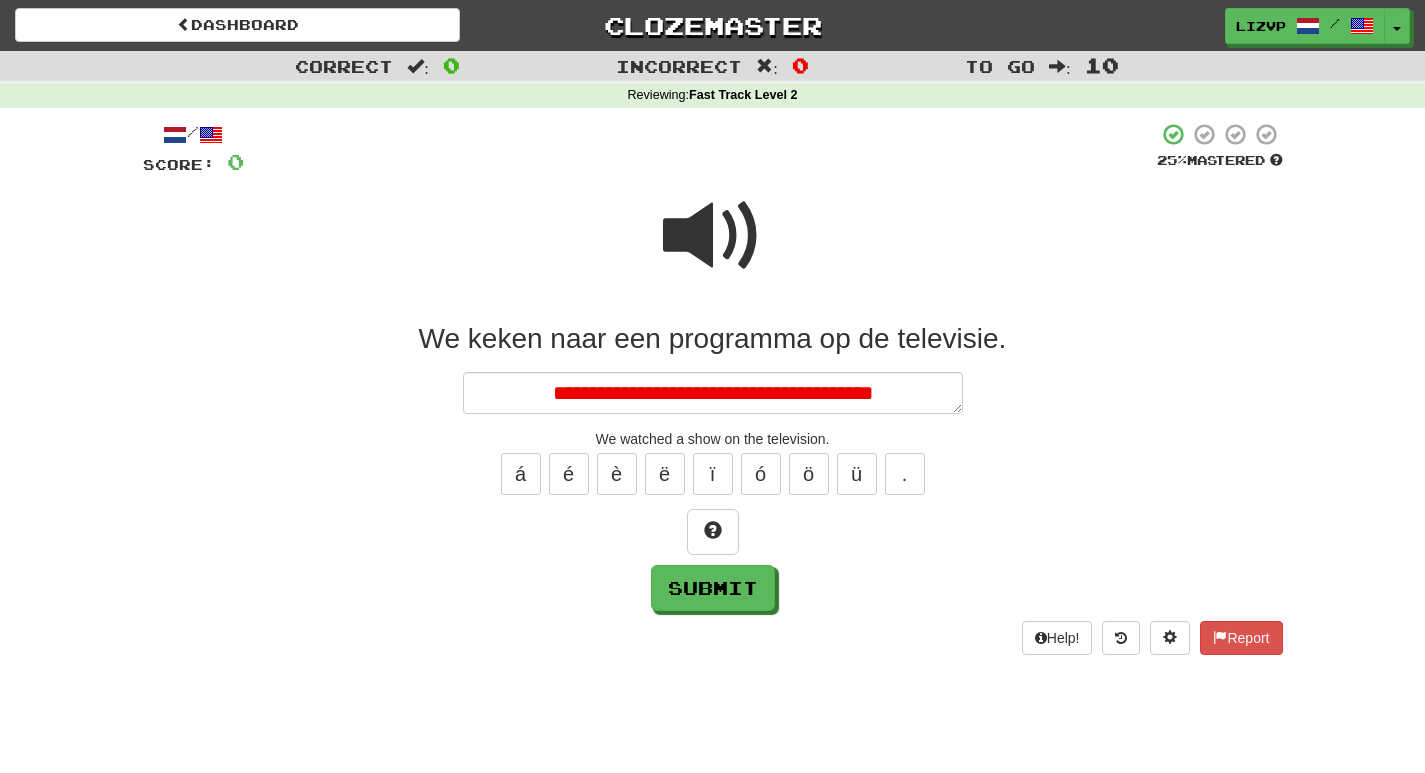 type on "*" 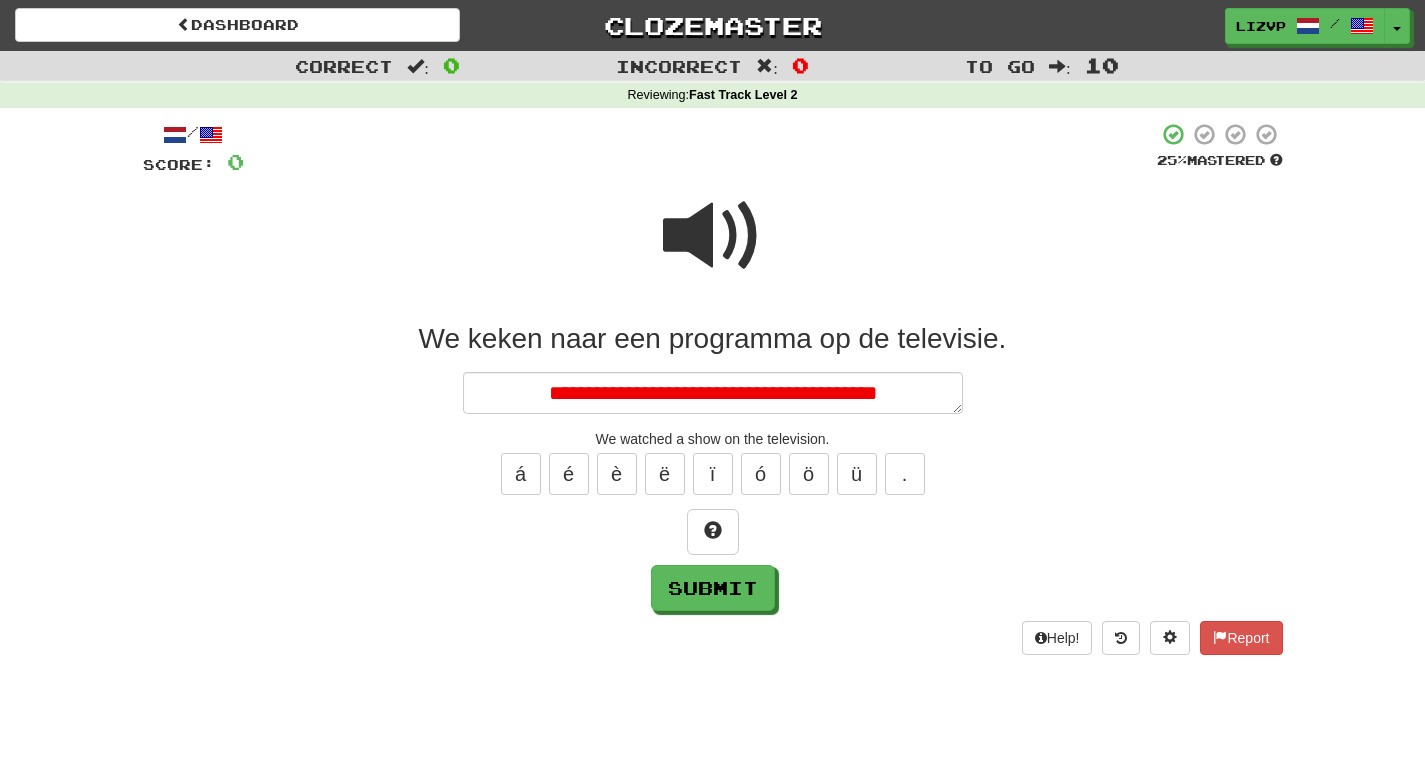 type on "*" 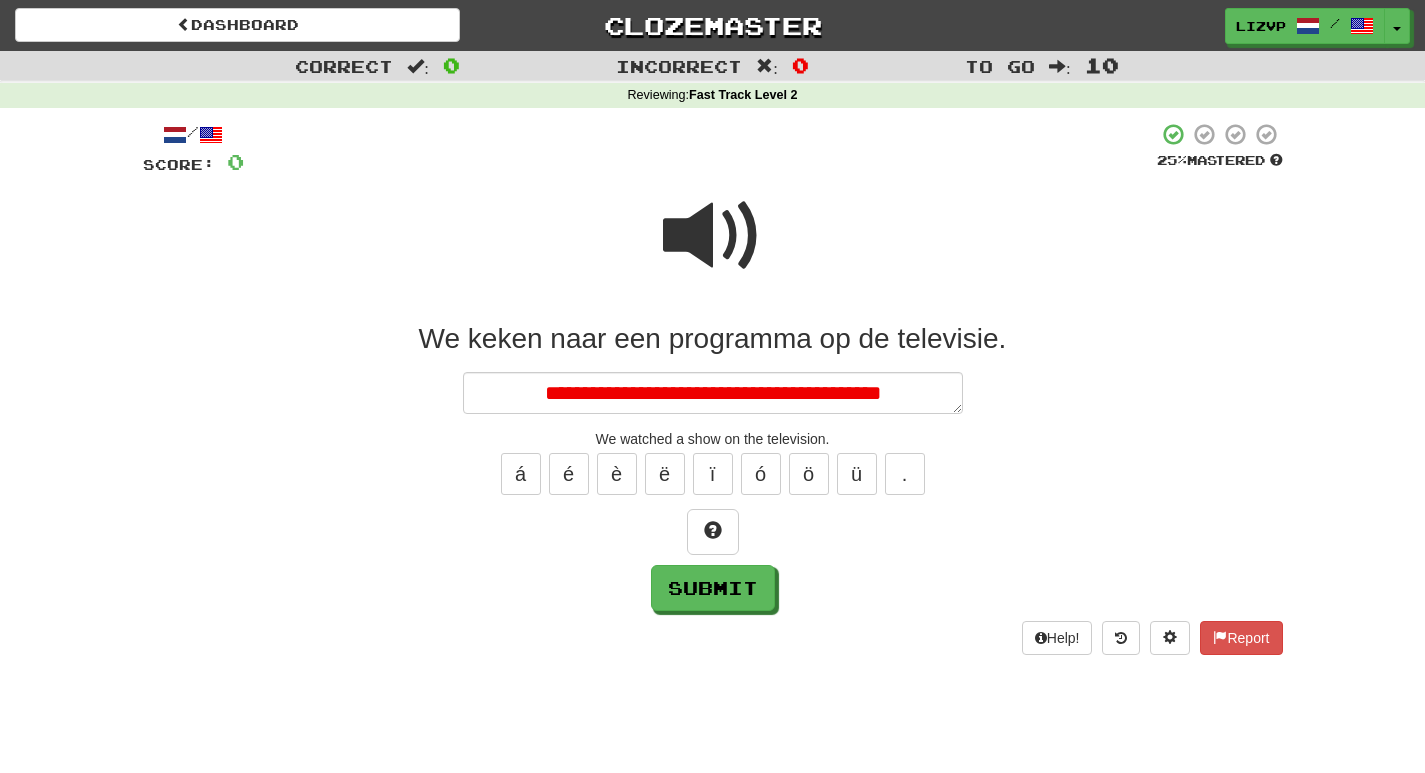 type on "*" 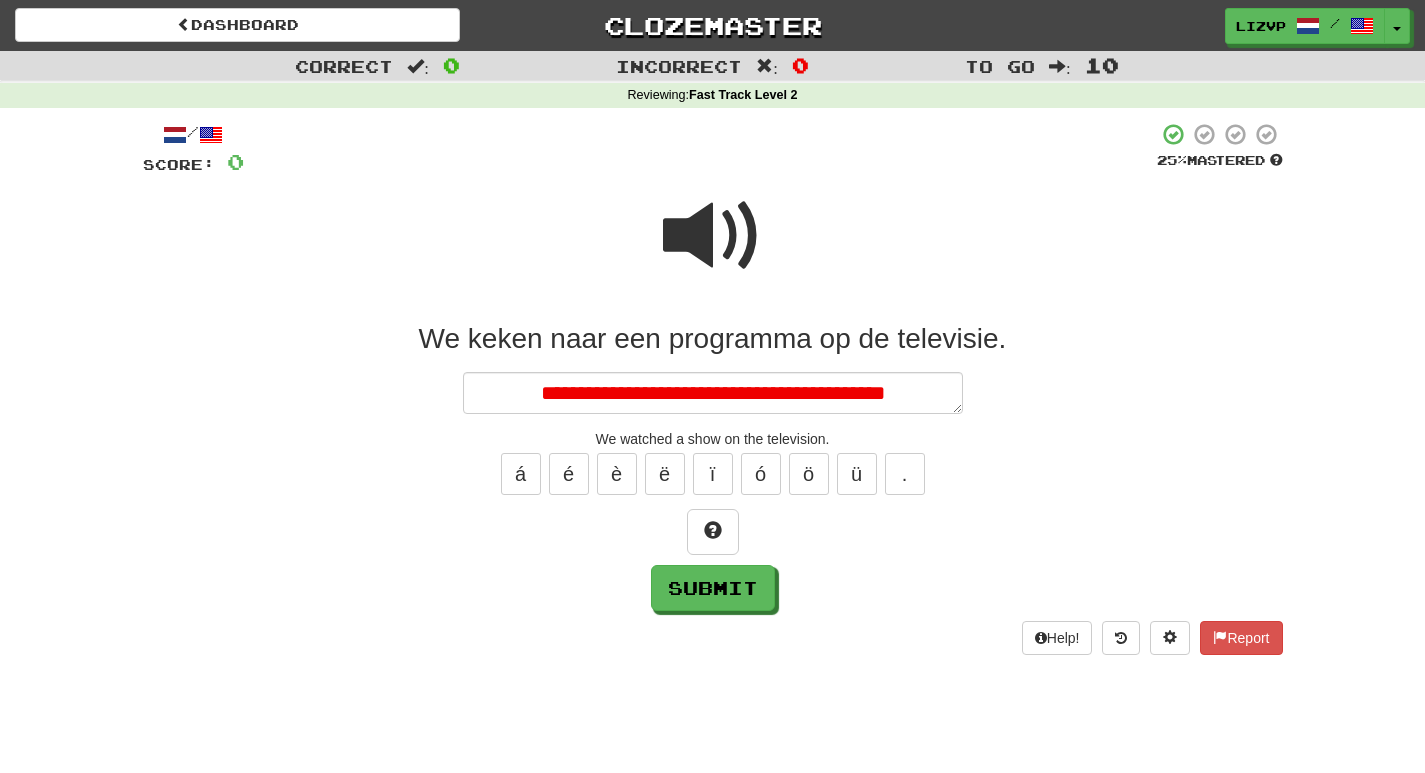 type on "*" 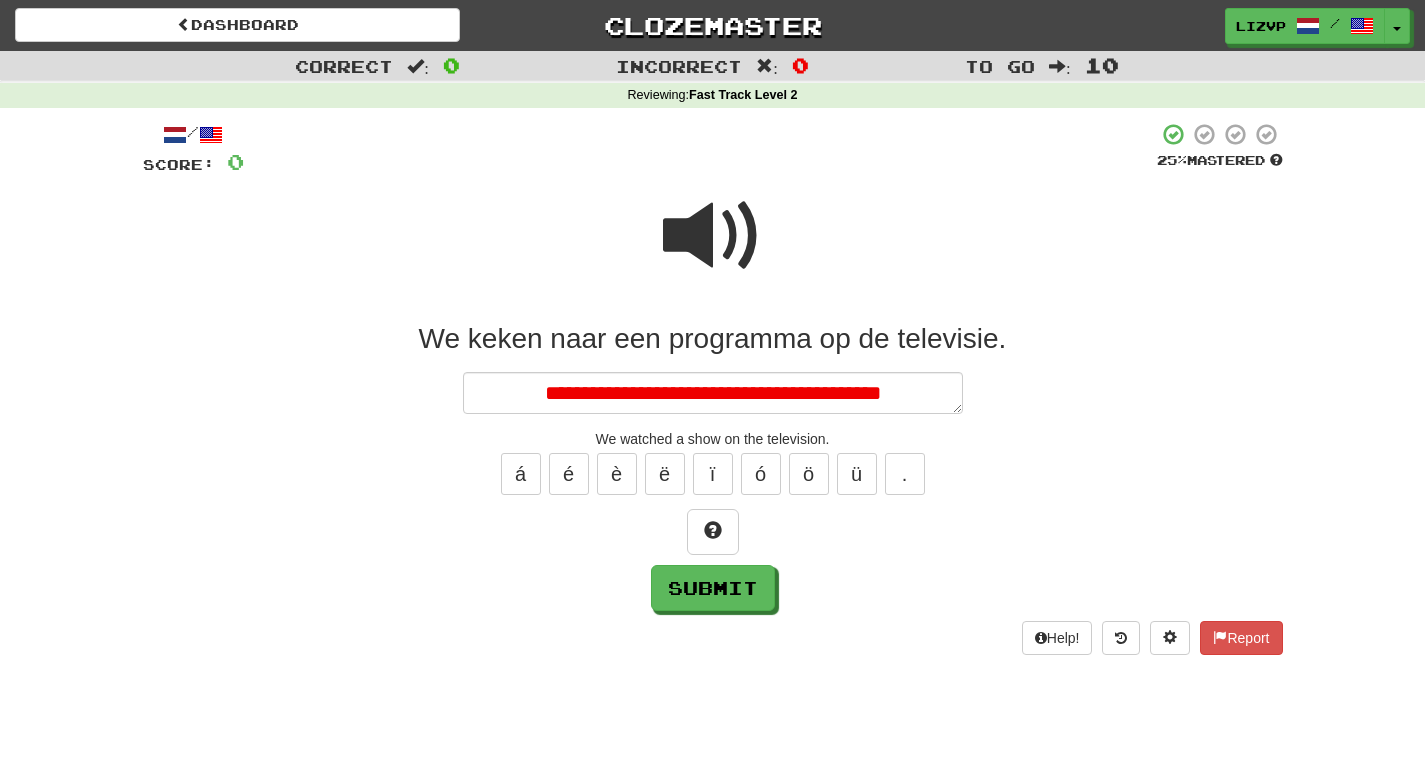 type on "*" 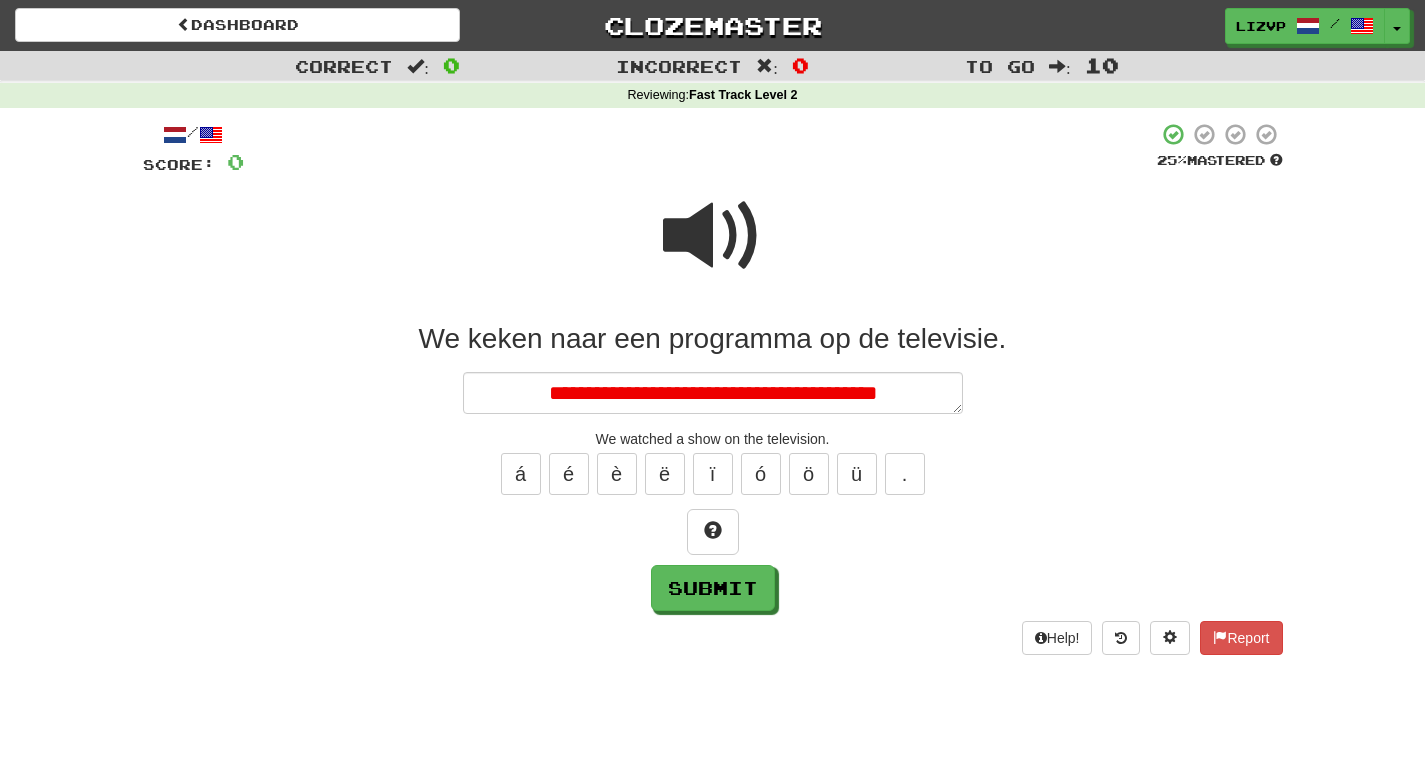 type on "*" 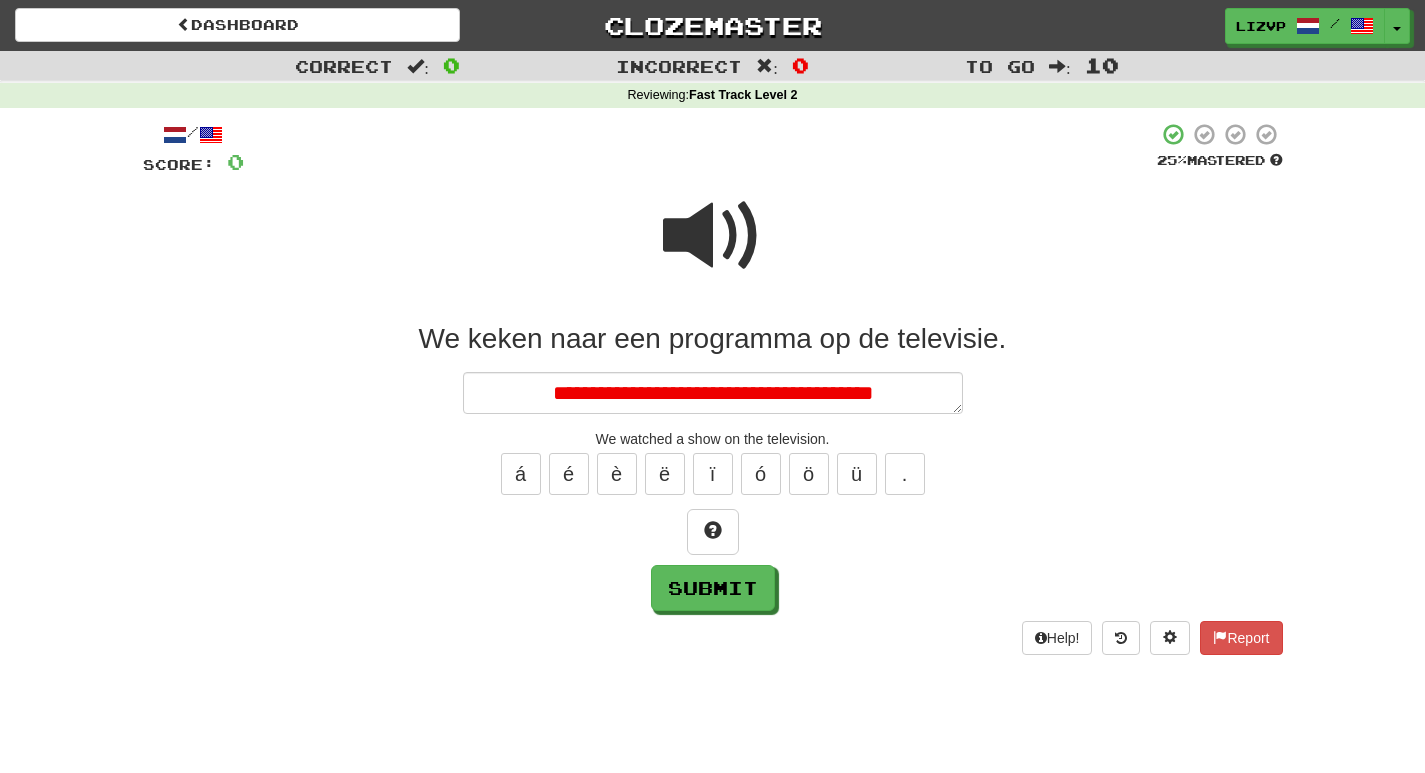type on "*" 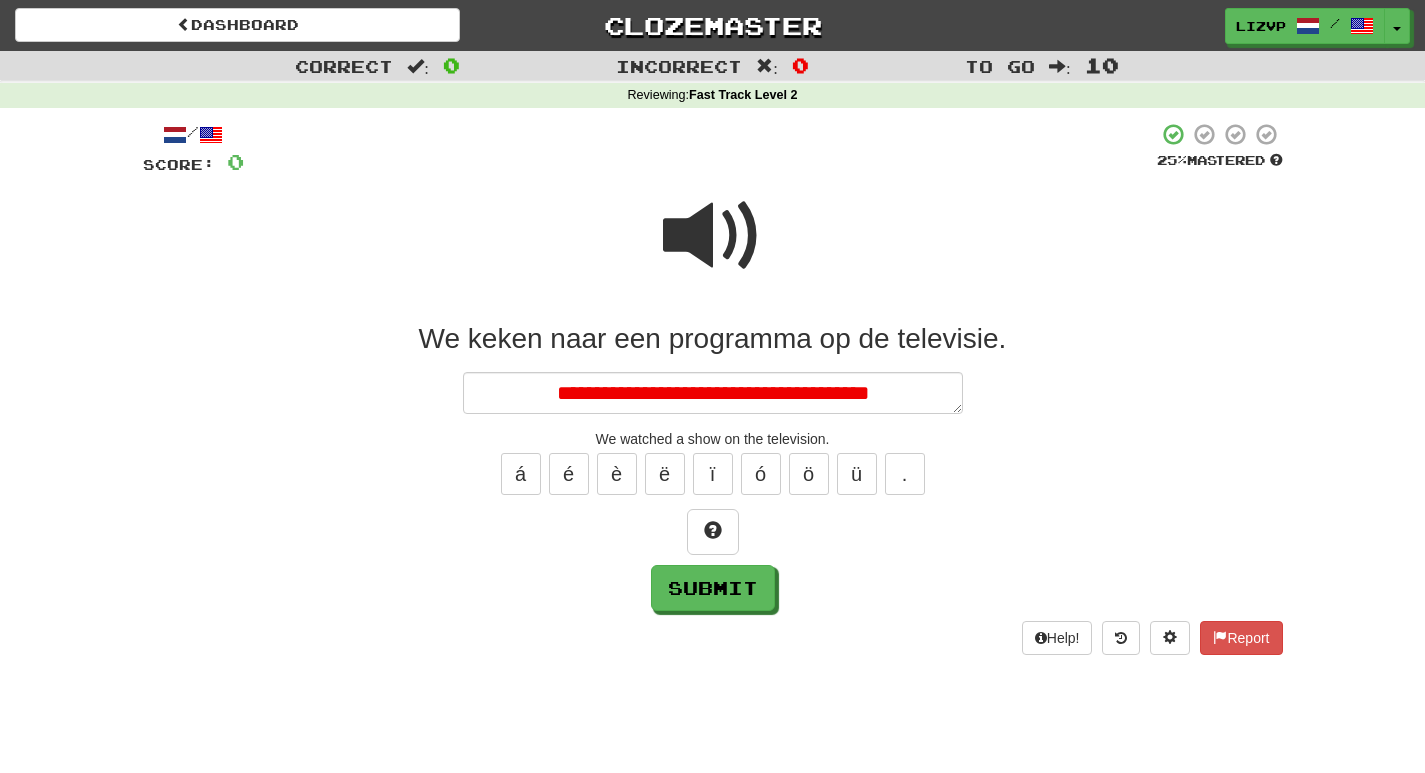 type on "*" 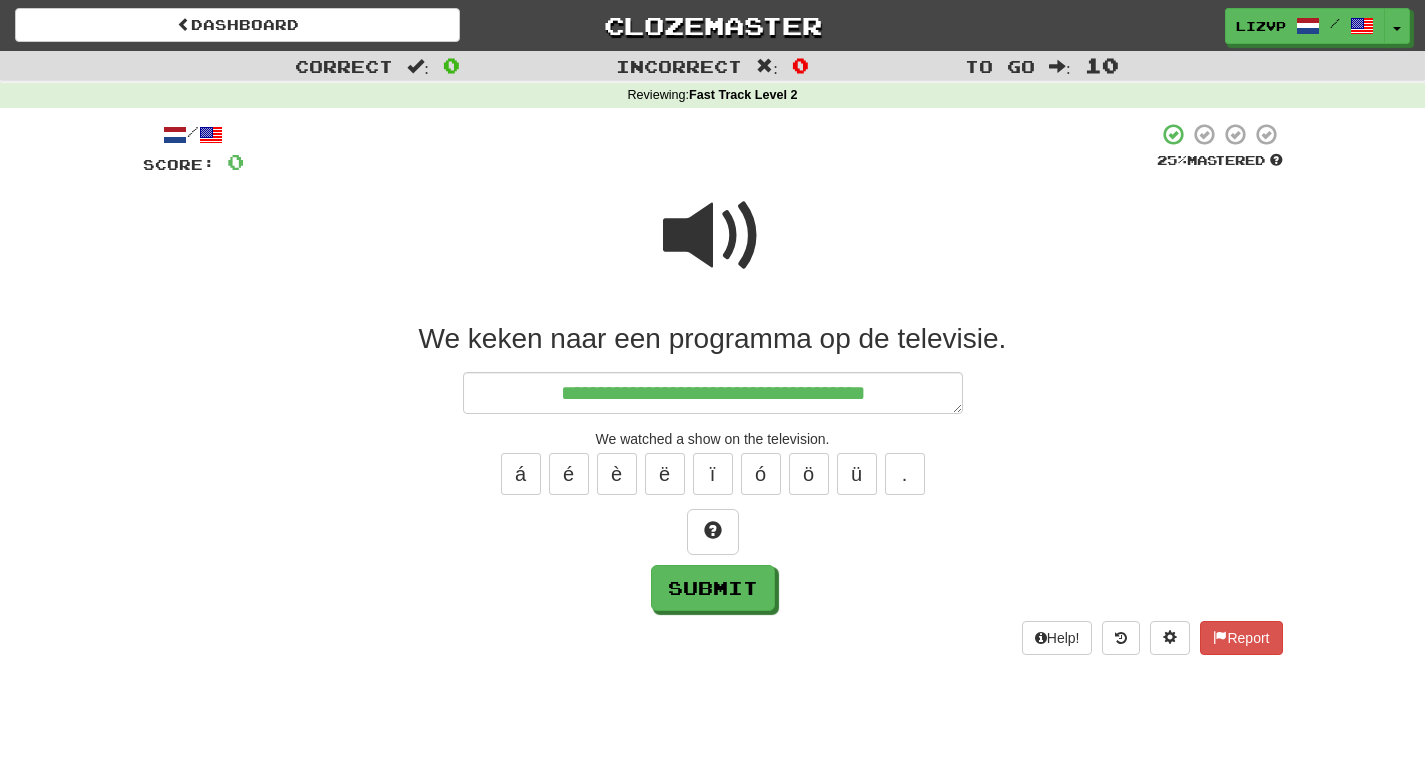 type on "*" 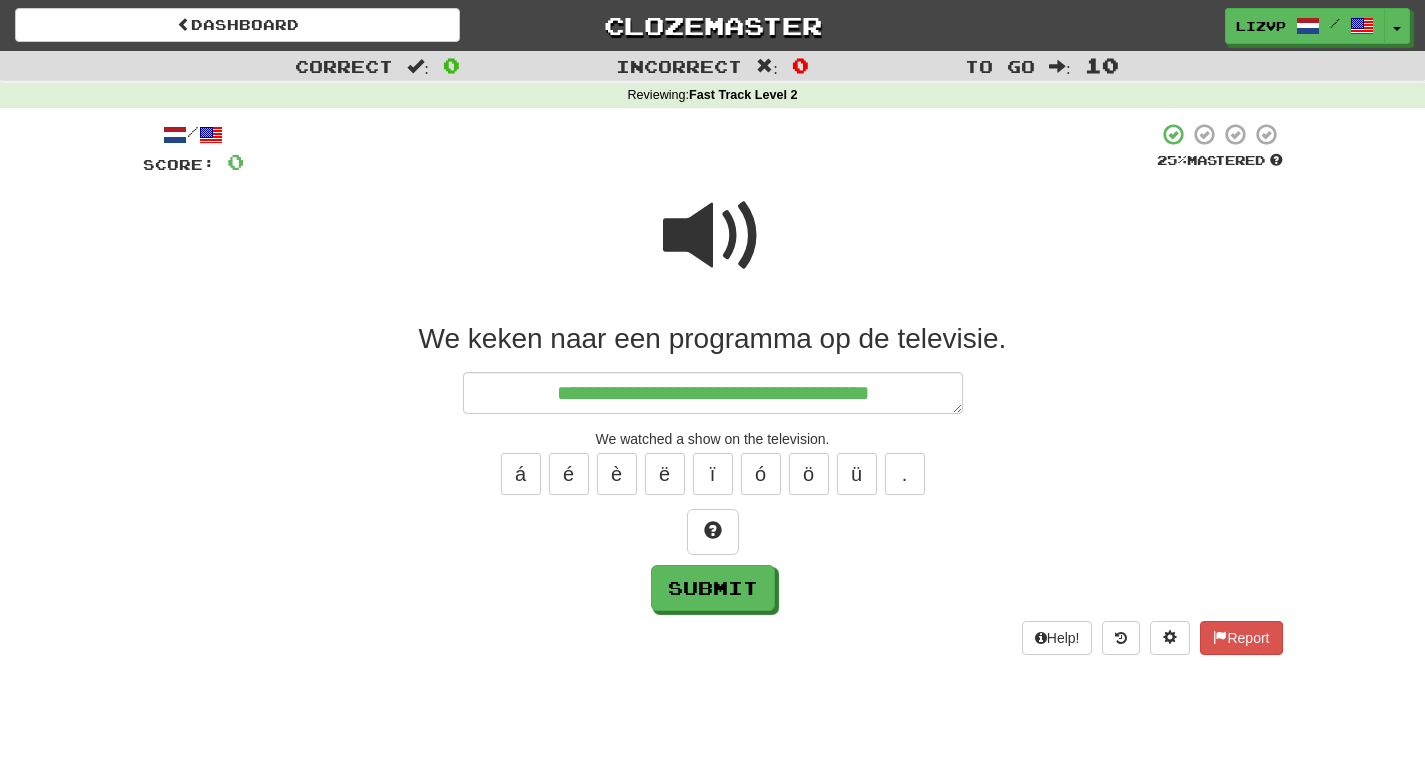 type on "*" 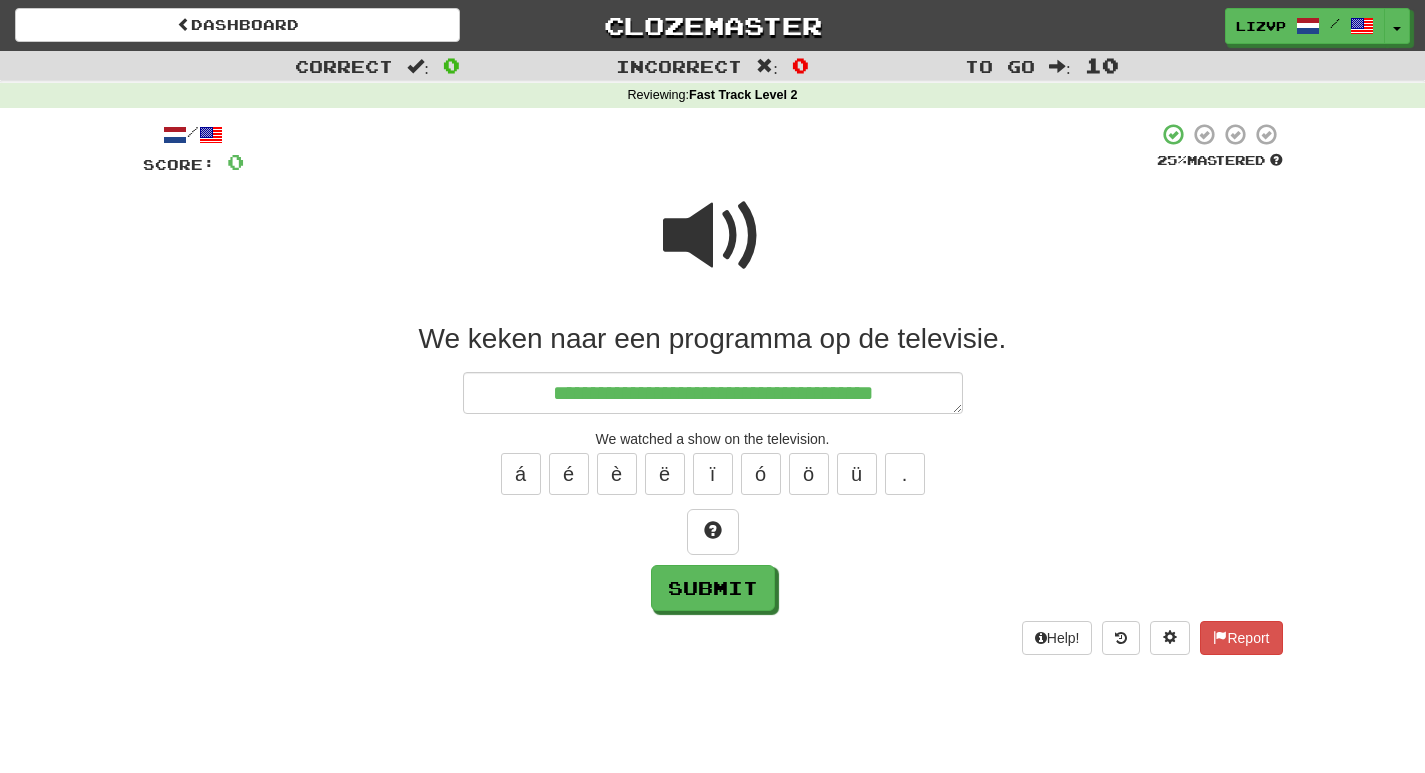 type on "*" 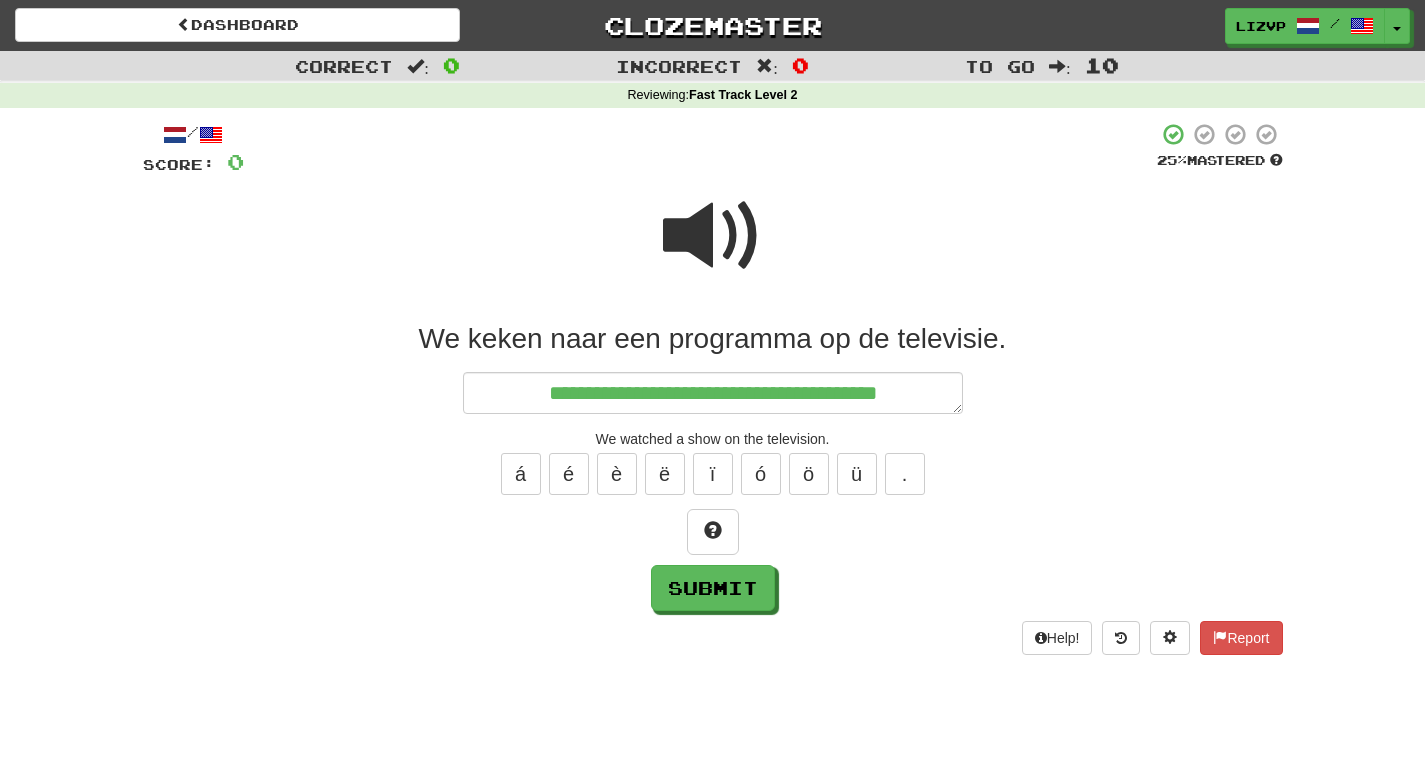 type on "*" 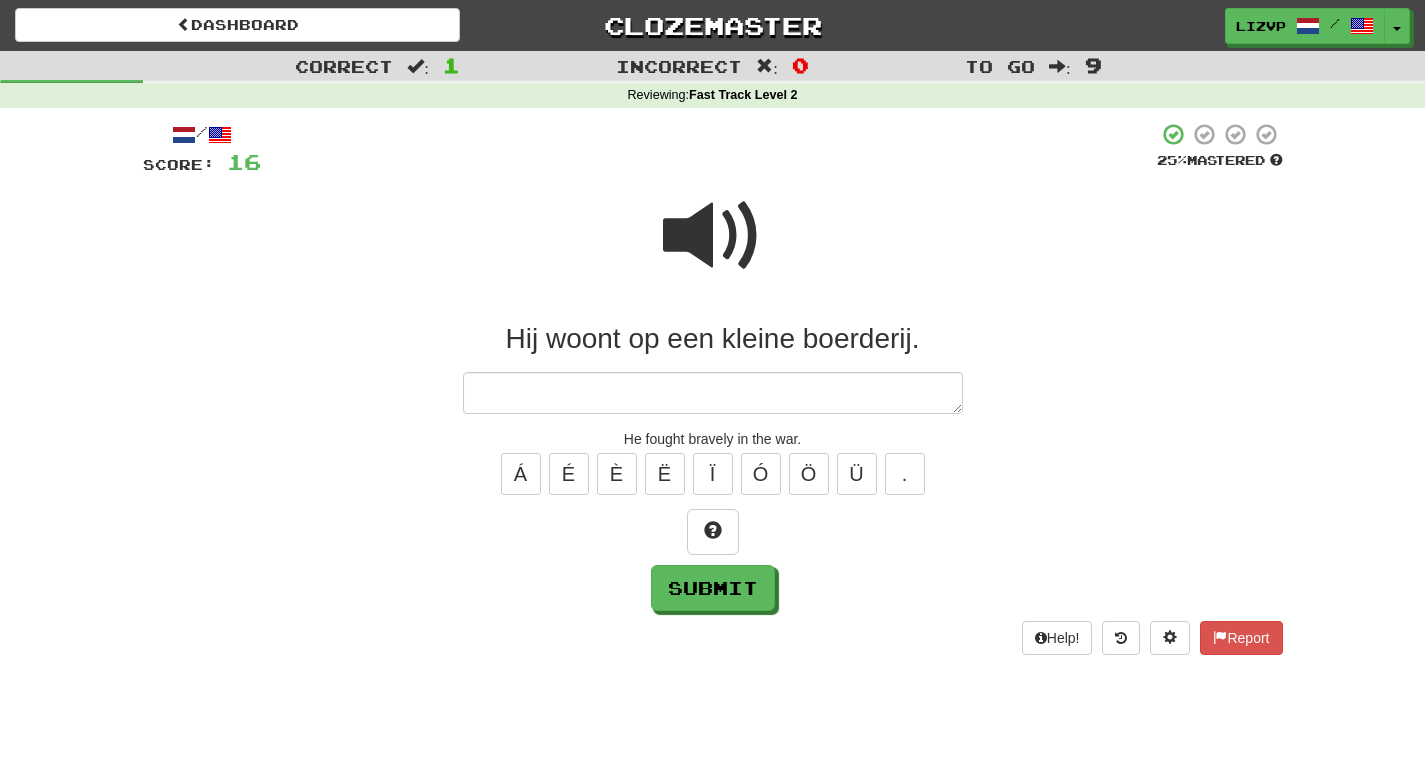 type on "*" 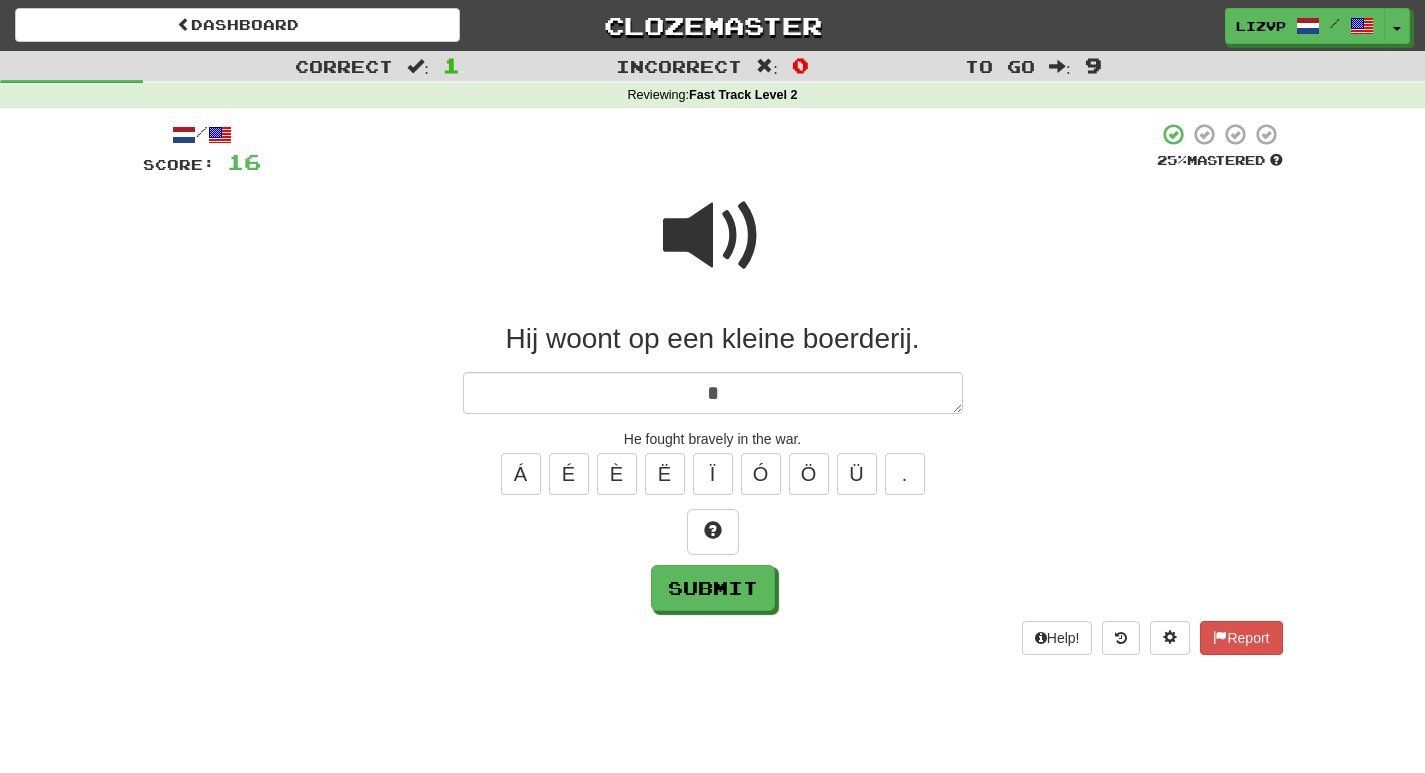 type on "*" 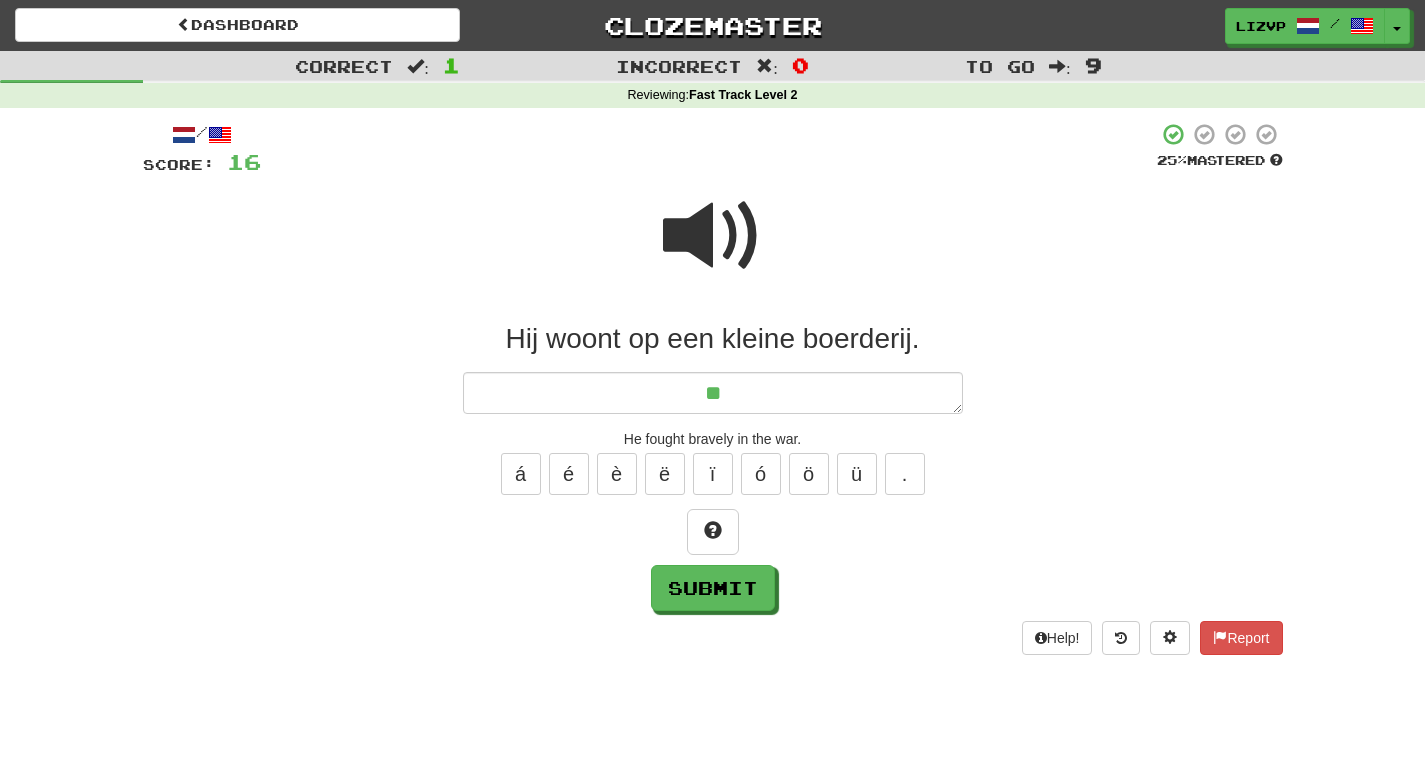 type on "*" 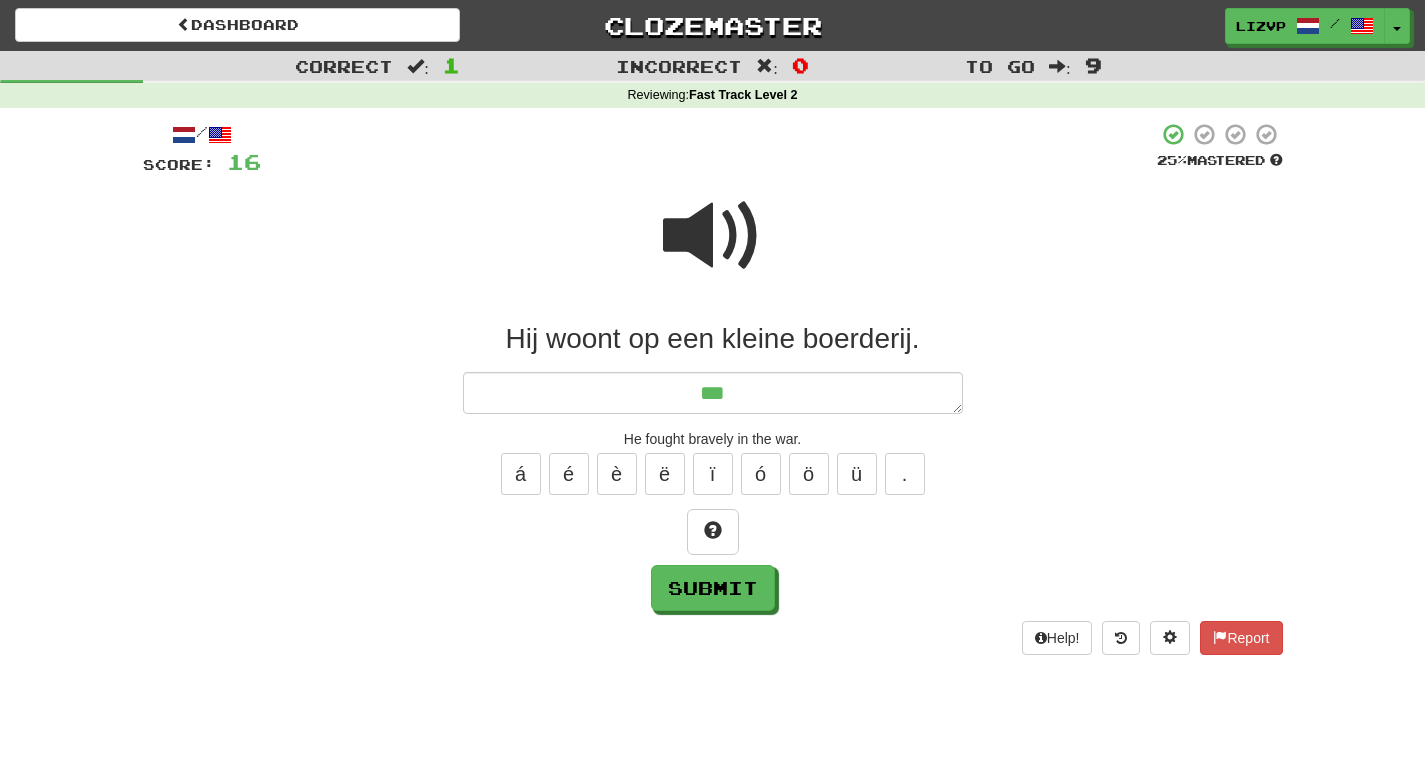 type on "*" 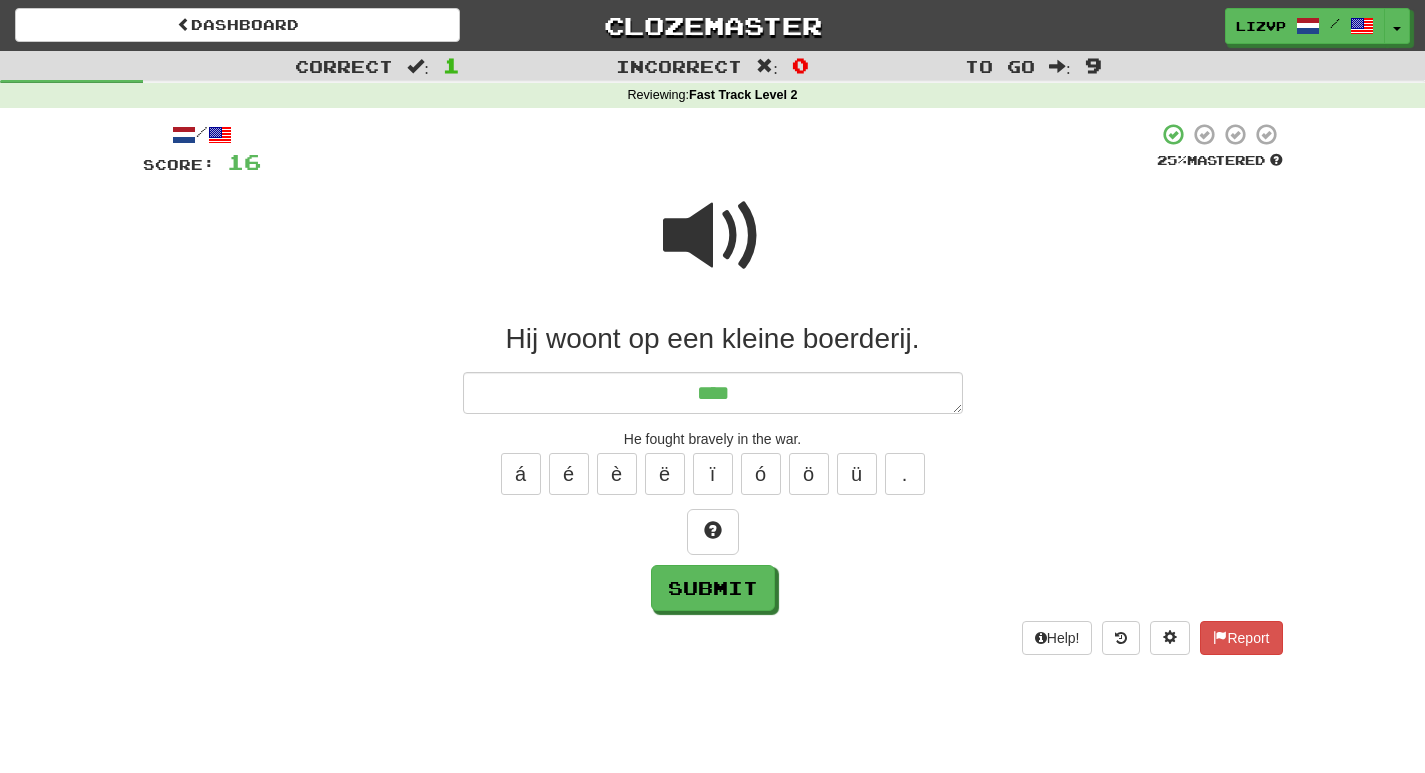 type on "*" 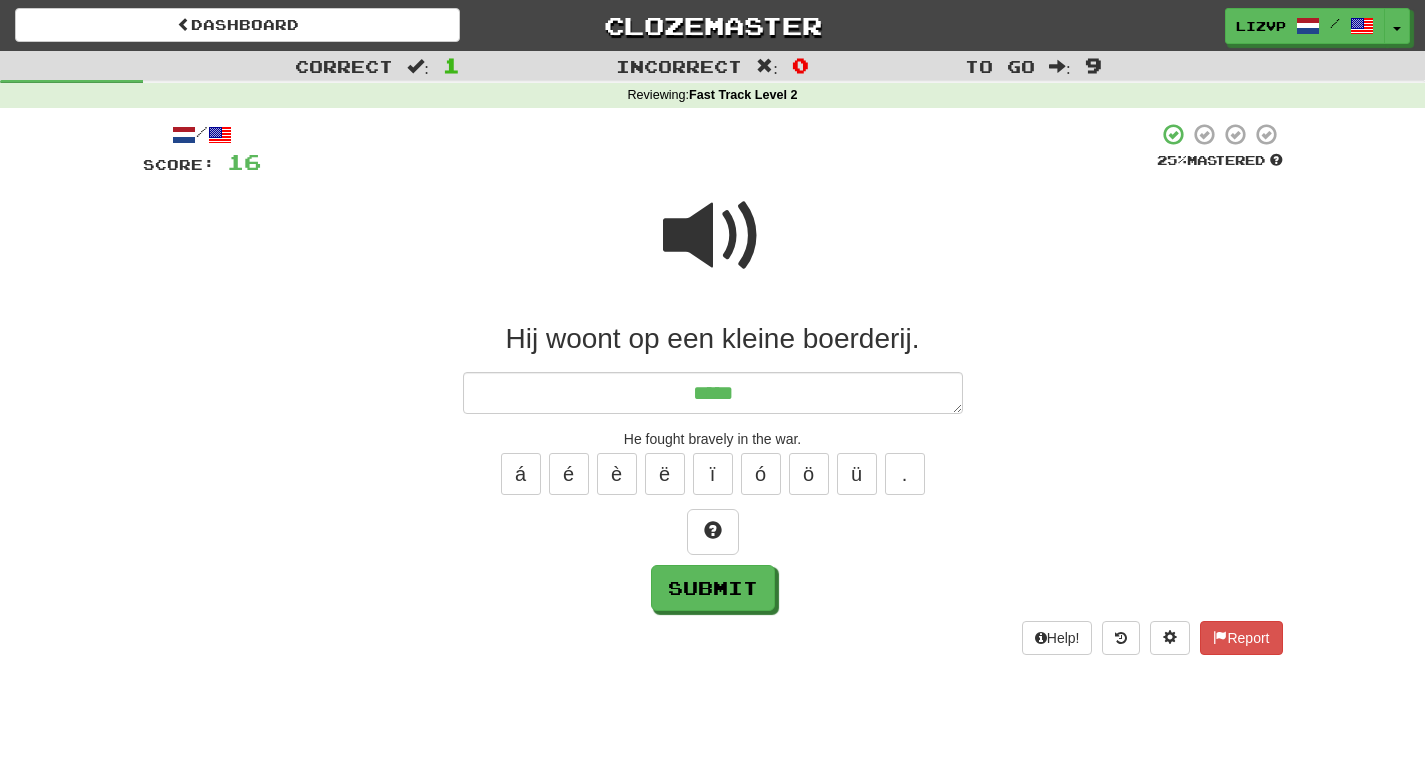 type on "*" 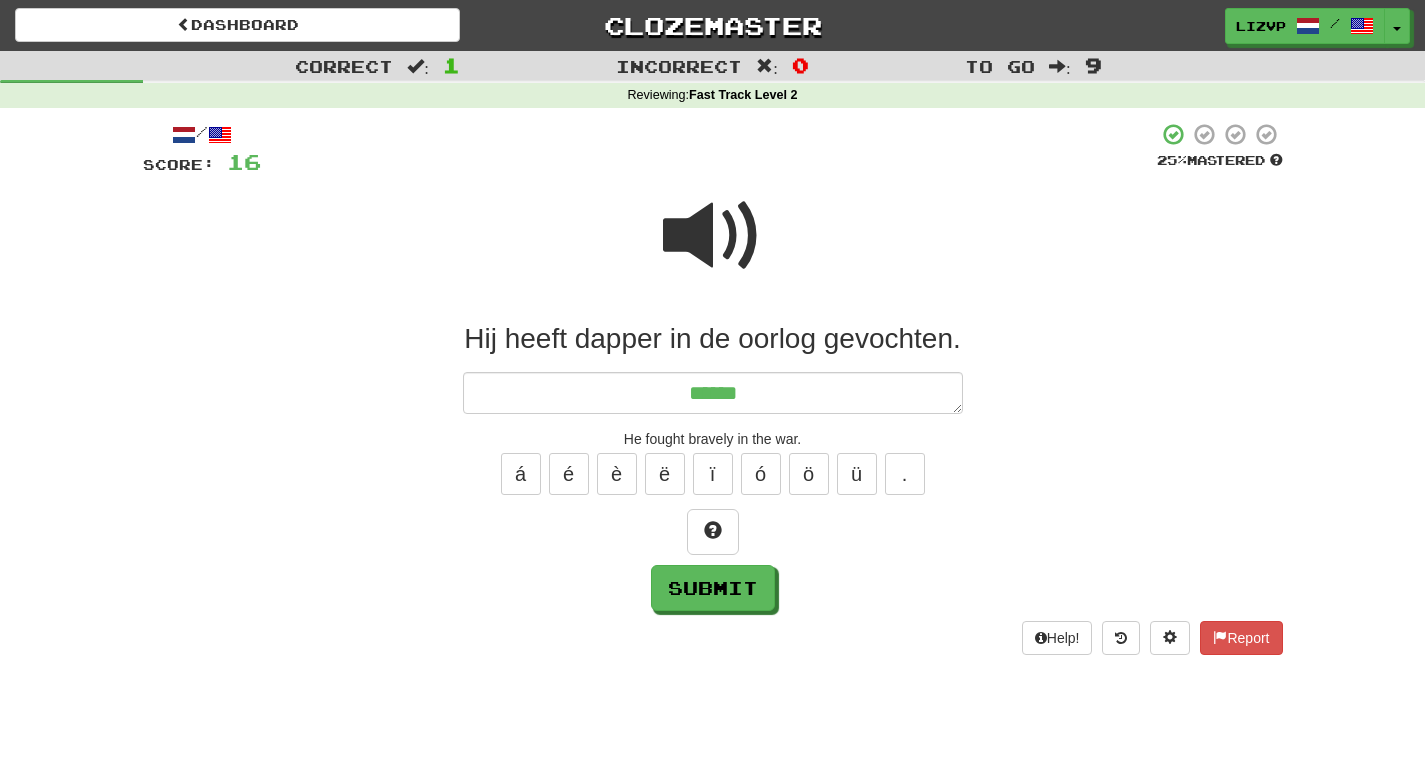 type on "*" 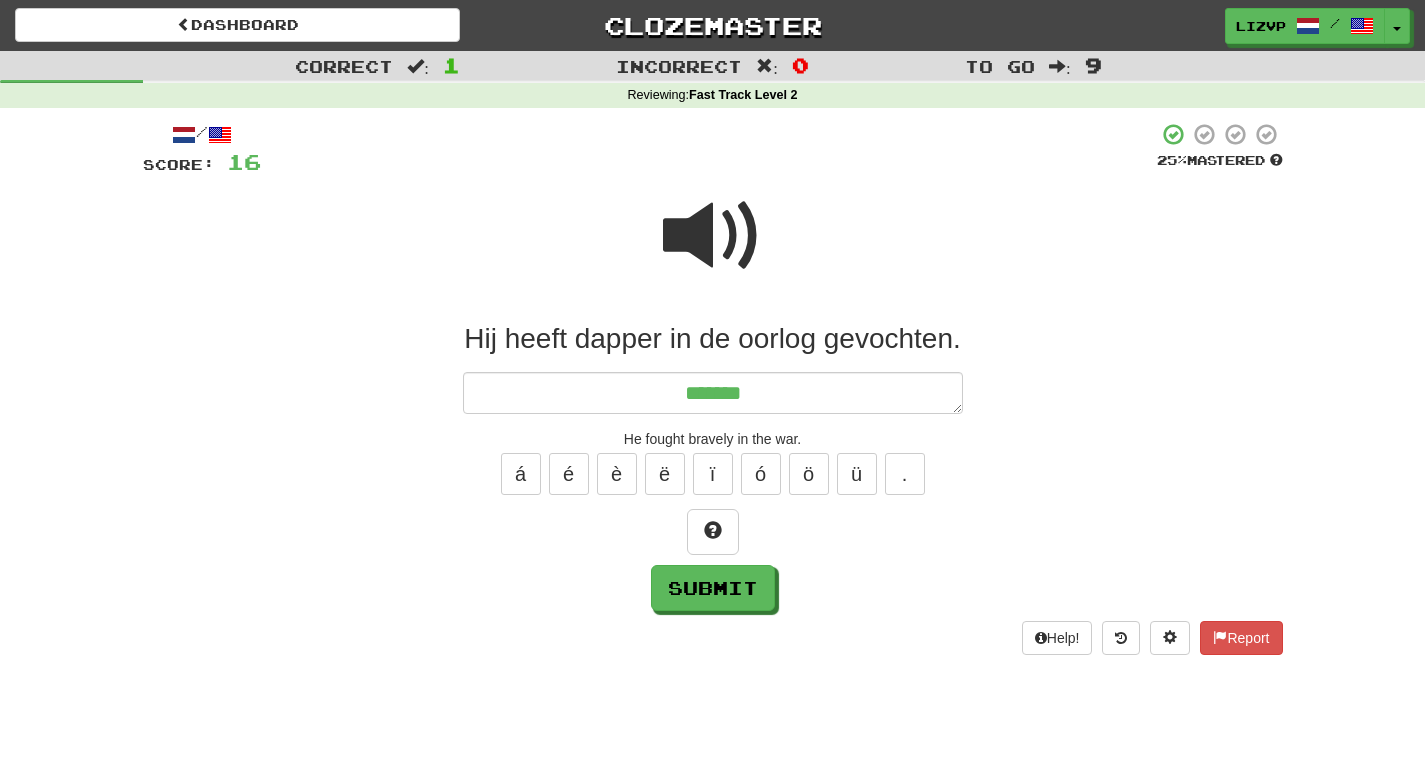 type on "*" 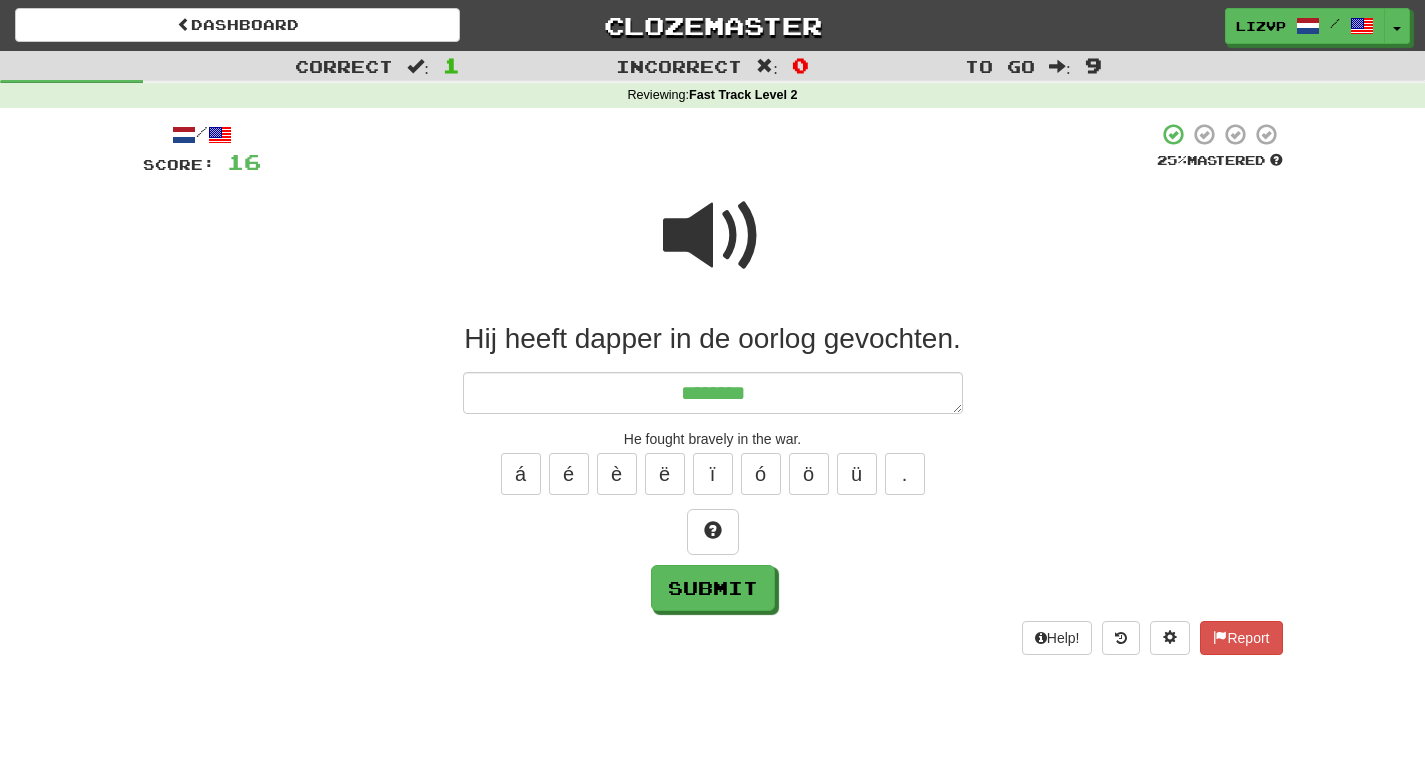 type on "*" 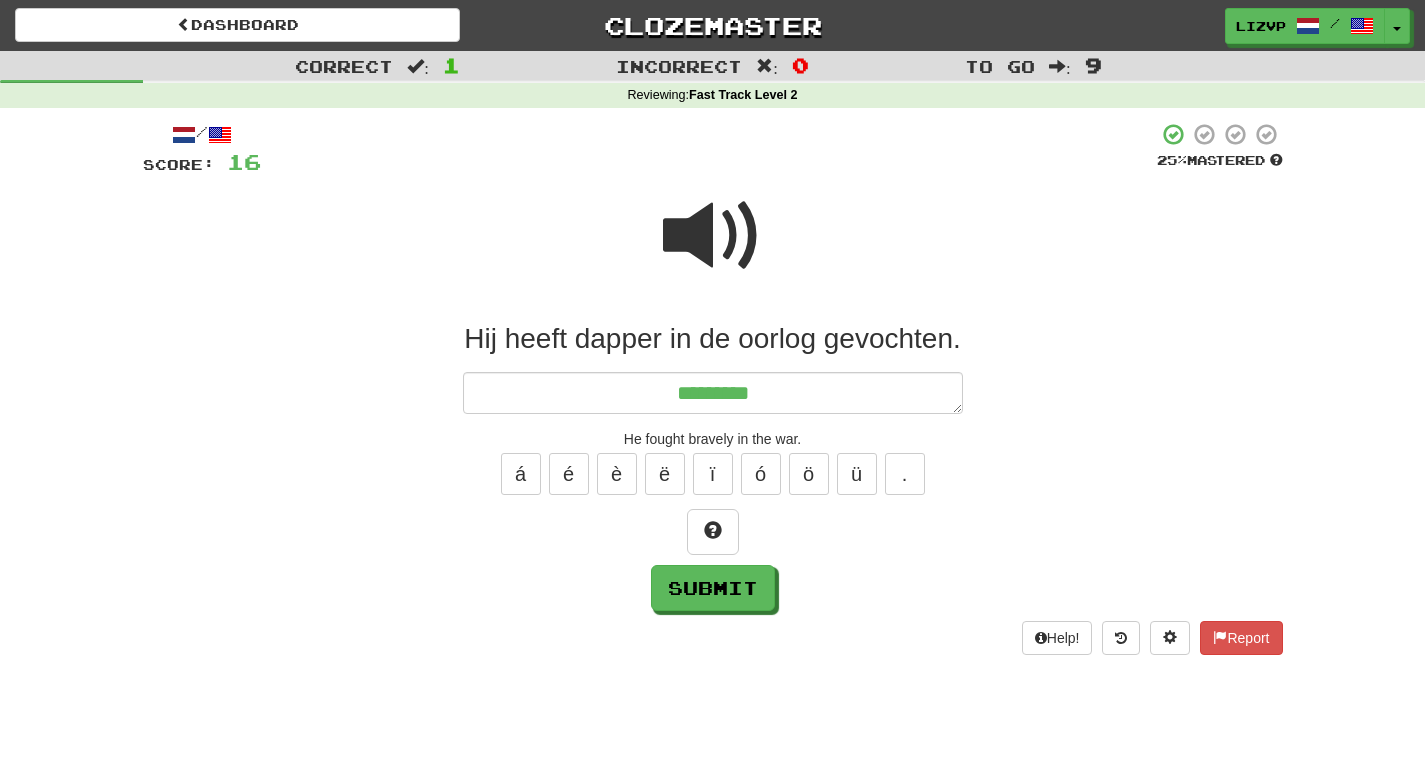 type on "*" 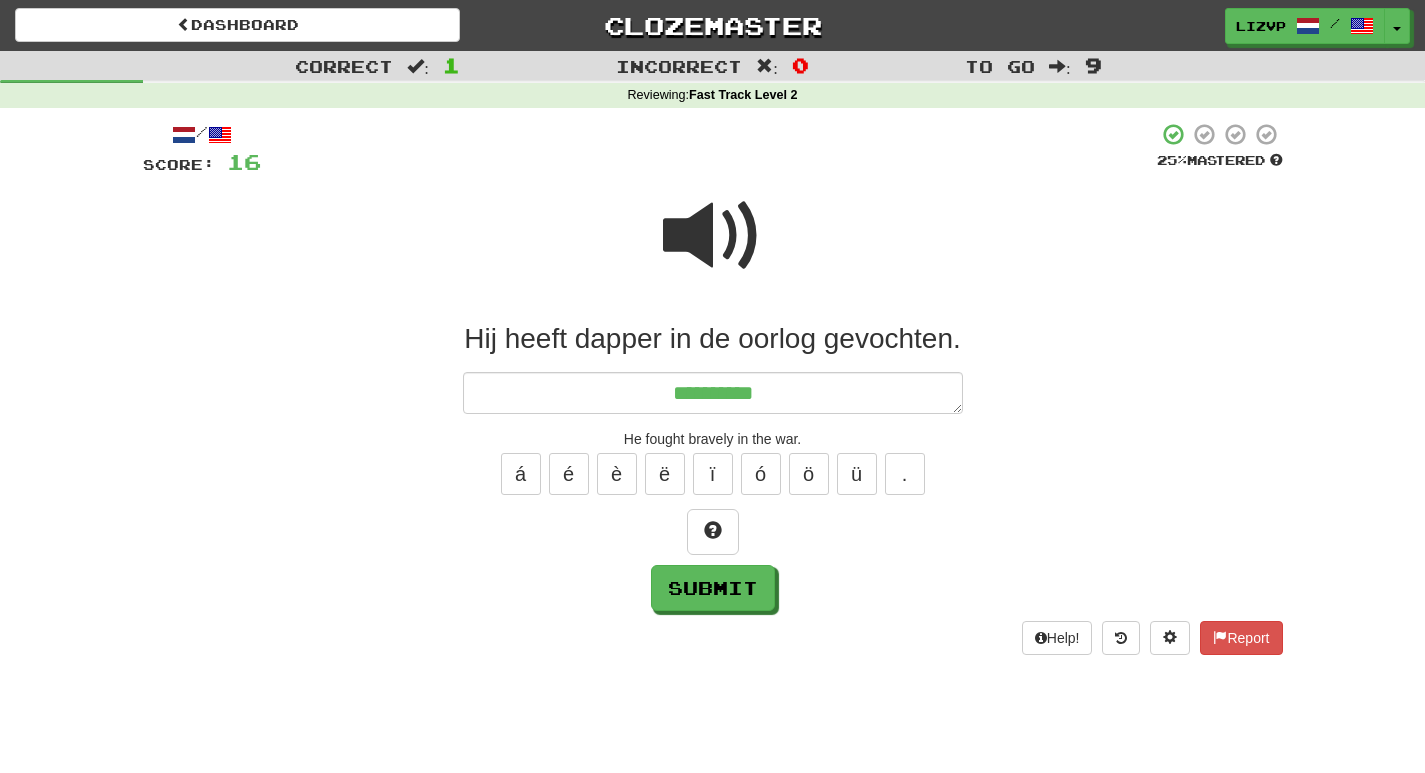 type on "*" 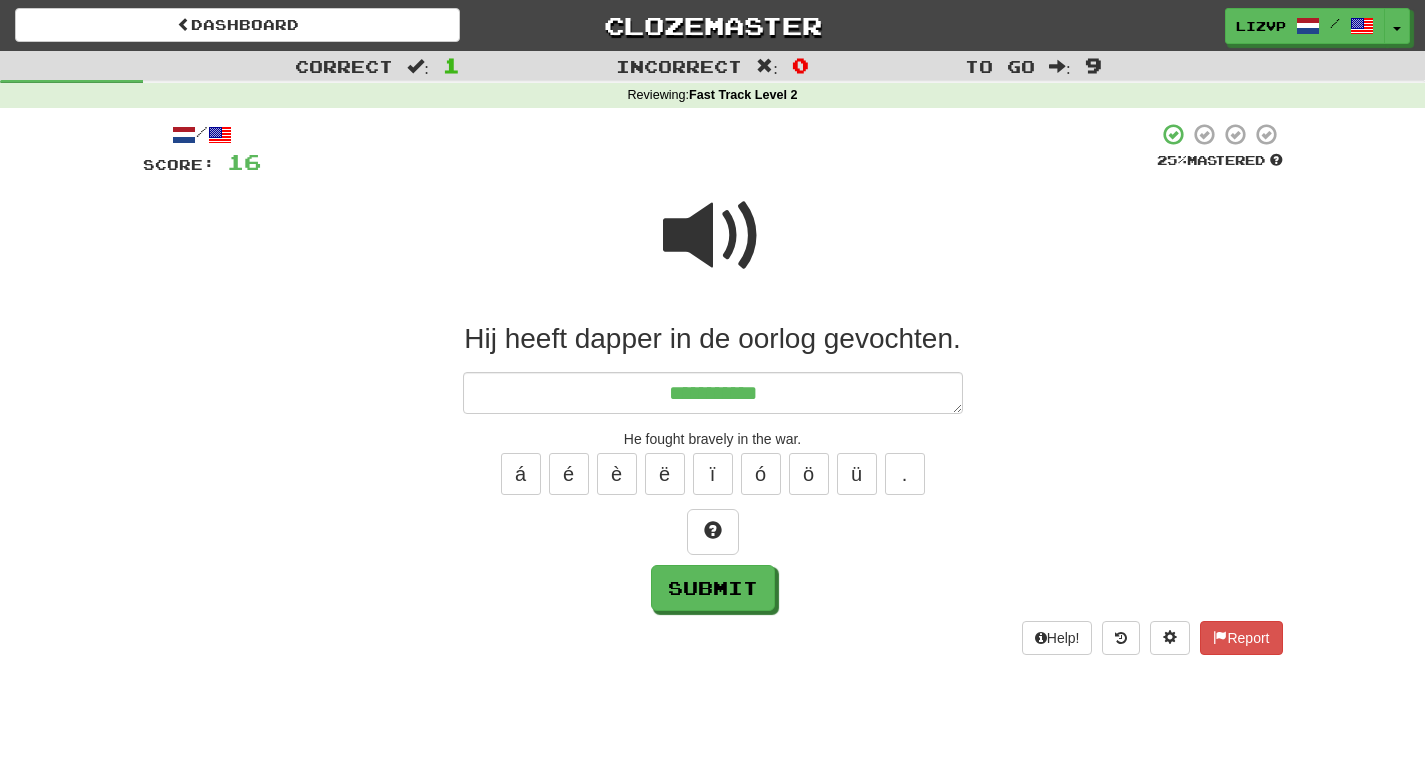 type on "*" 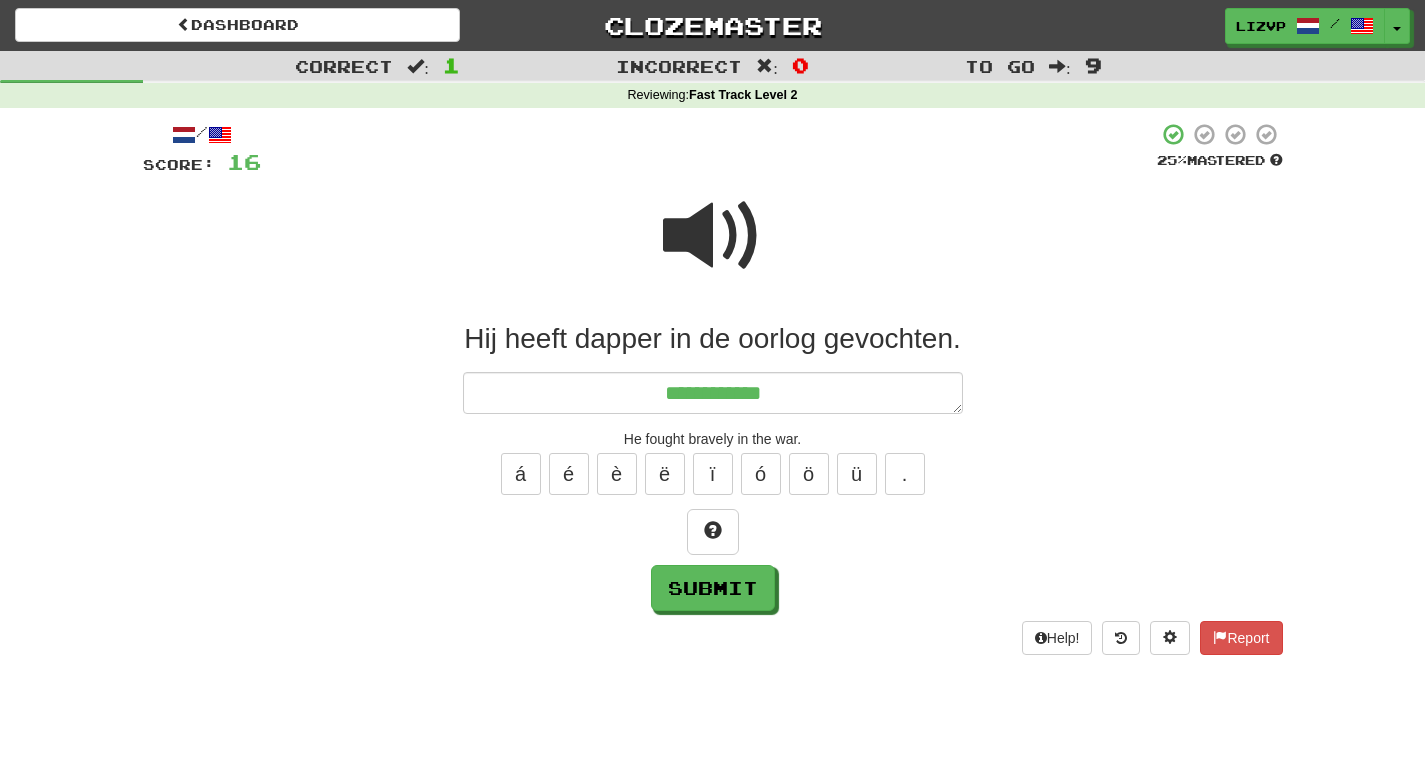 type on "*" 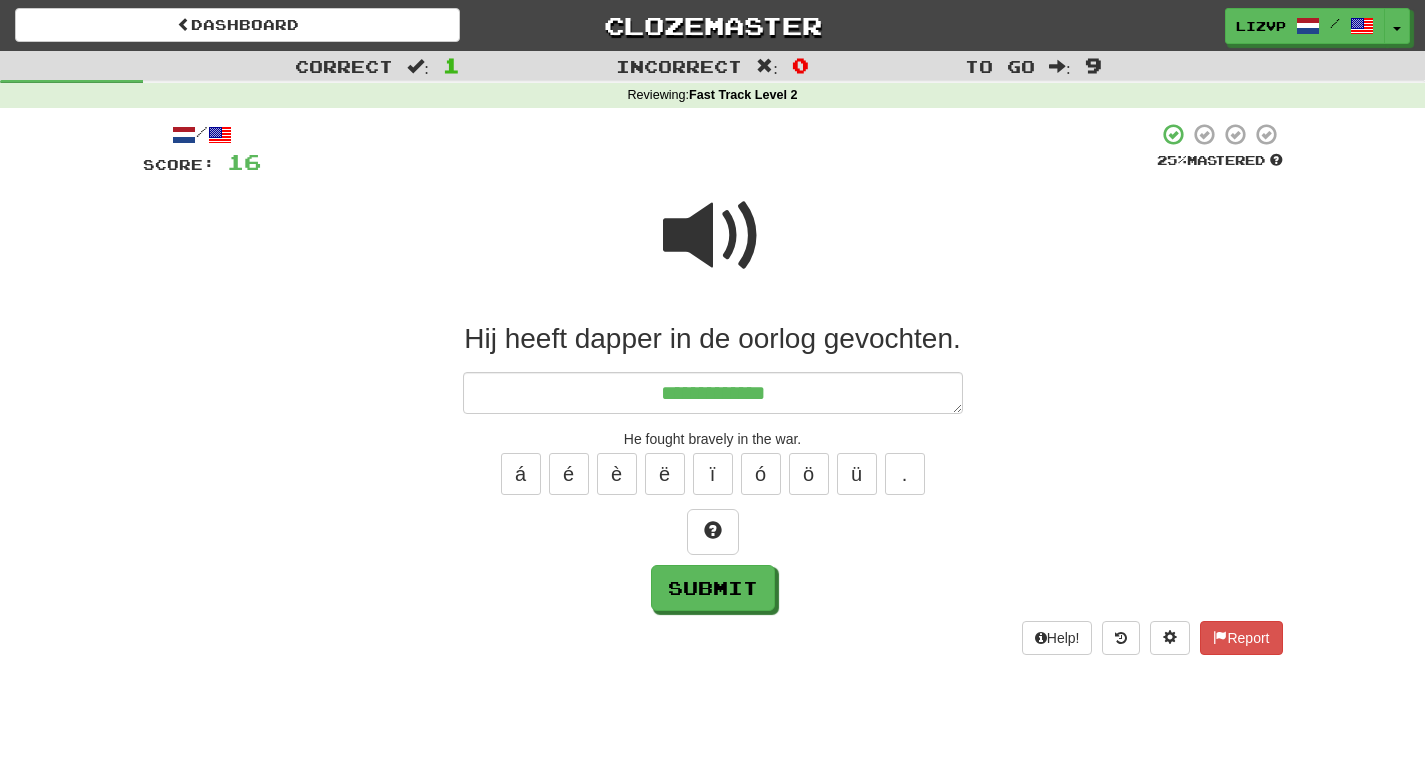 type on "*" 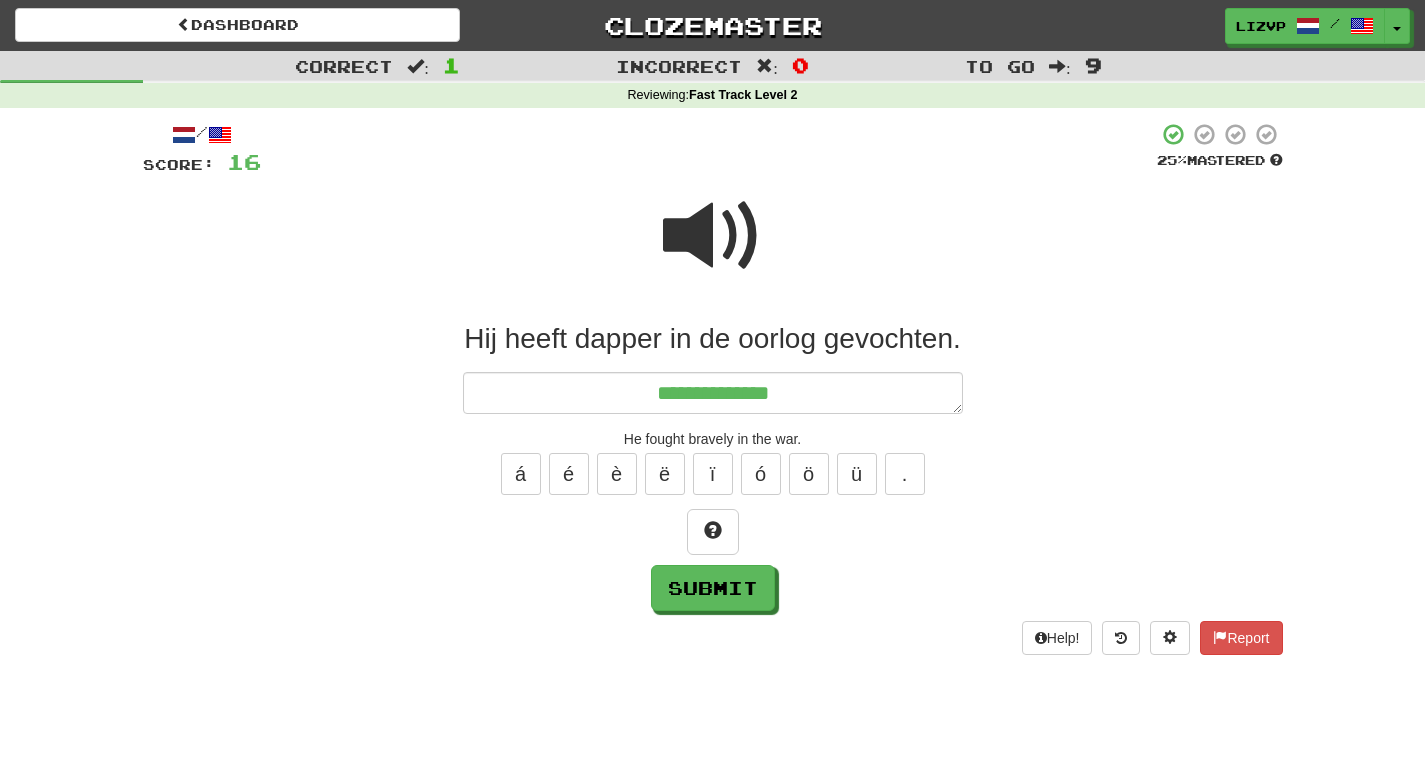 type on "*" 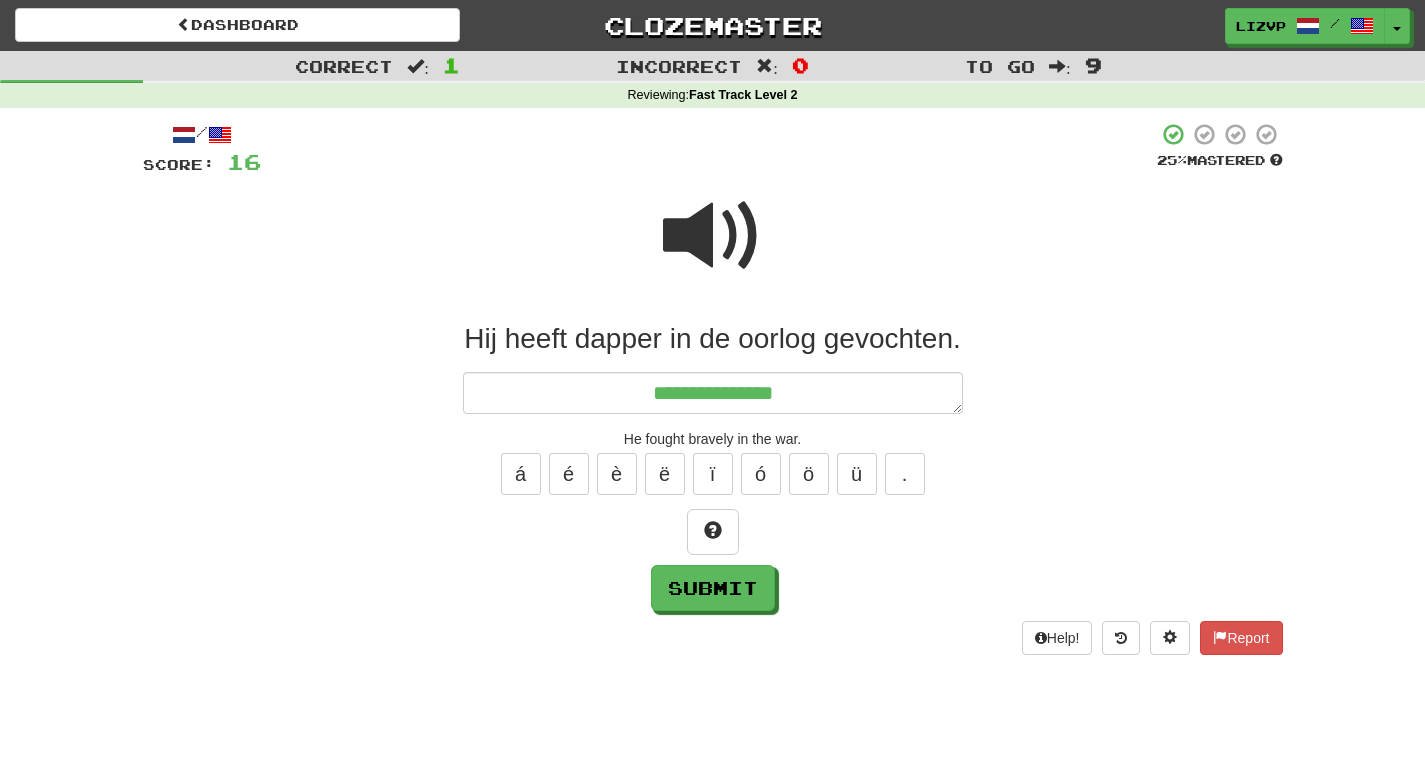type on "*" 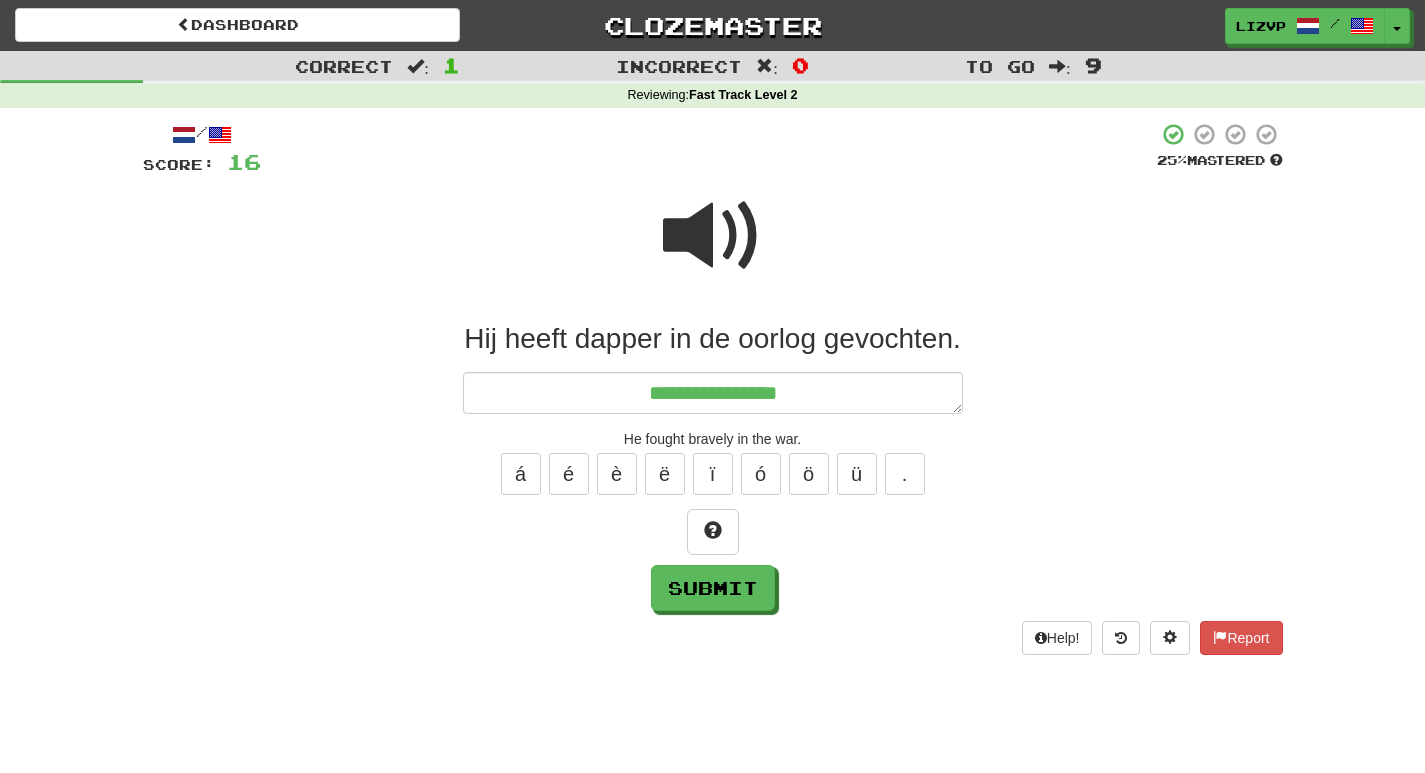 type on "*" 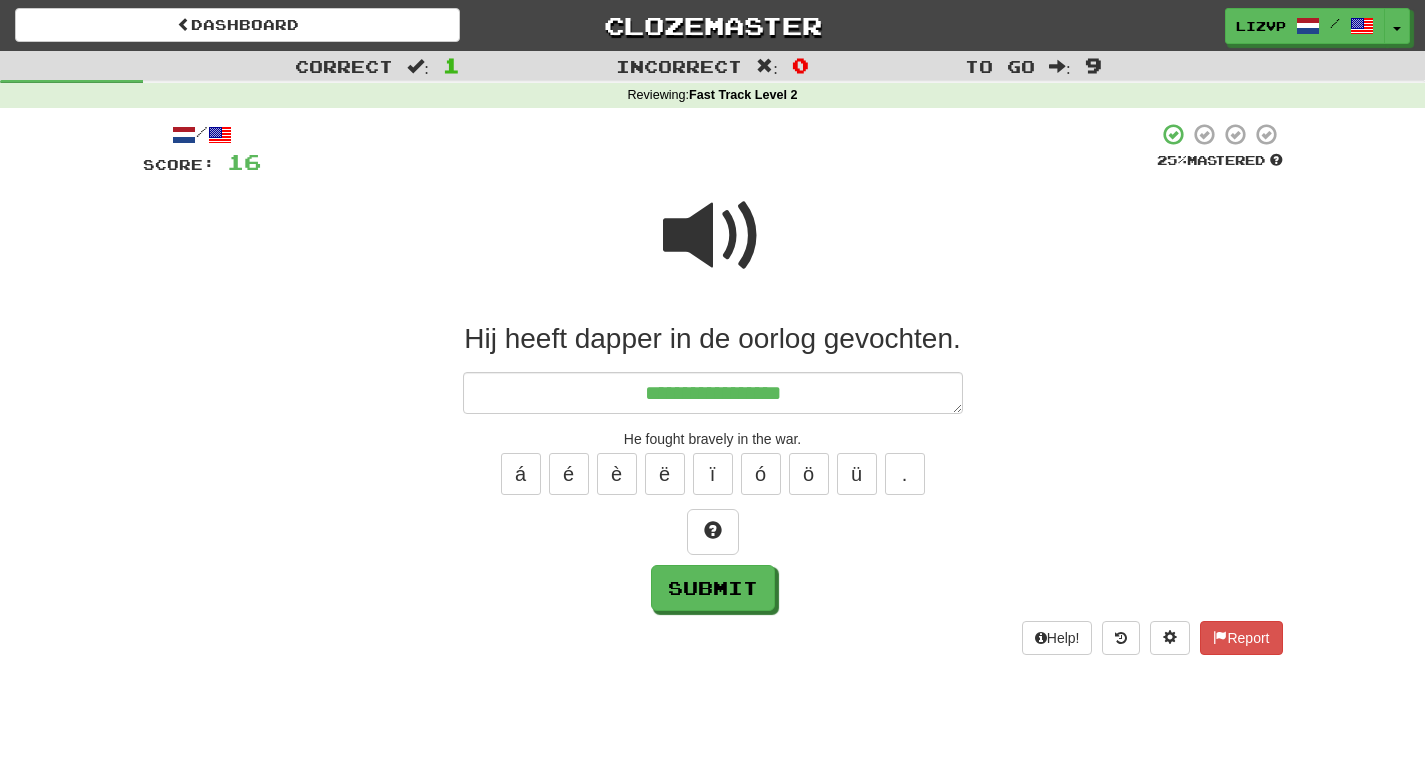 type on "*" 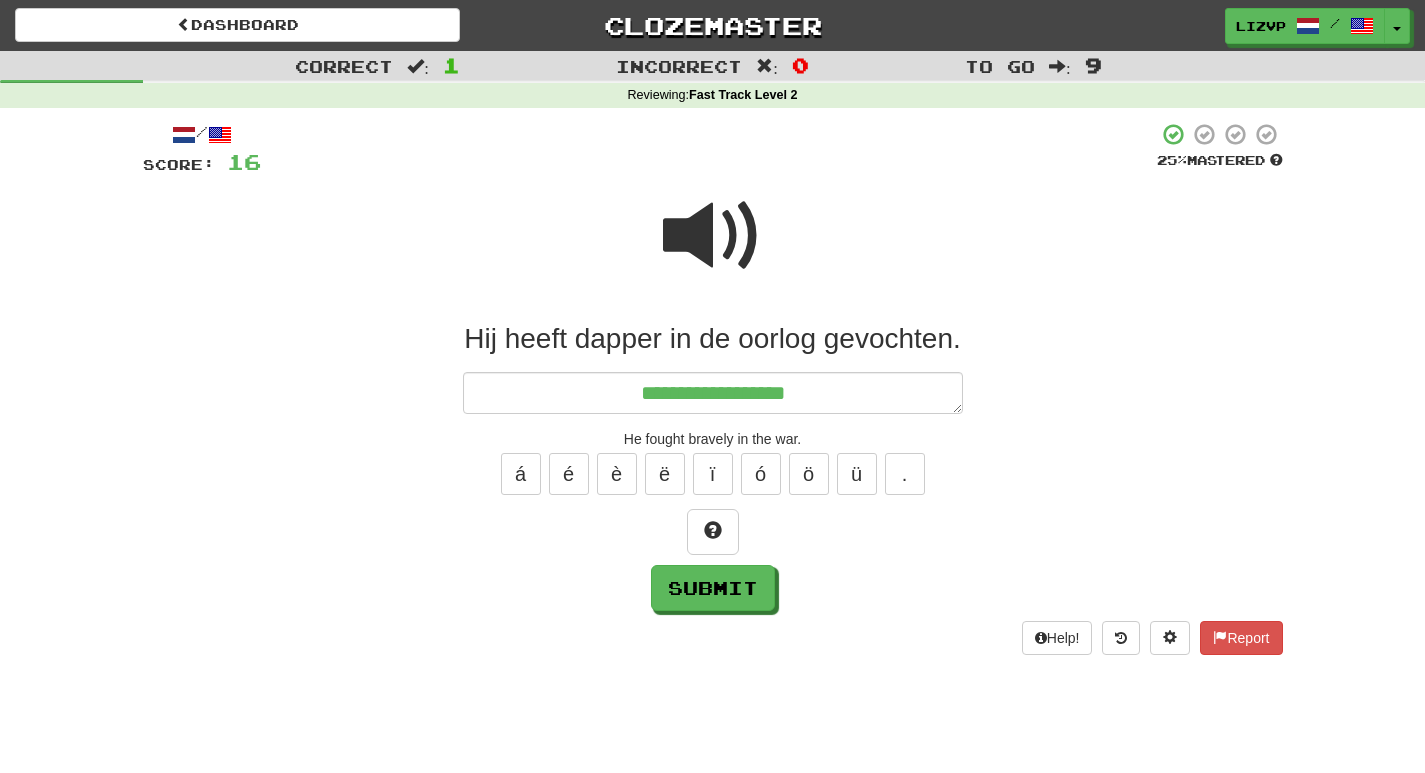 type on "*" 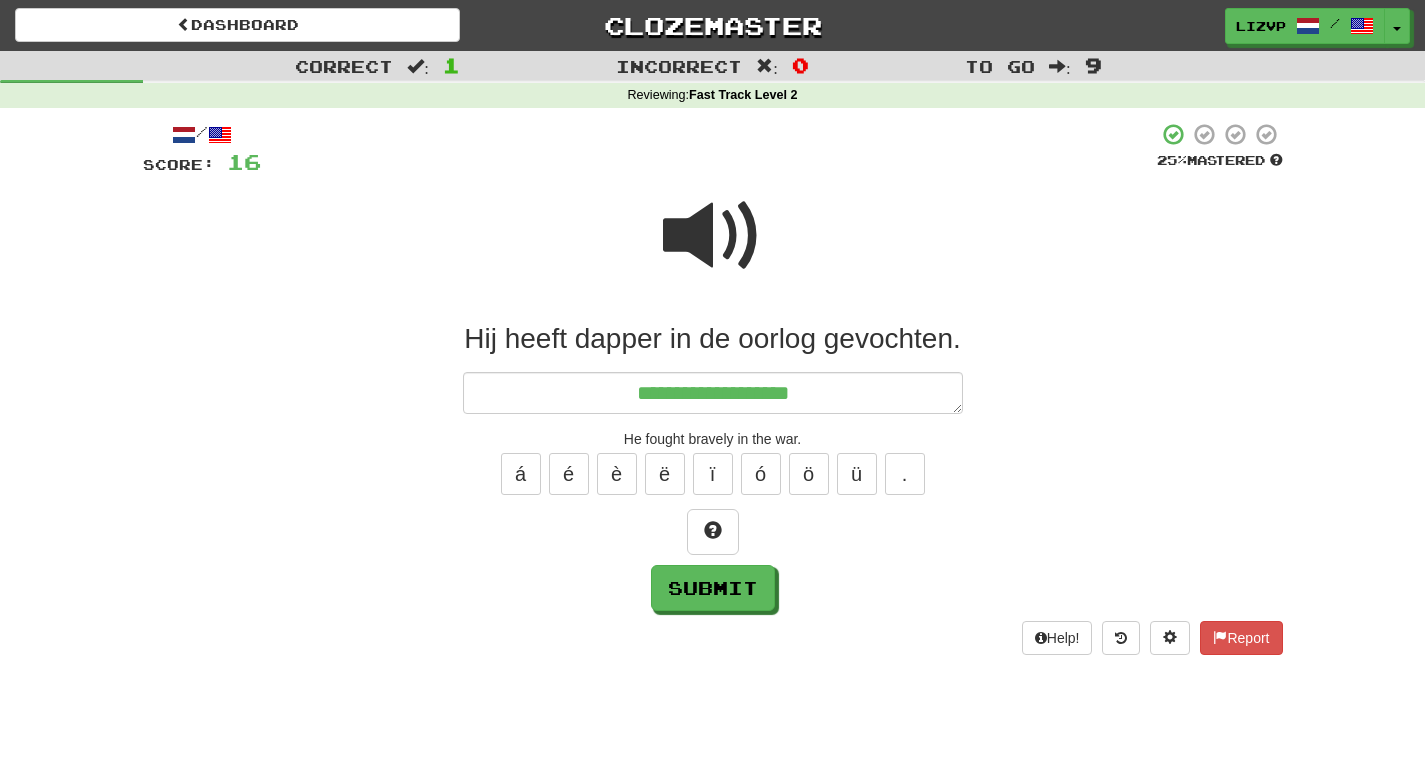 type on "**********" 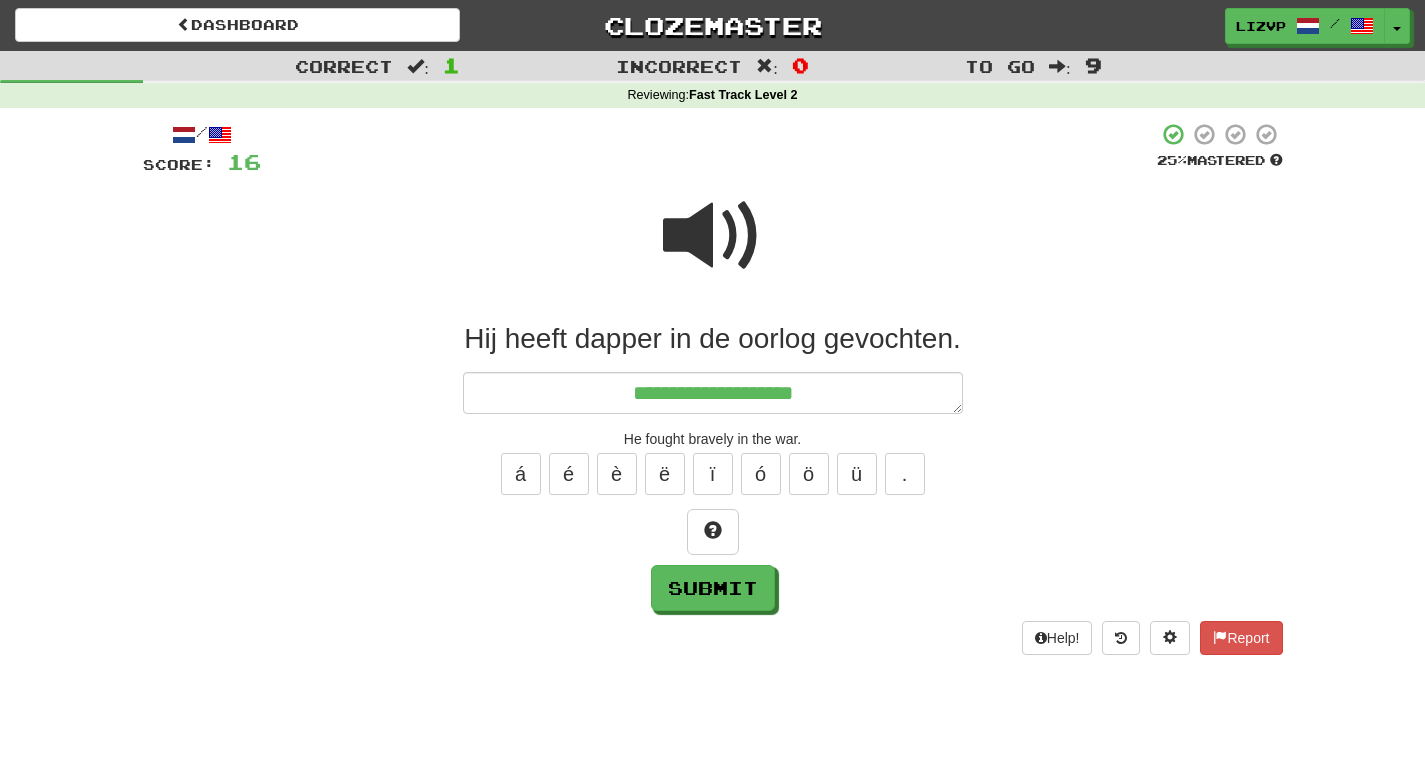 type on "*" 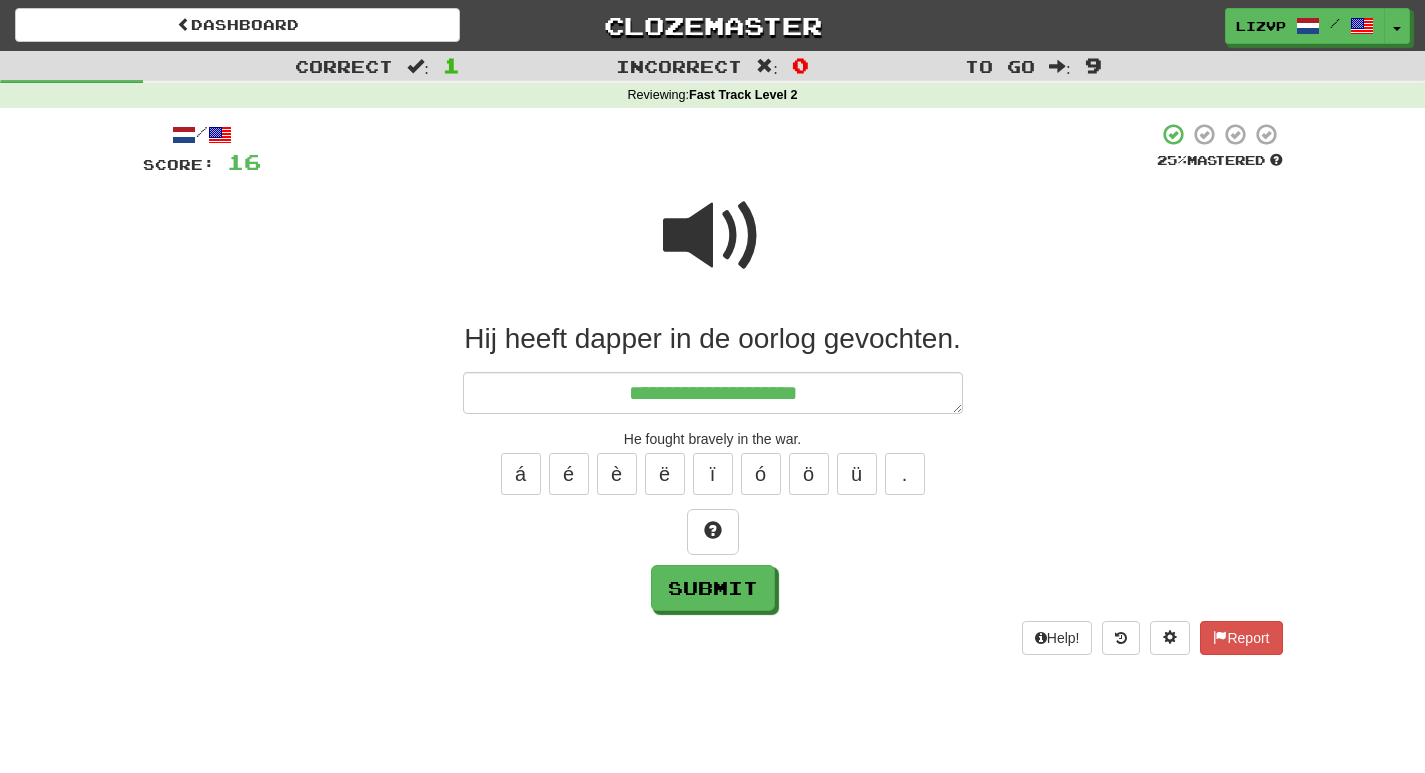type on "*" 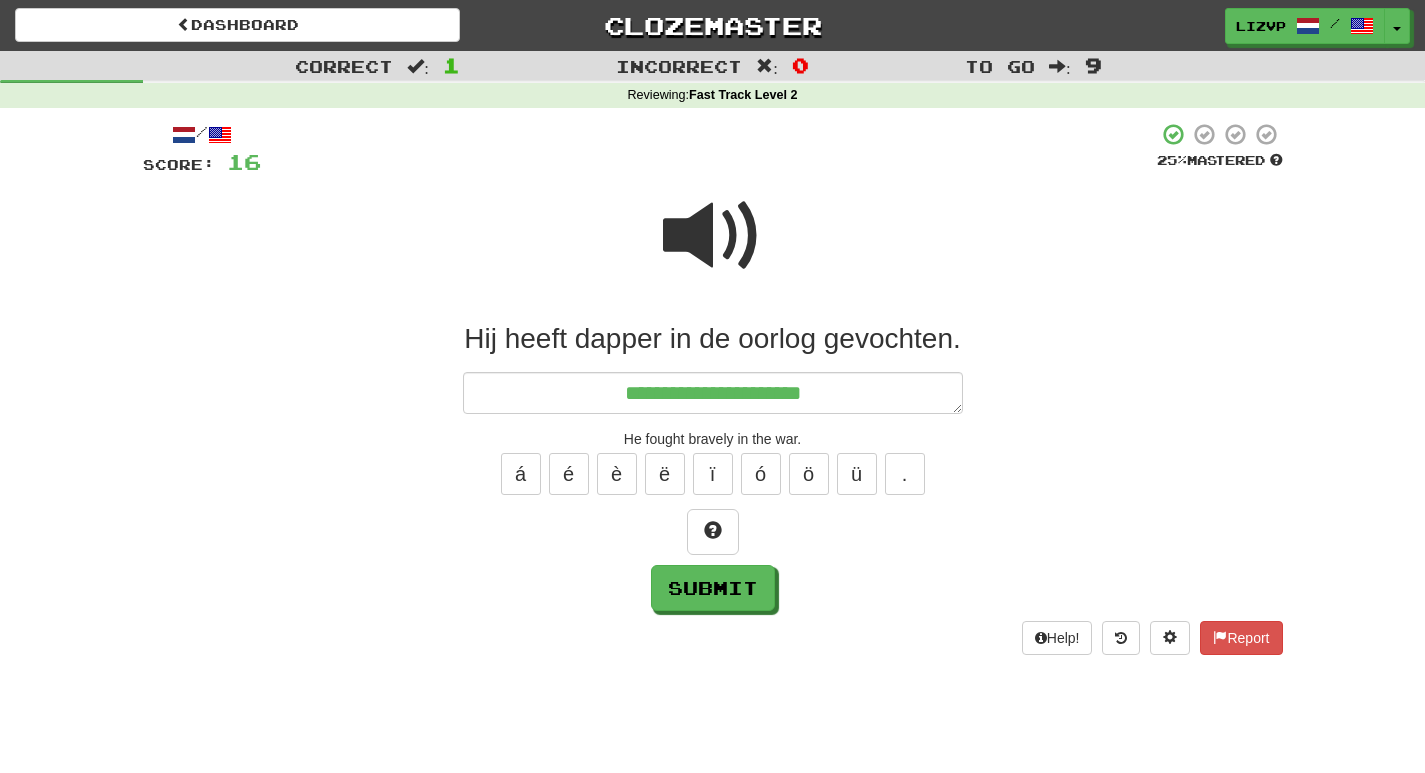 type on "*" 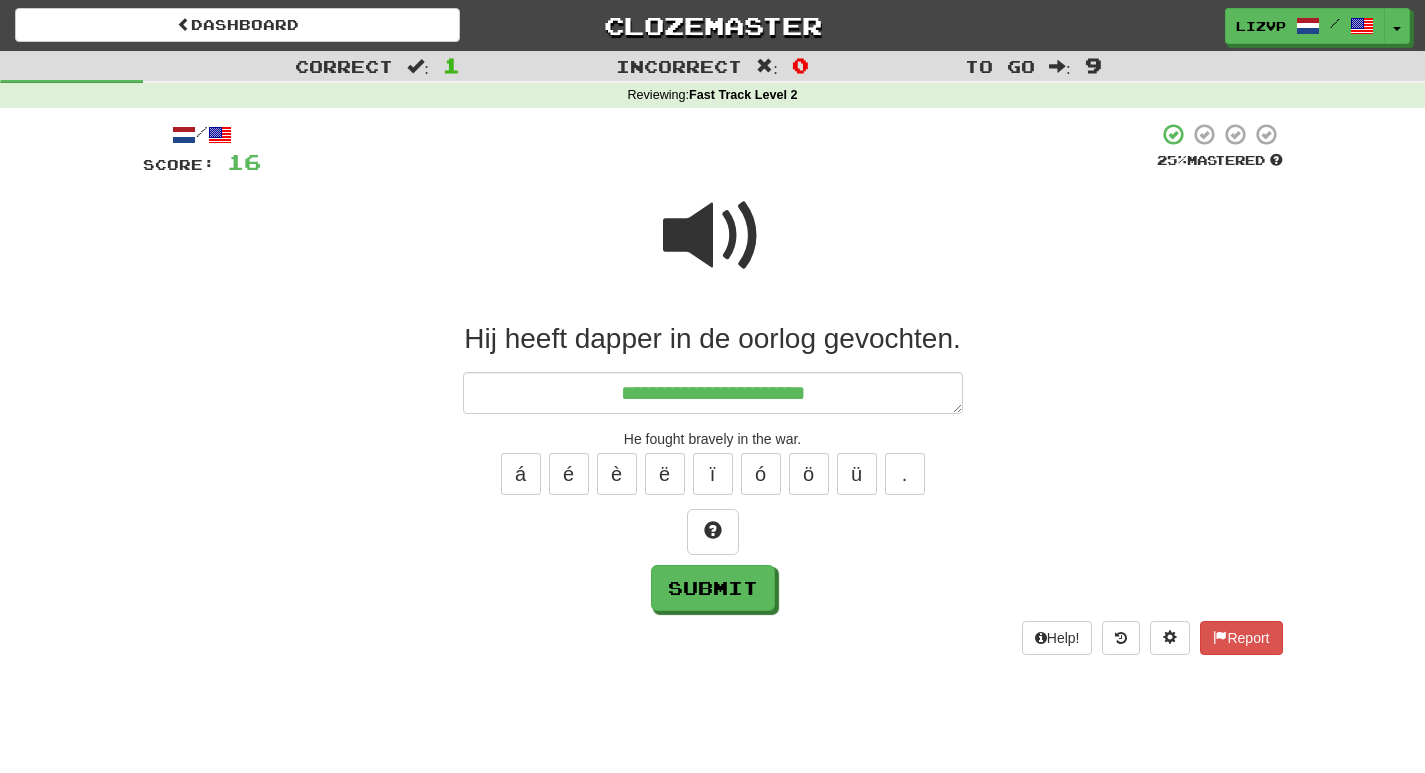 type on "*" 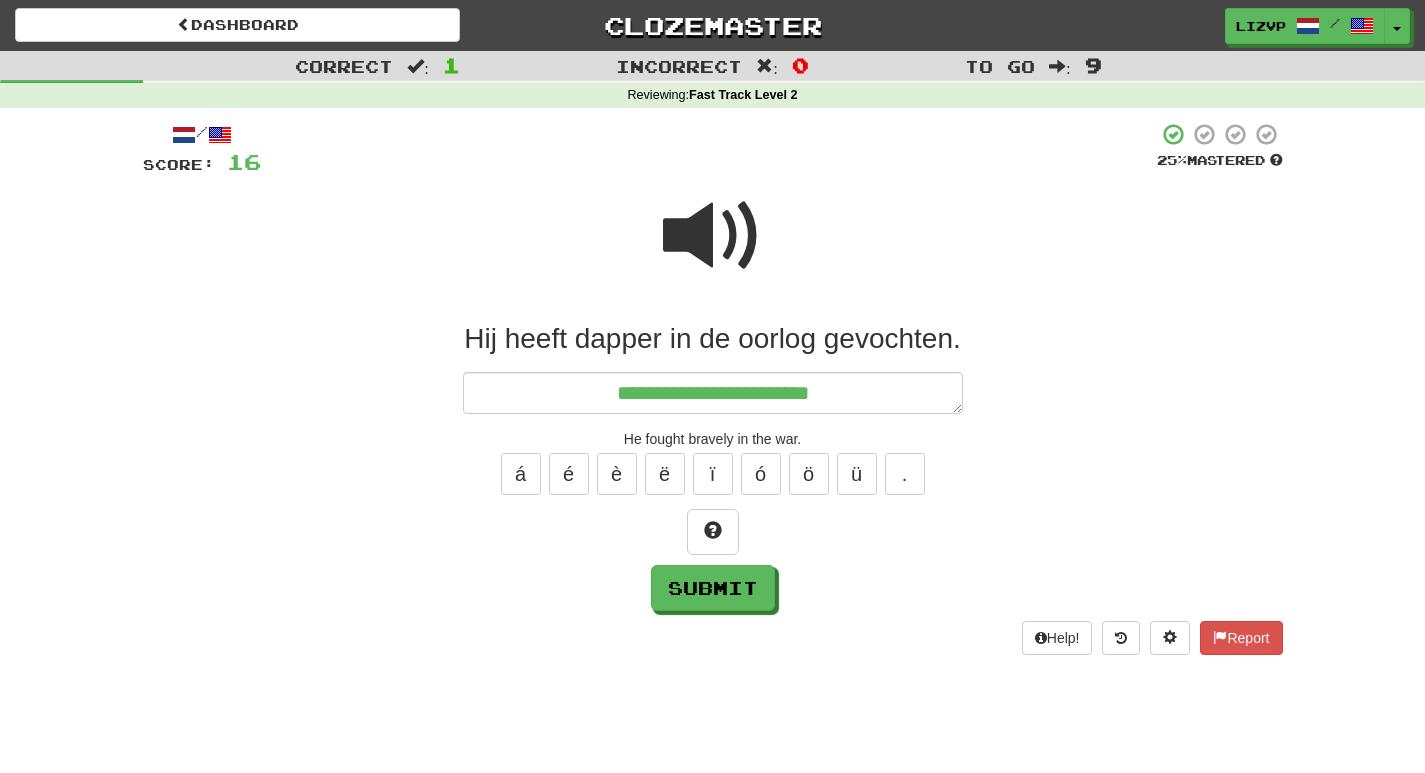 type on "*" 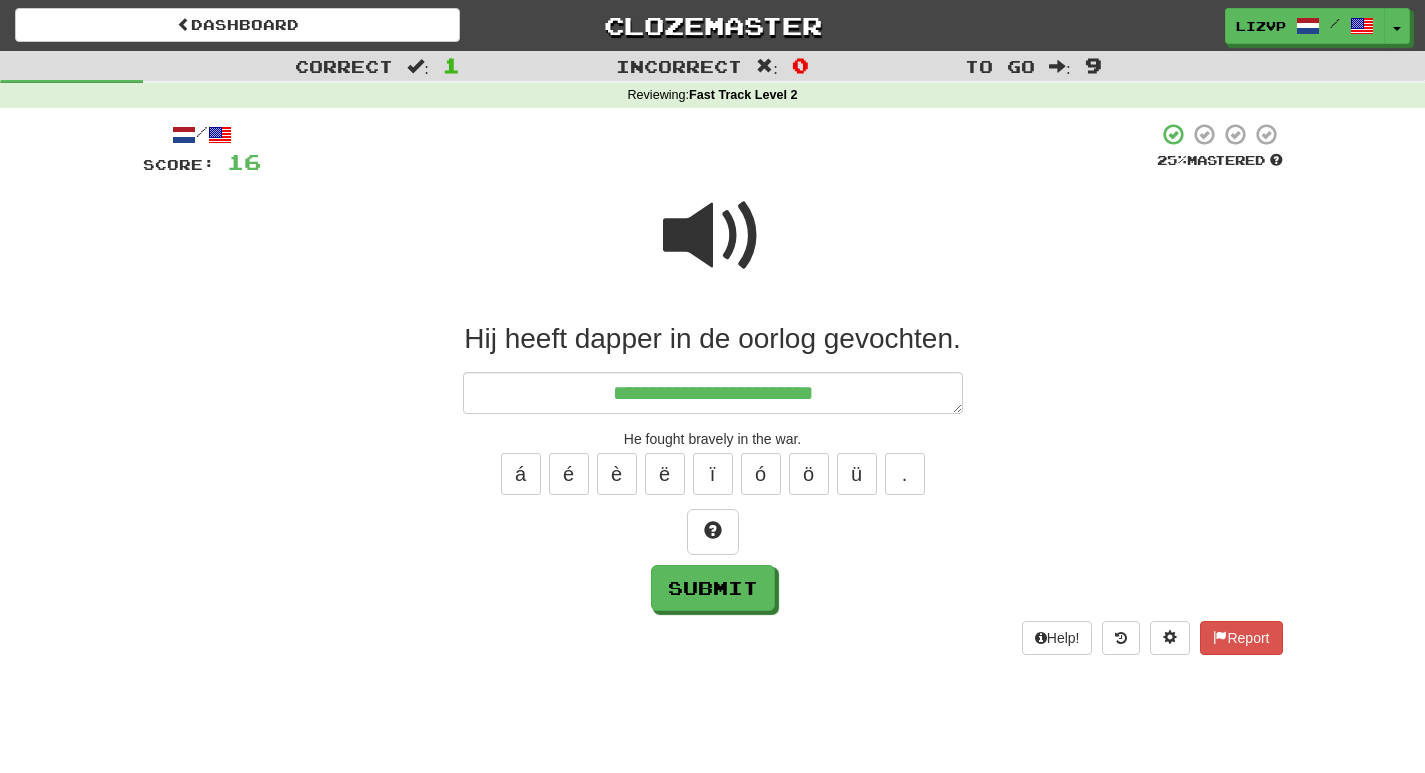 type on "*" 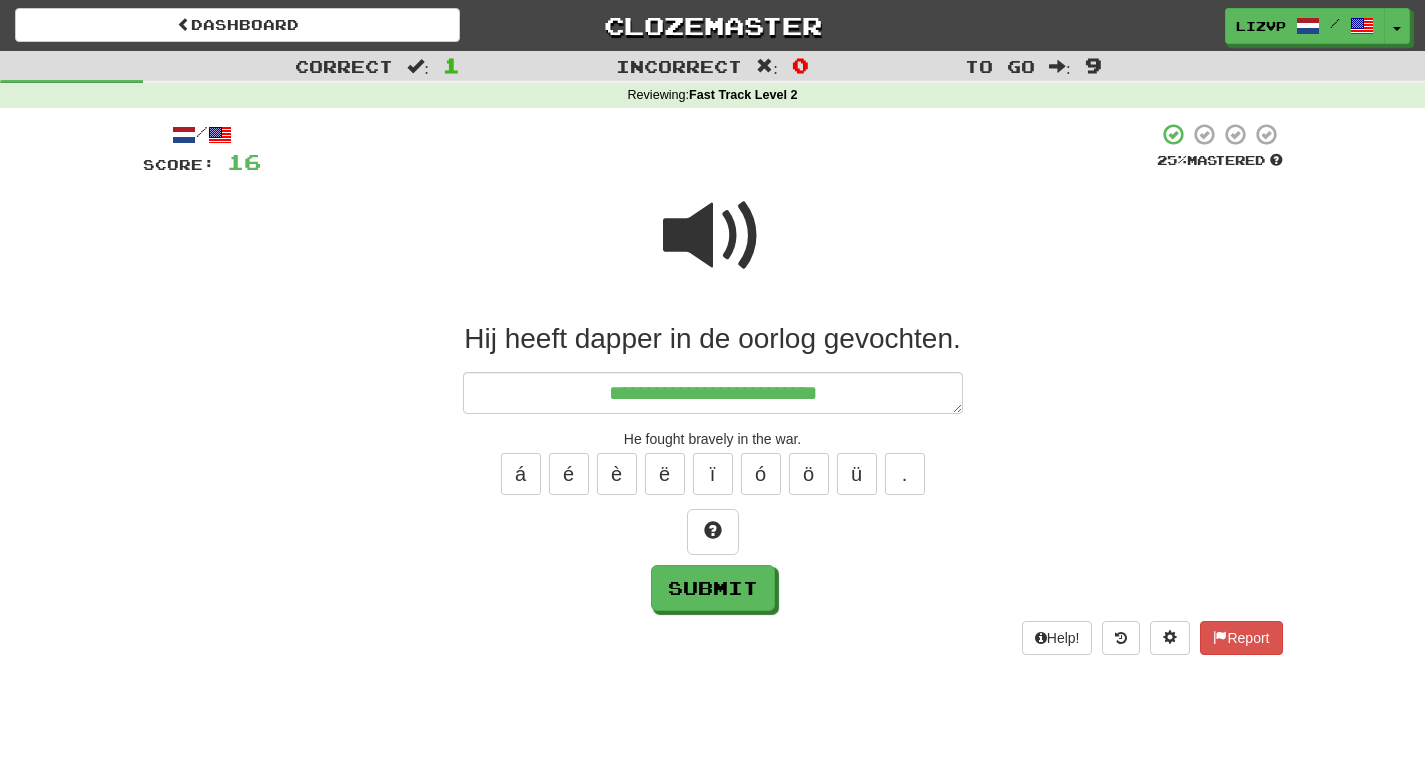 type on "*" 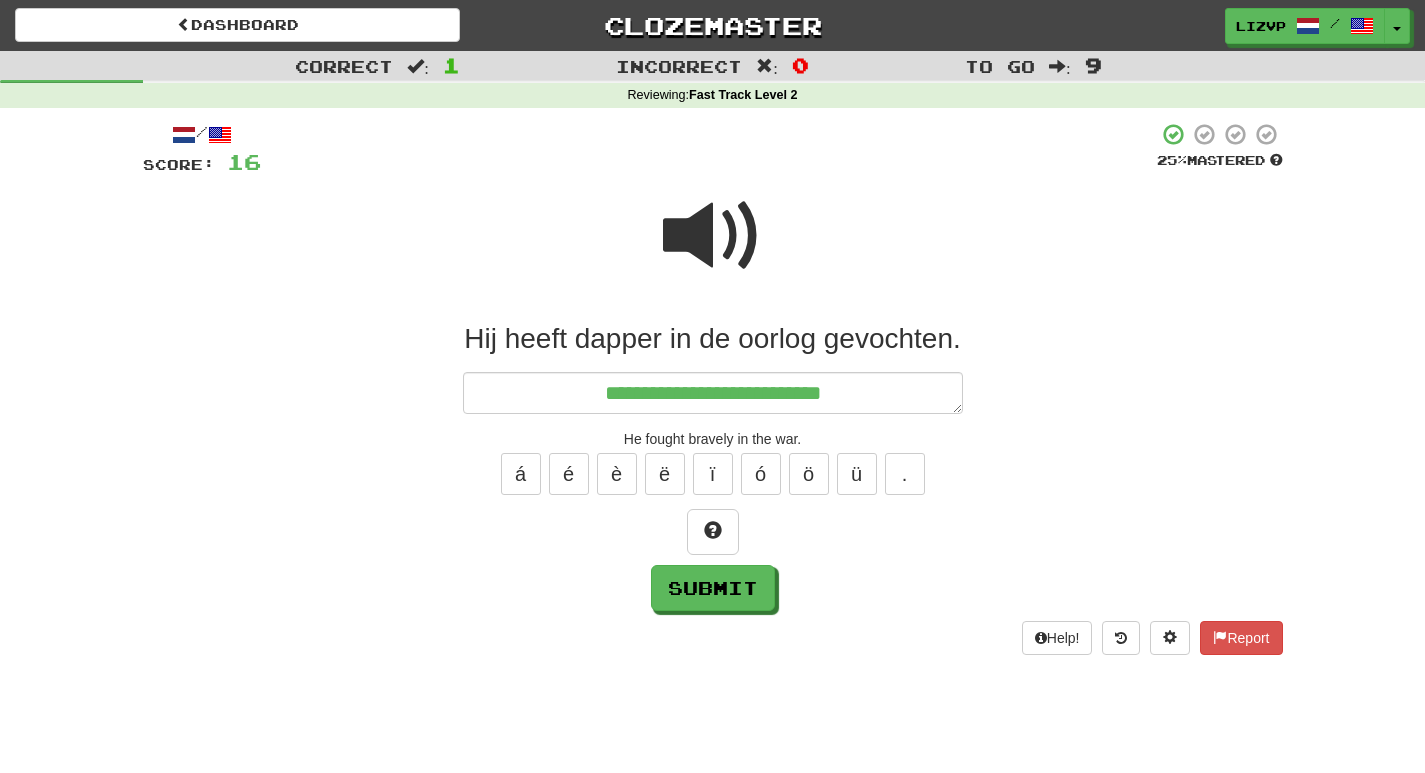 type on "*" 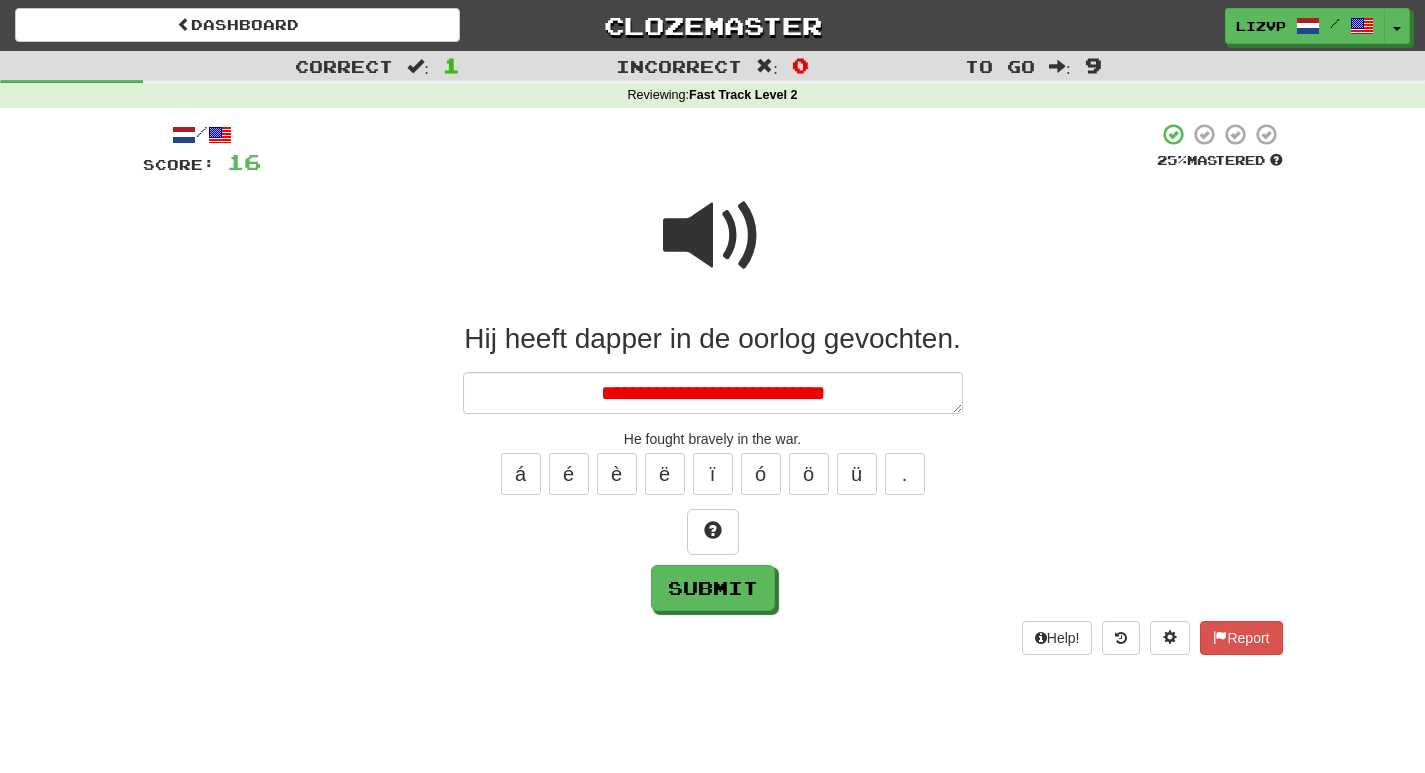 type on "*" 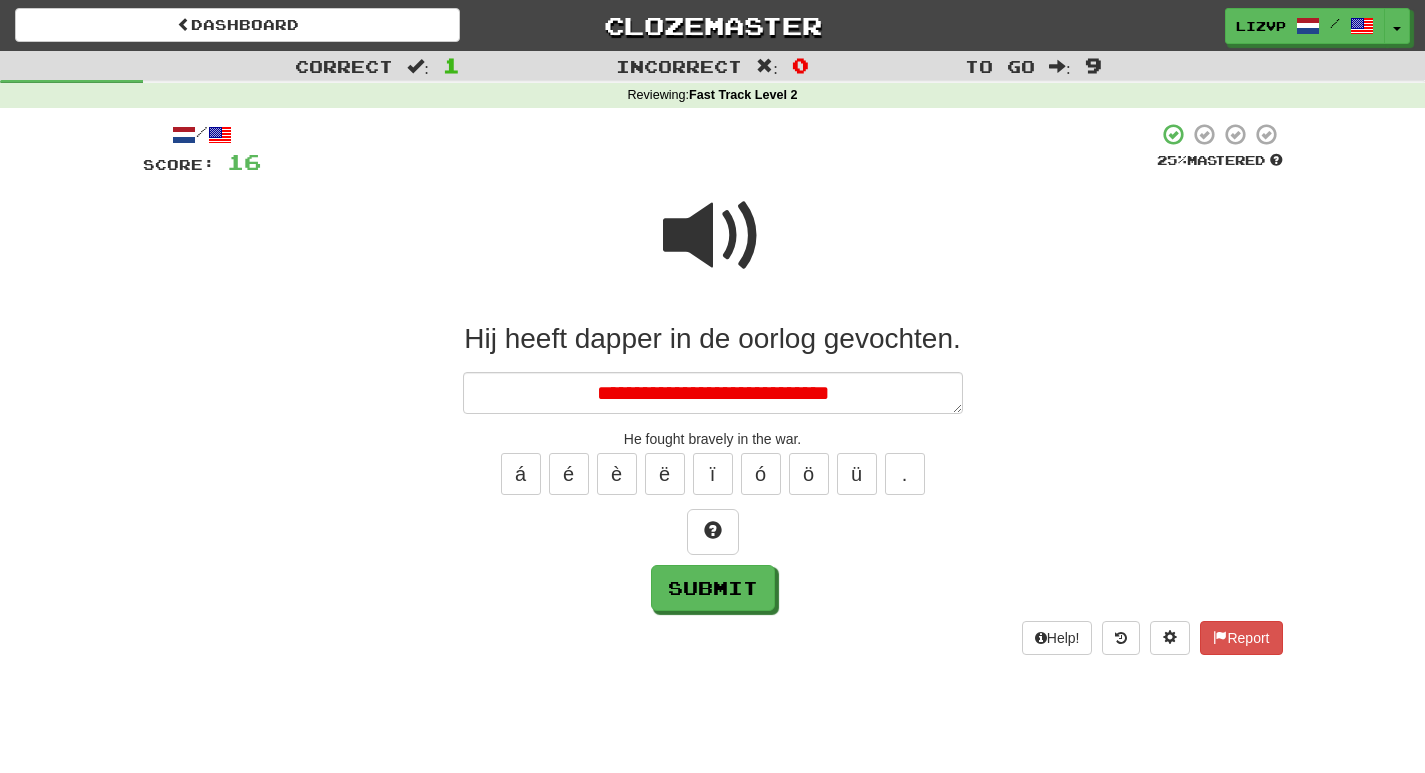 type on "*" 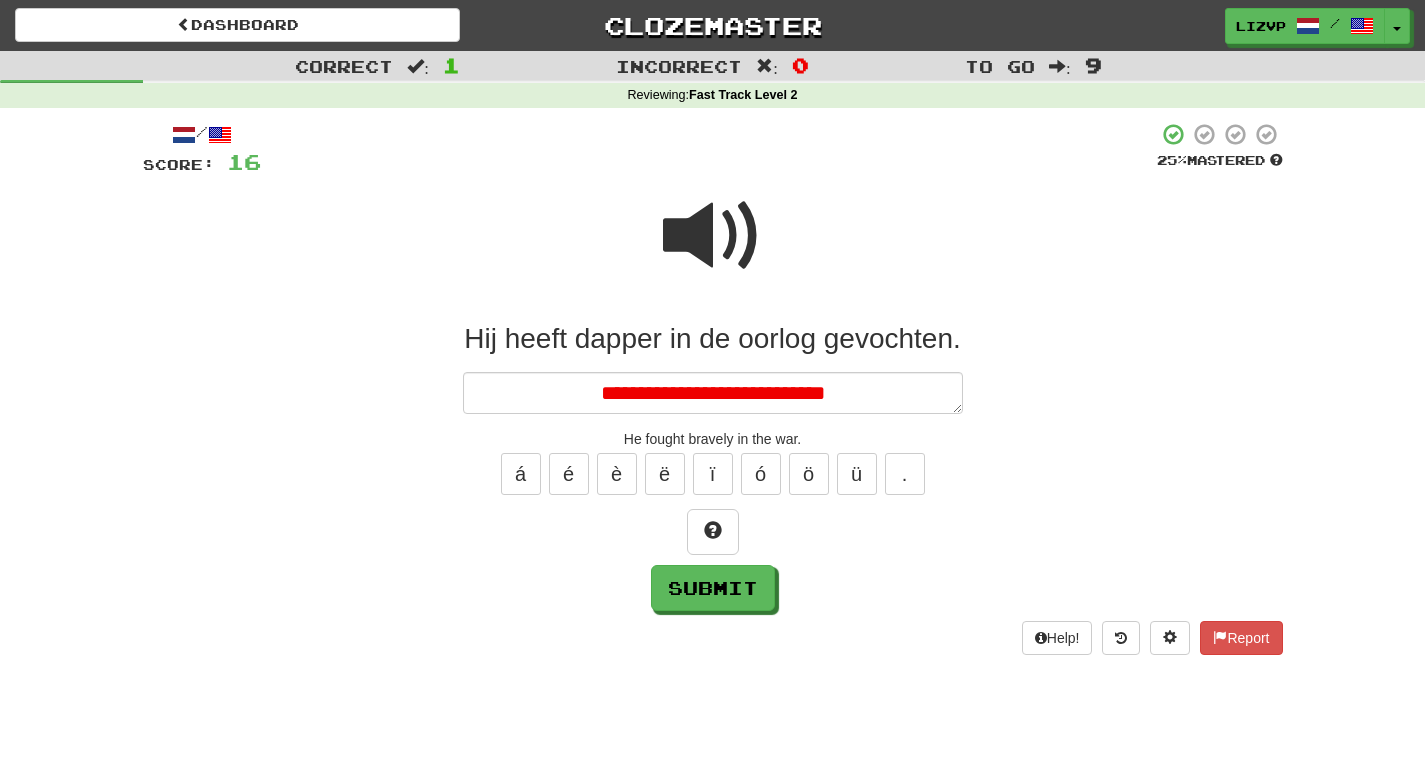 type on "*" 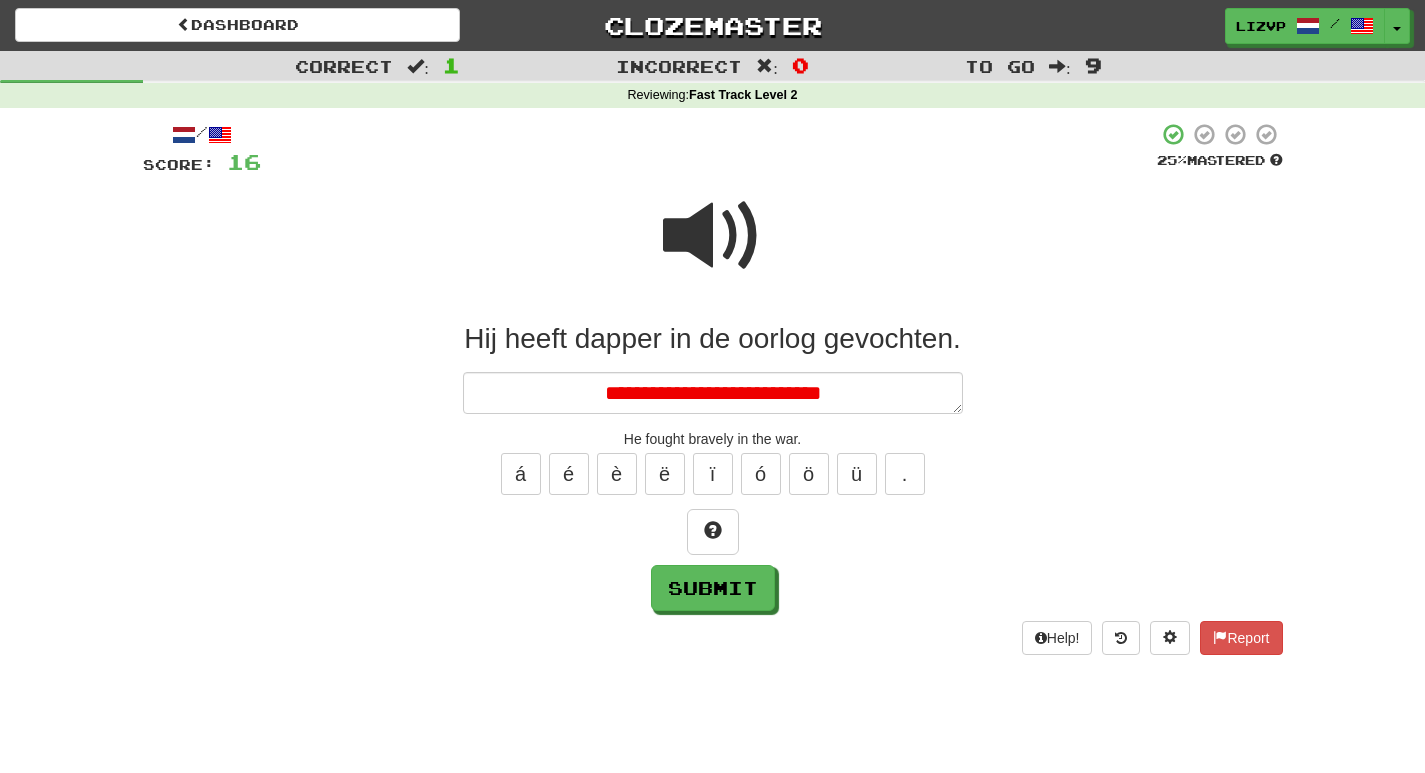 type on "*" 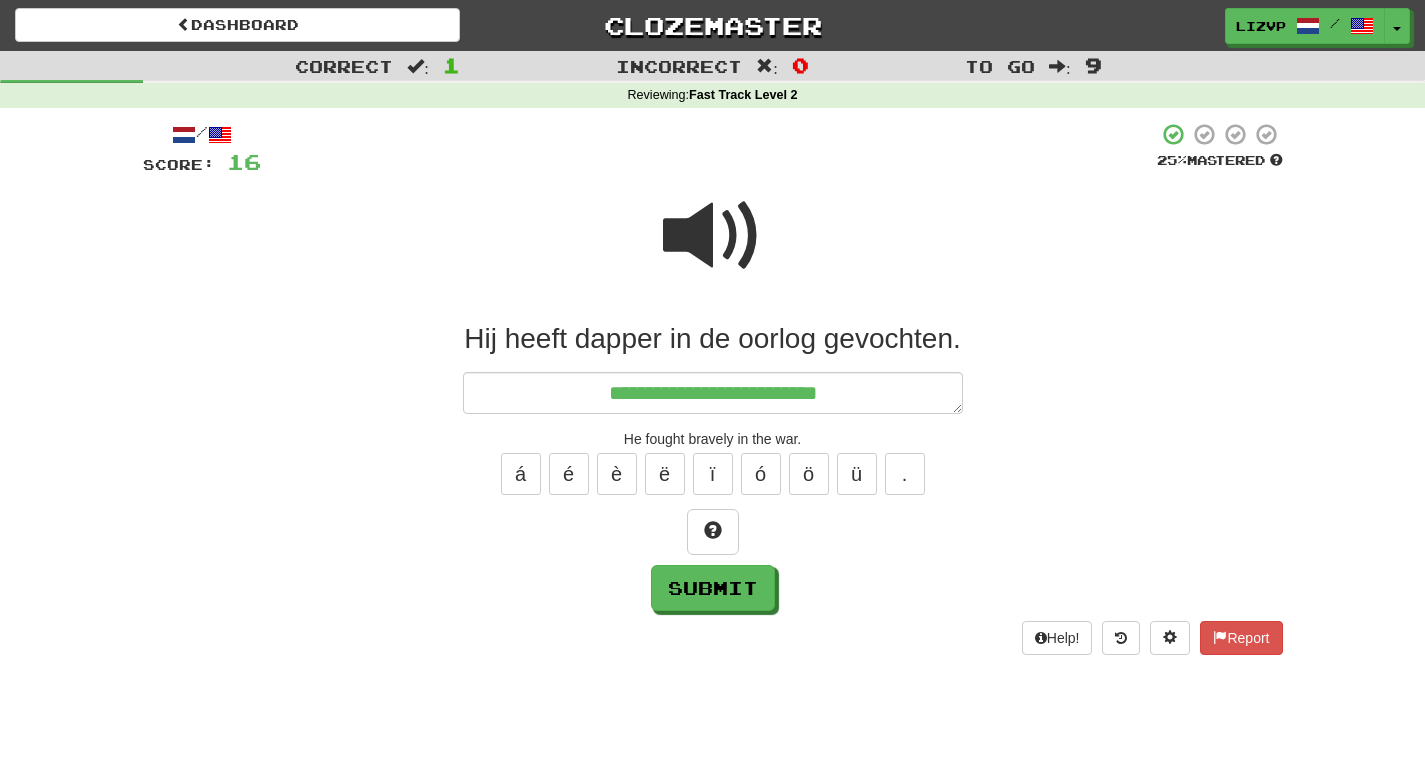 type on "*" 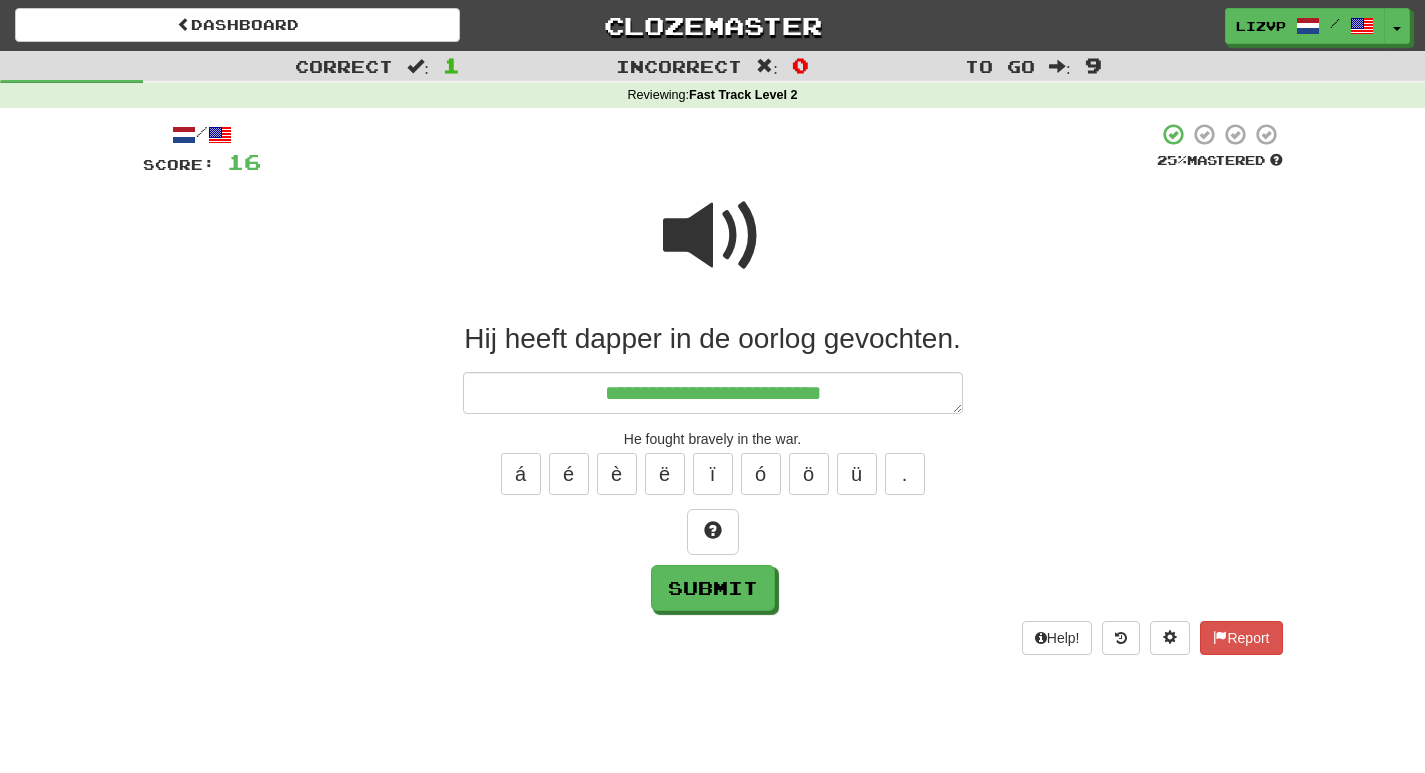 type on "*" 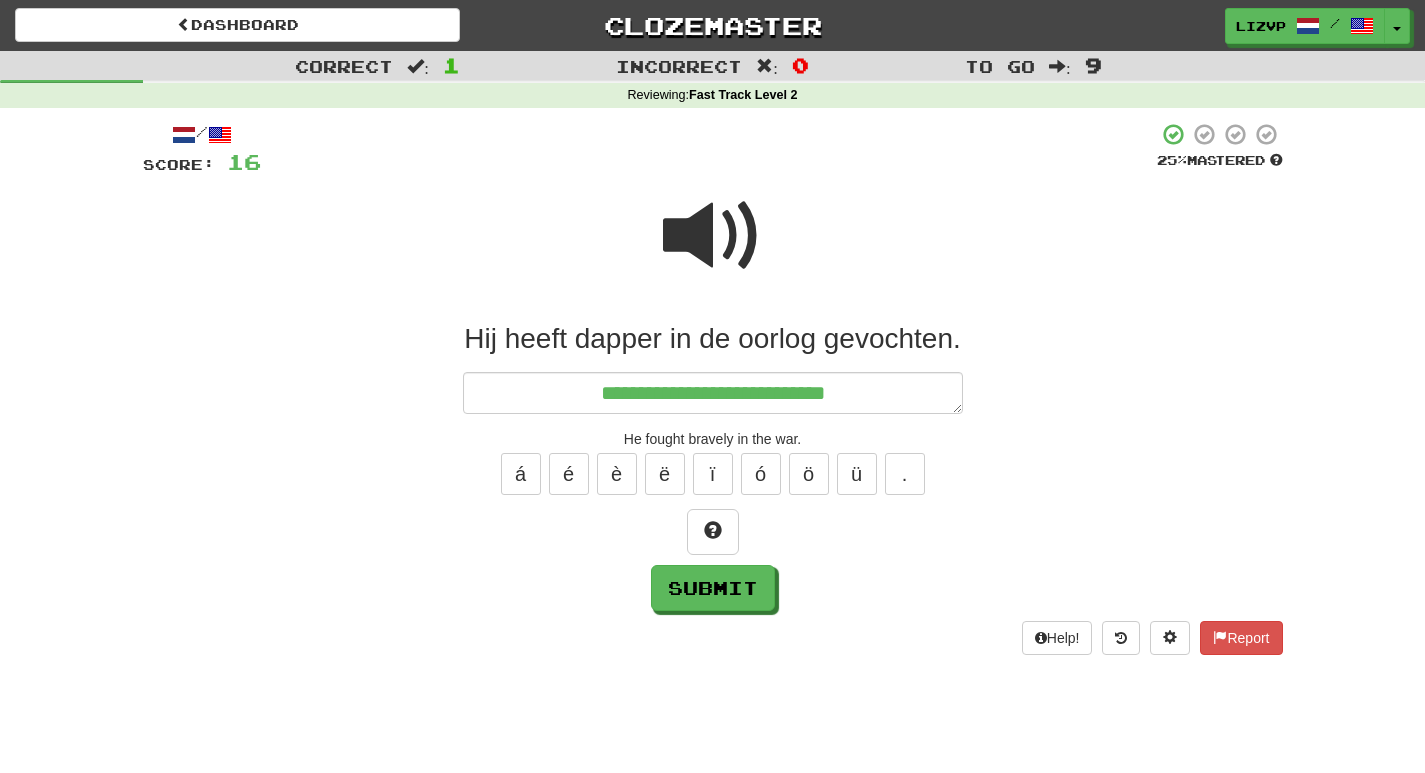 type on "*" 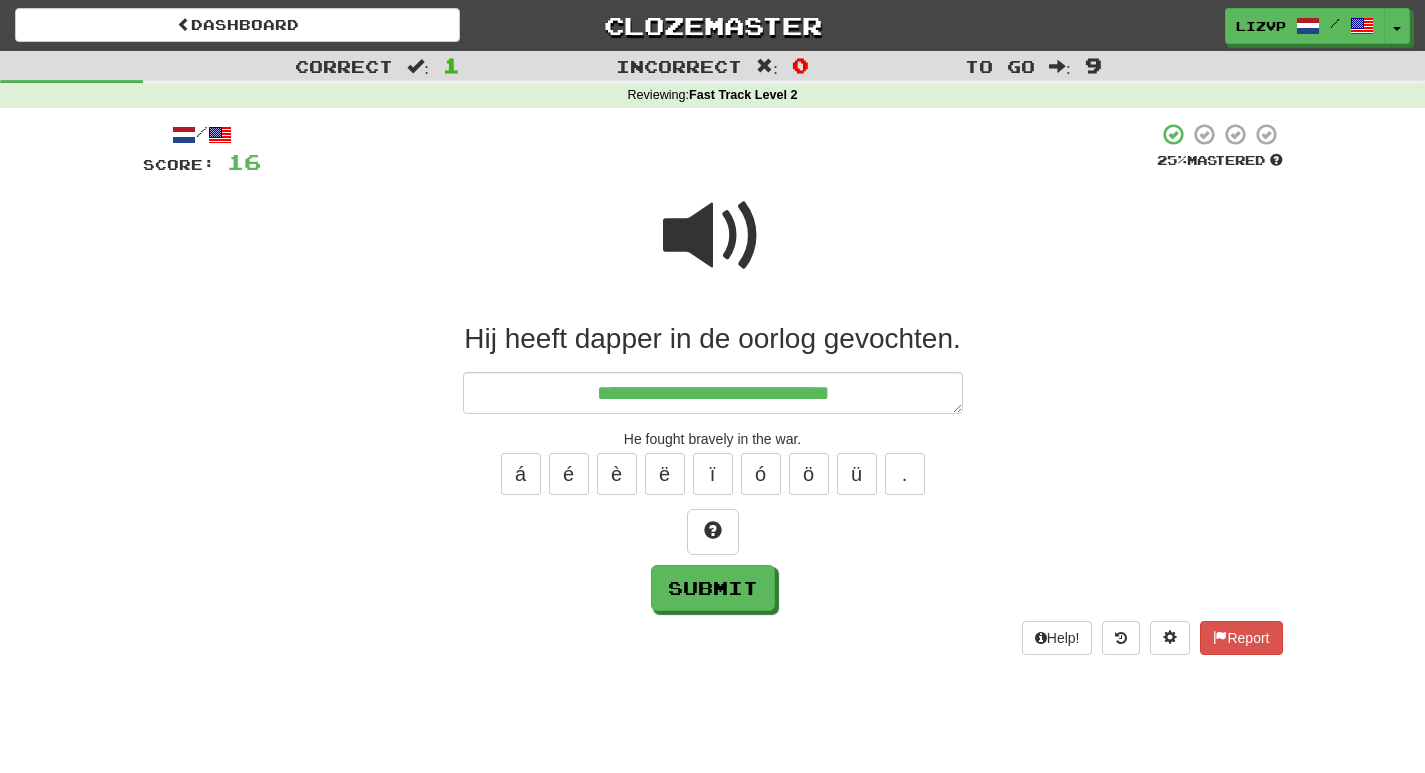 type on "*" 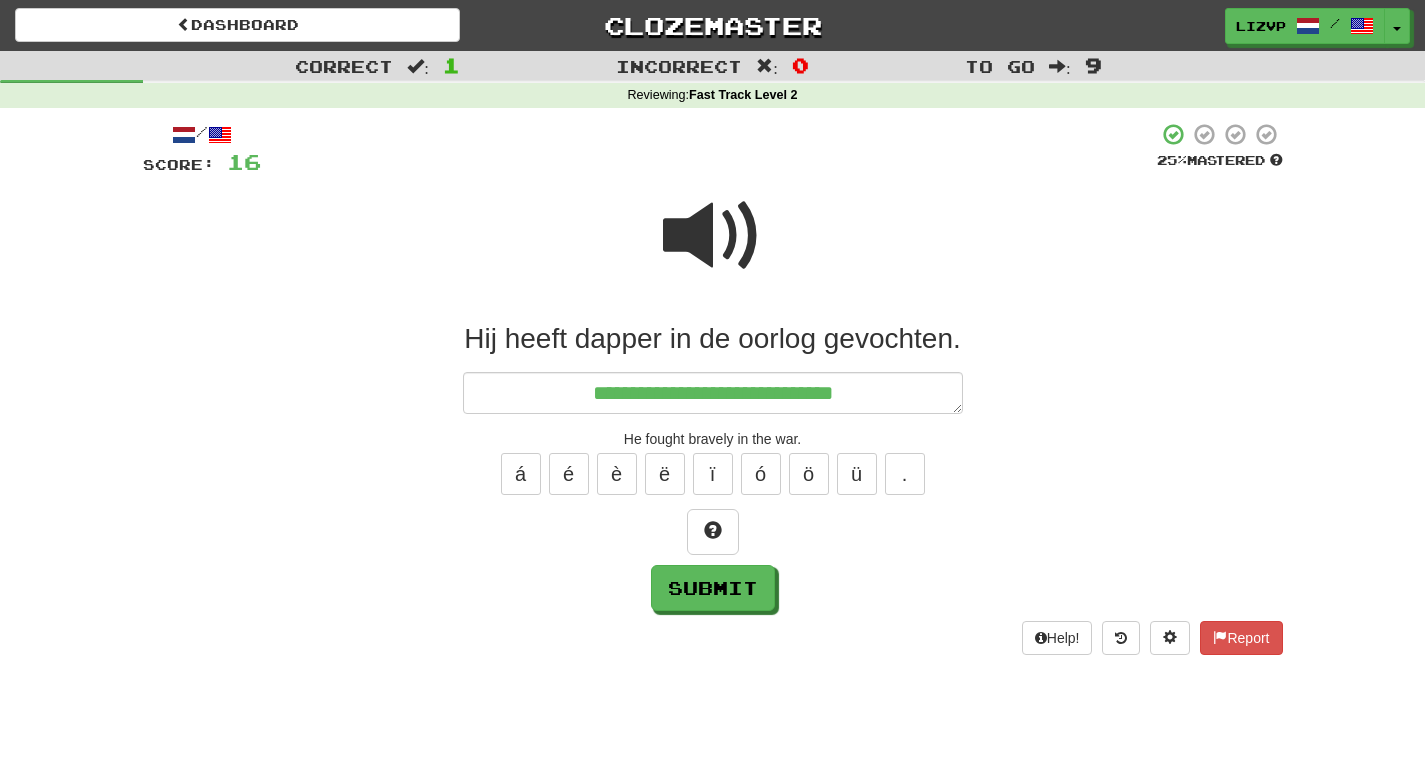 type on "*" 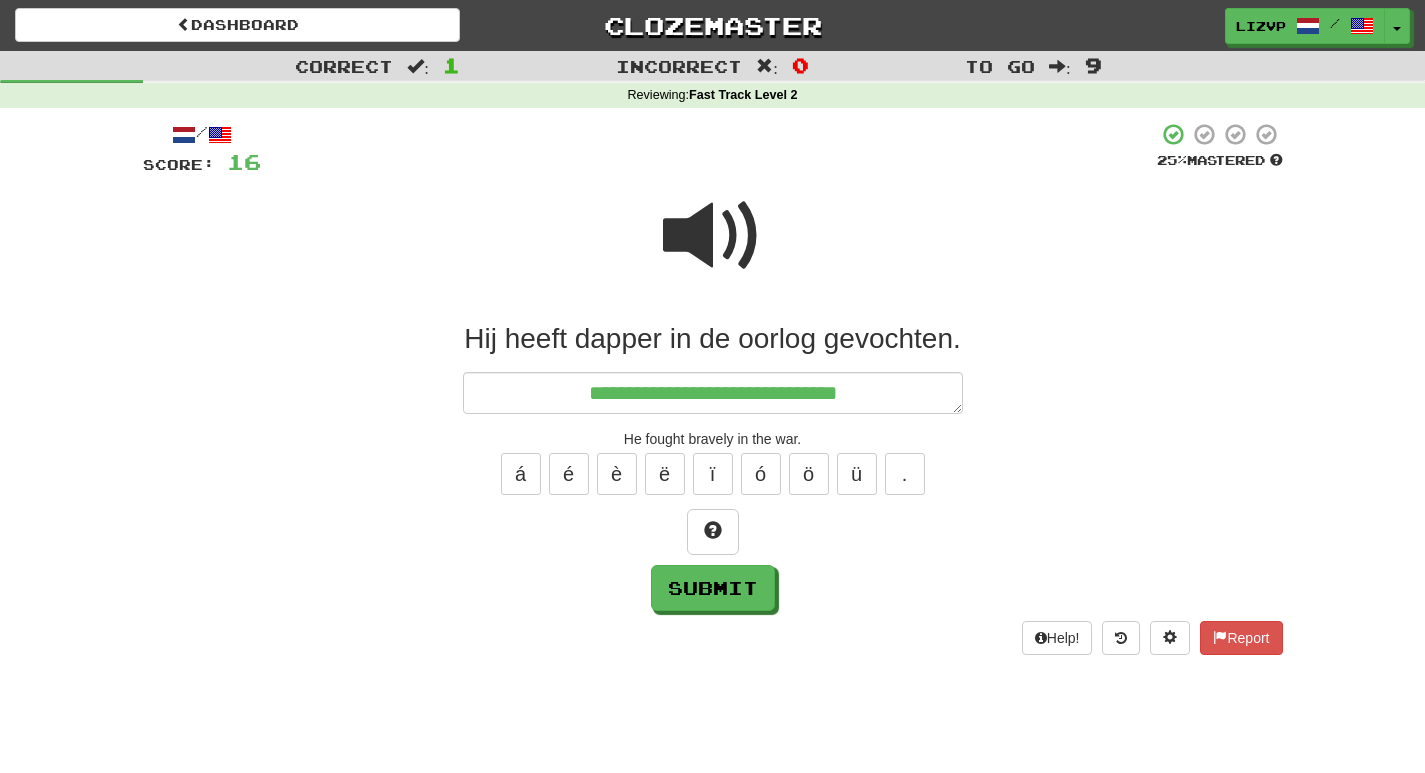 type on "*" 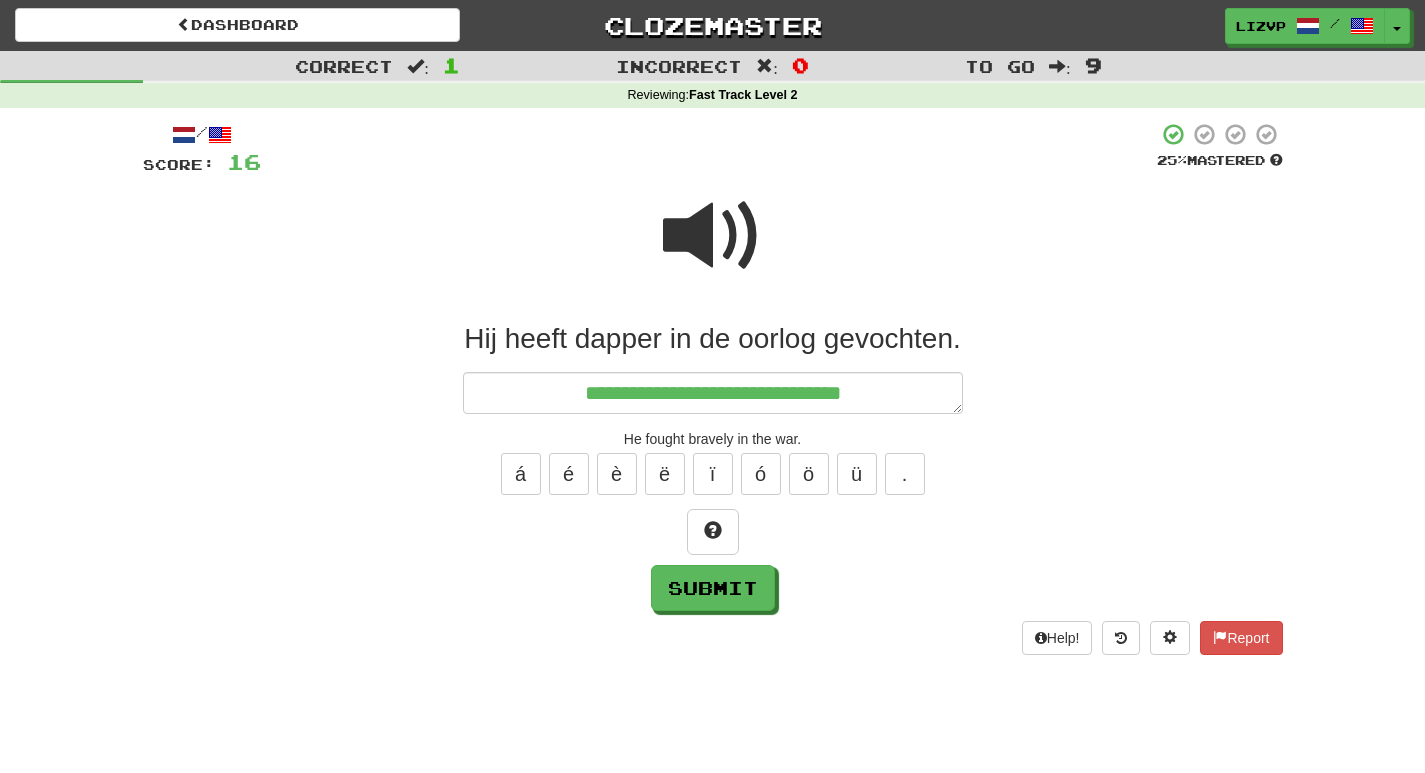type on "*" 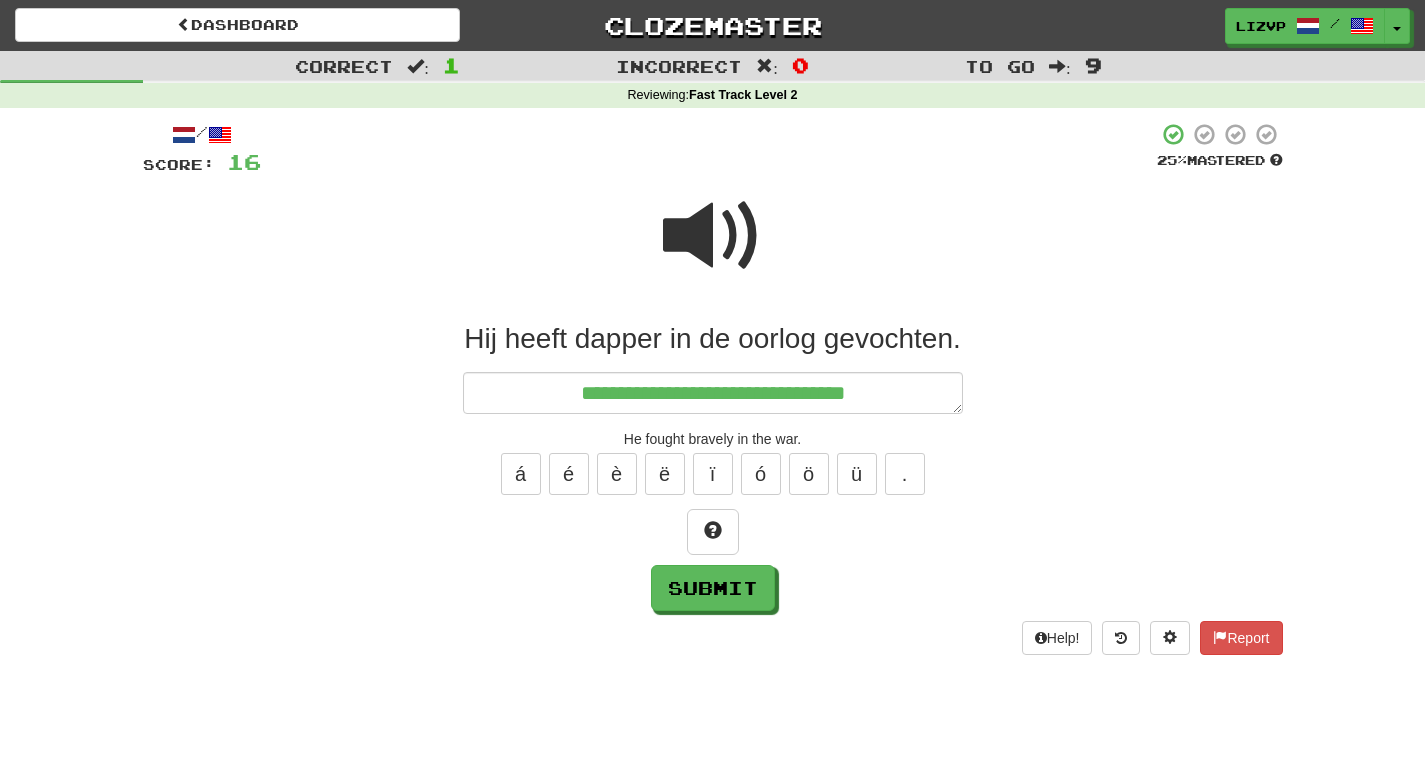 type on "*" 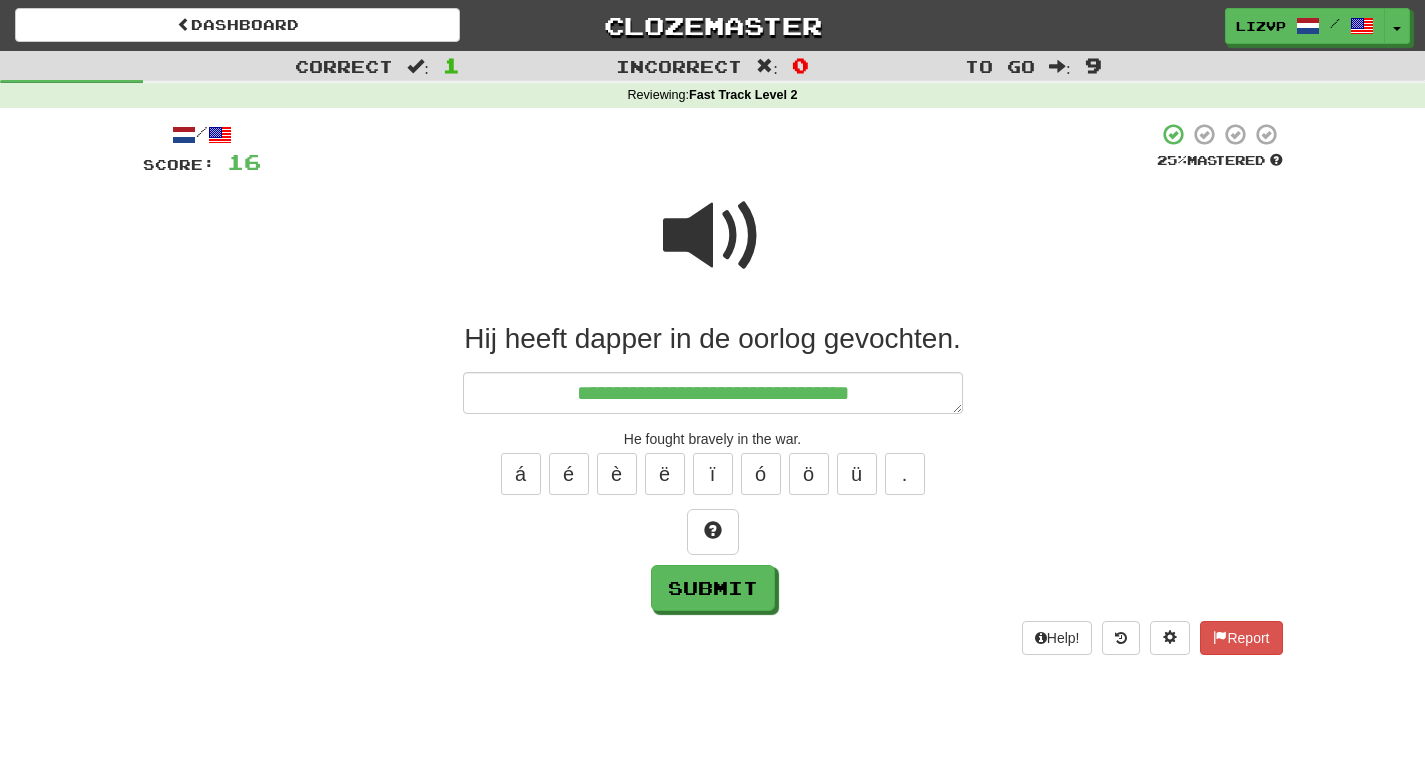 type on "*" 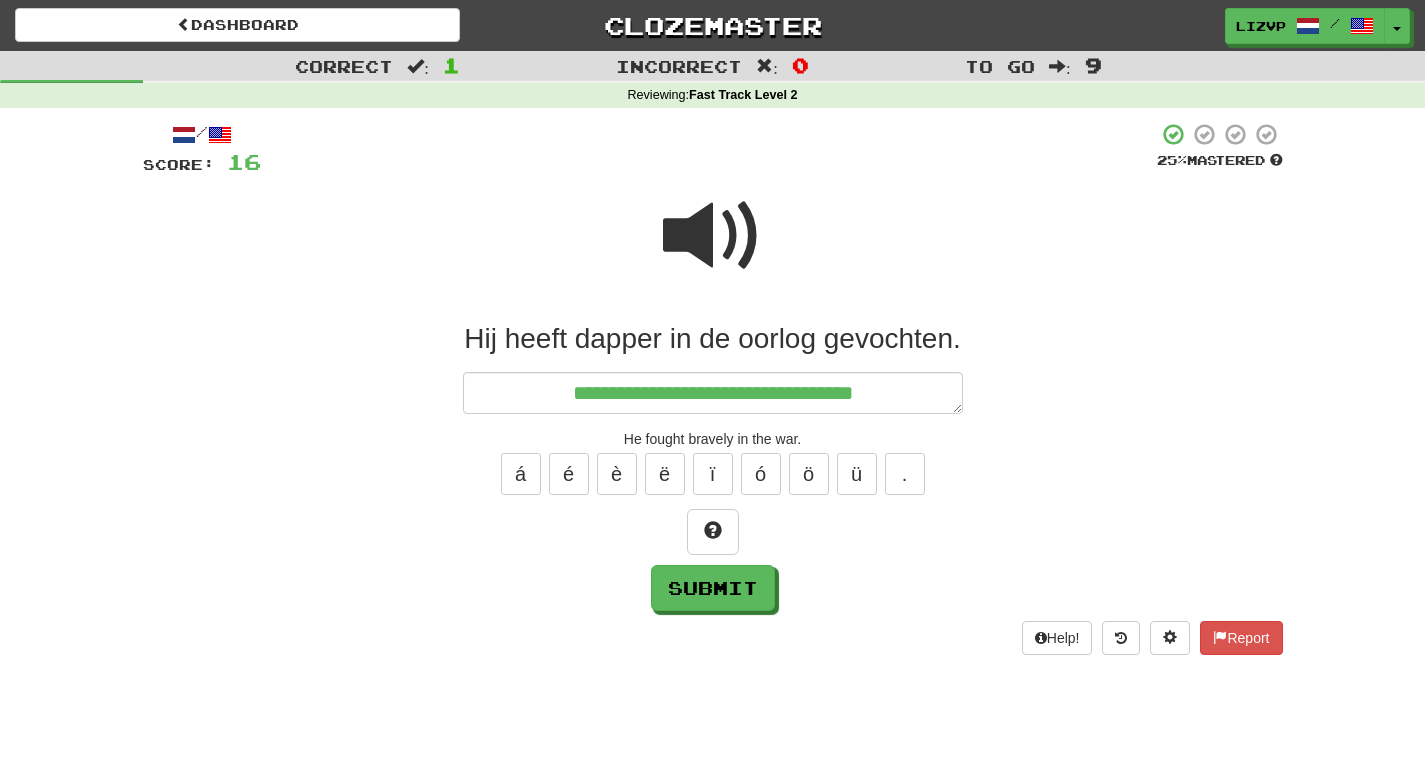 type 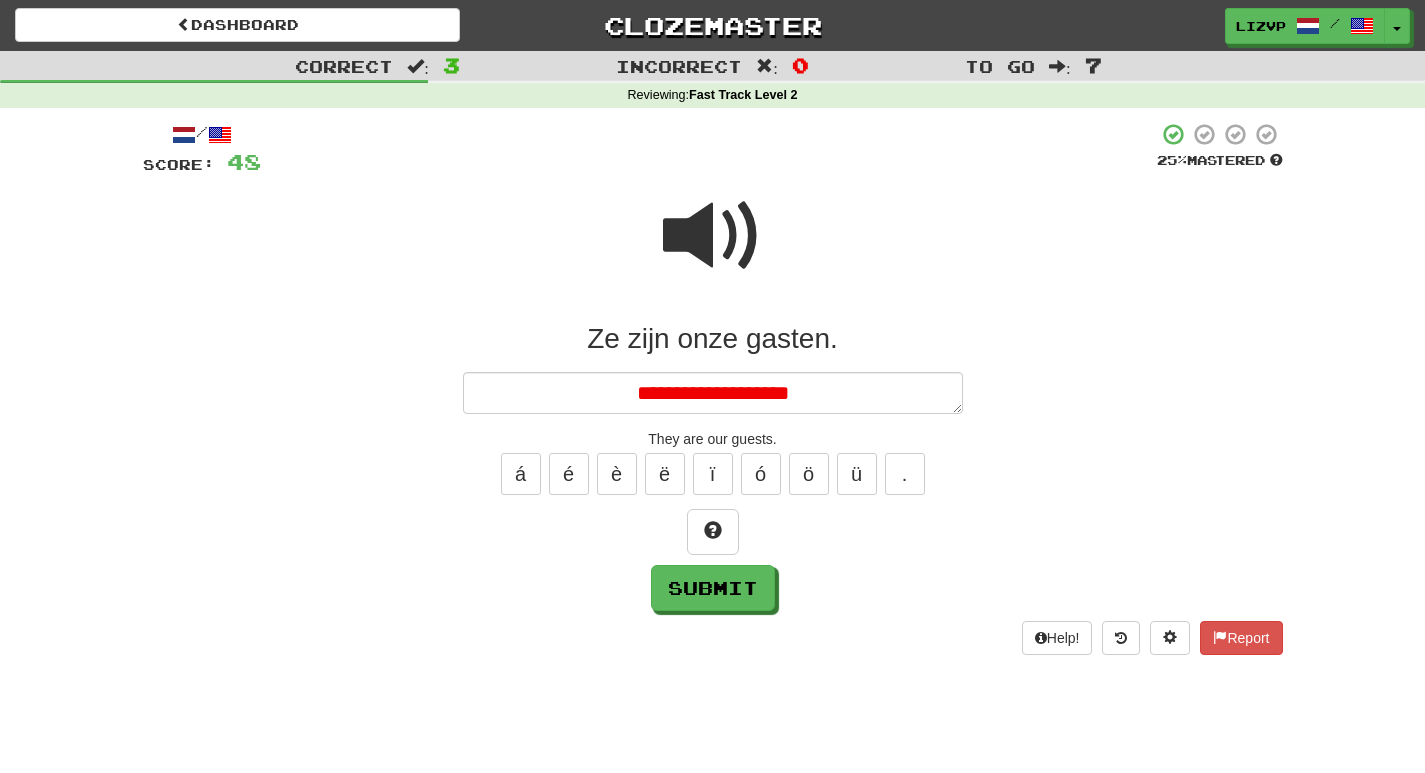 click on "**********" at bounding box center [713, 393] 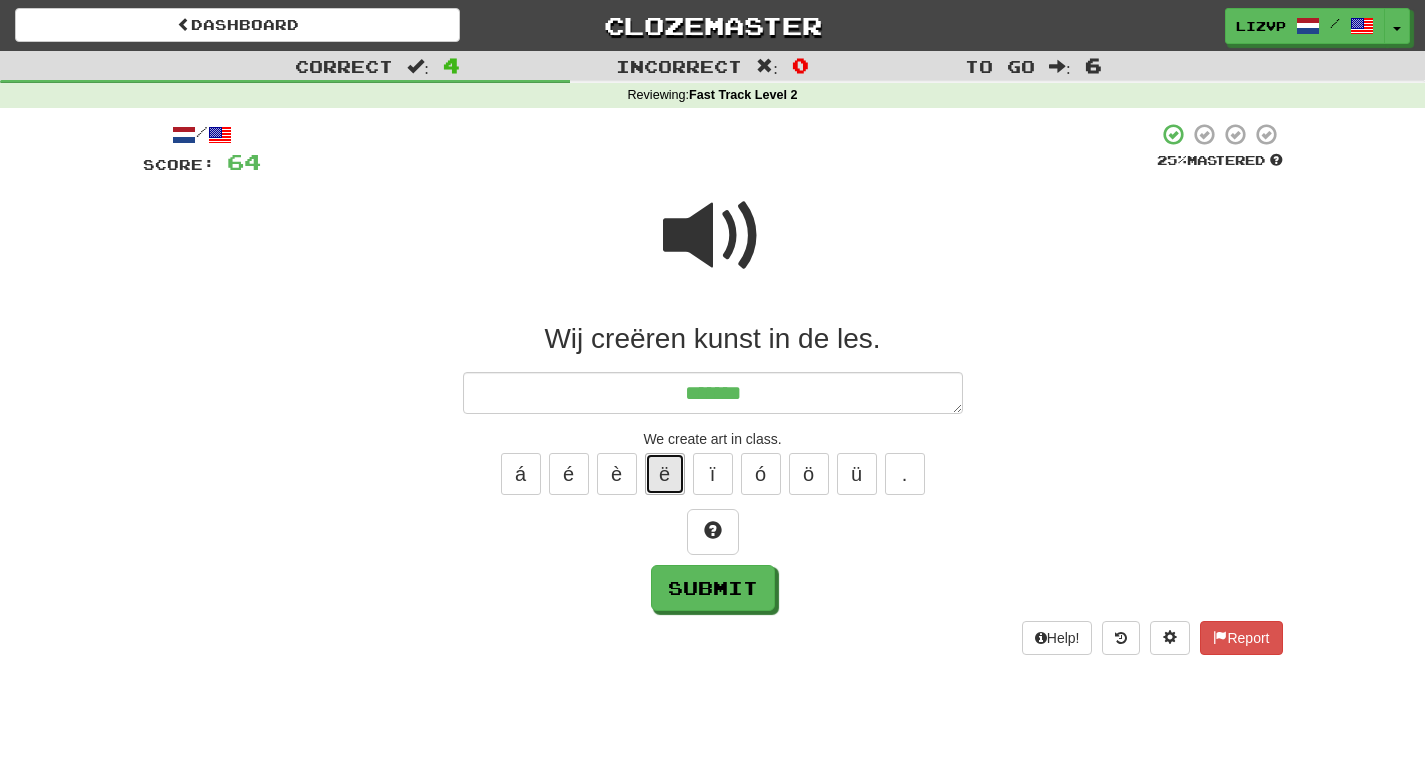 click on "ë" at bounding box center [665, 474] 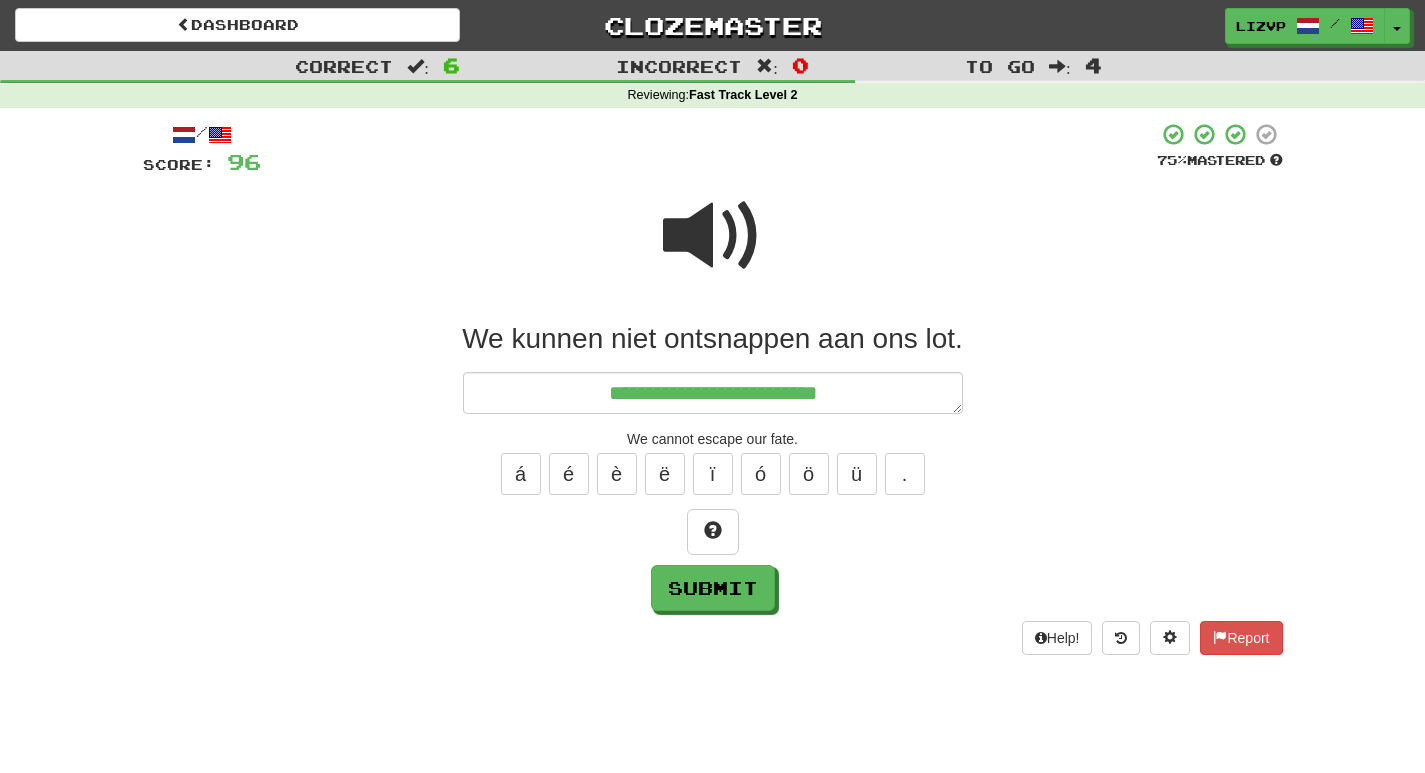 click at bounding box center [713, 236] 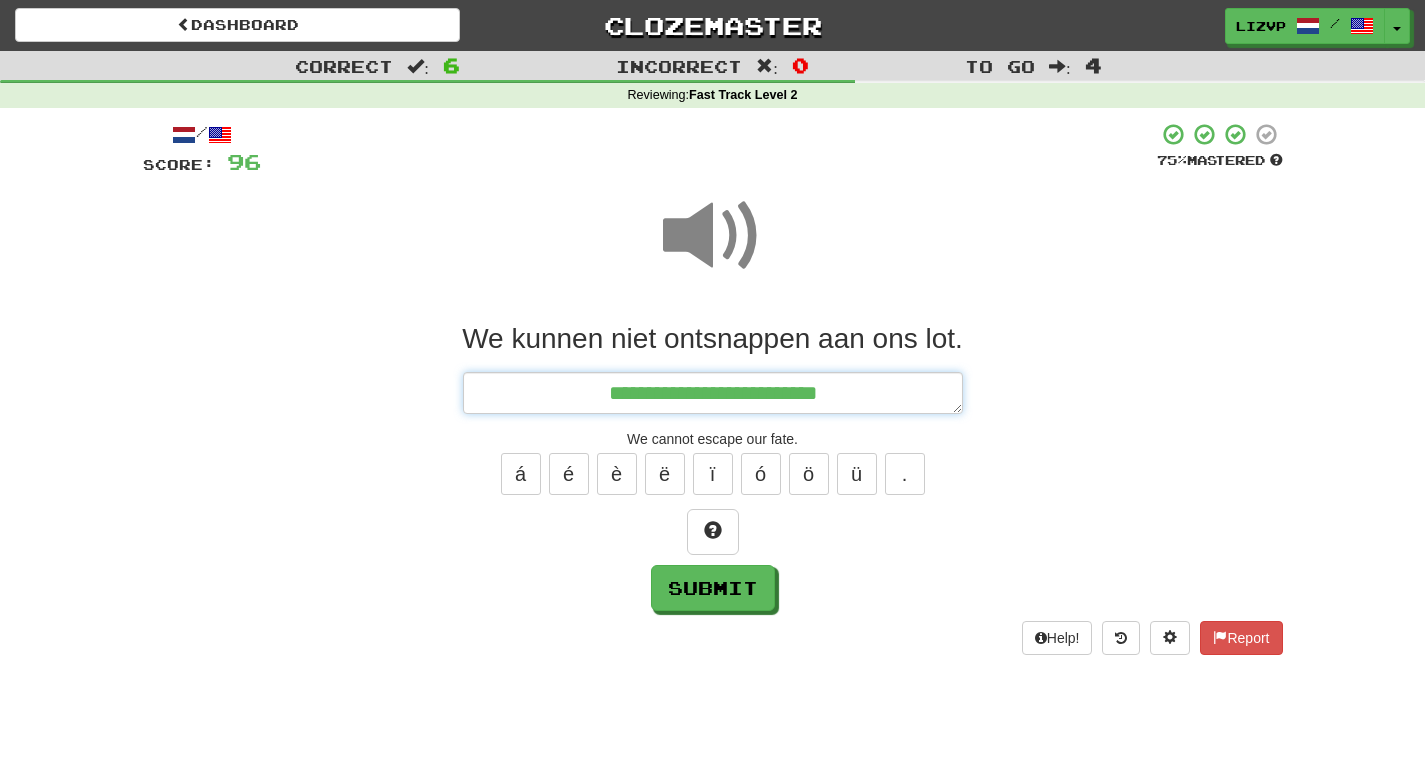 click on "**********" at bounding box center (713, 393) 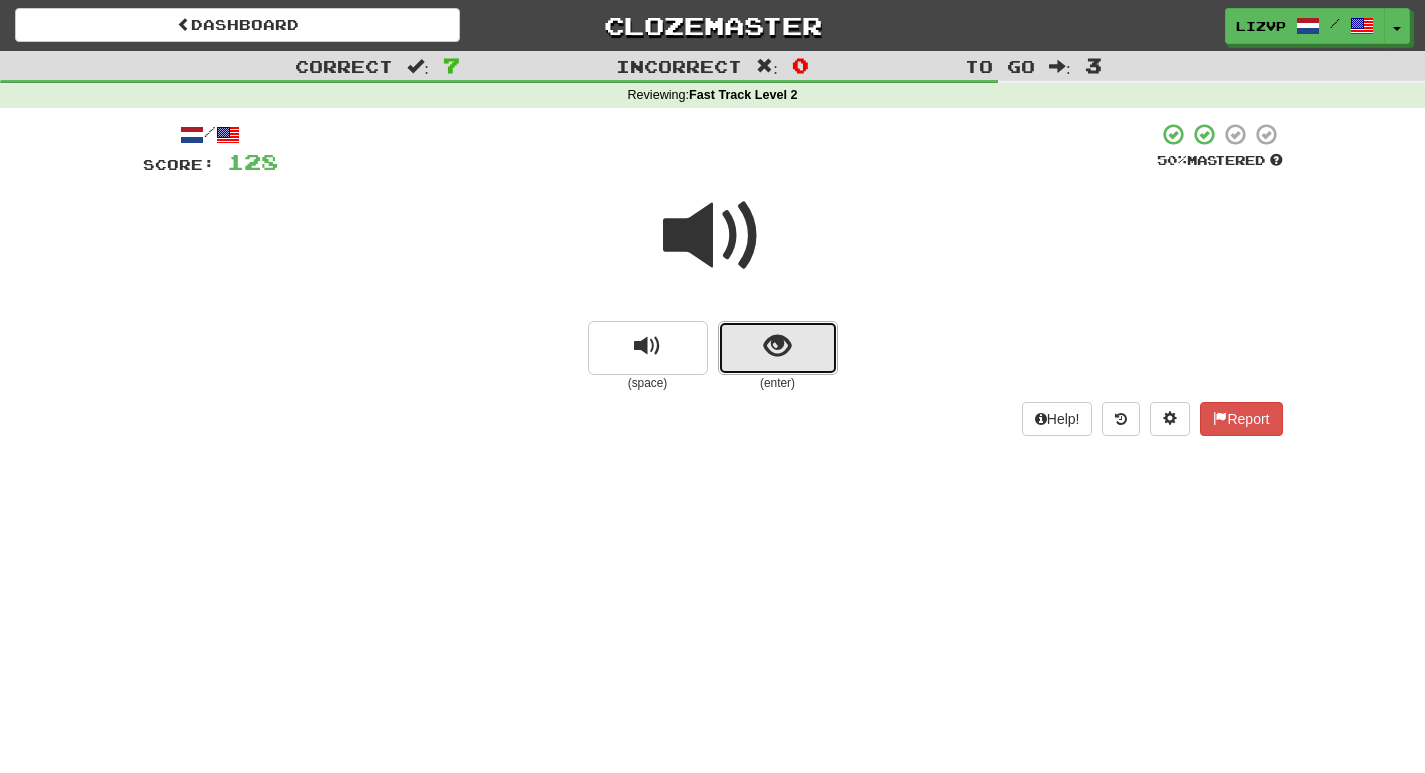 click at bounding box center [777, 346] 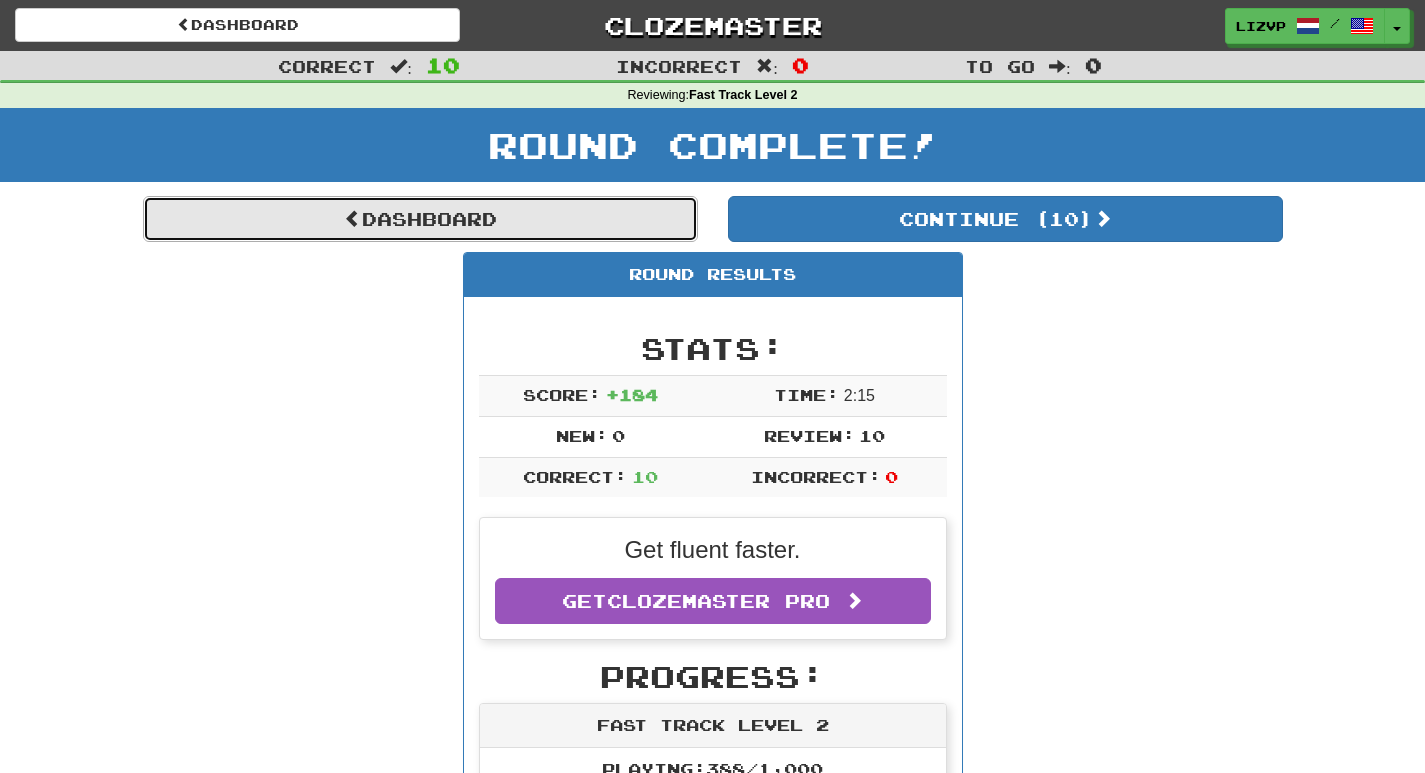 click on "Dashboard" at bounding box center (420, 219) 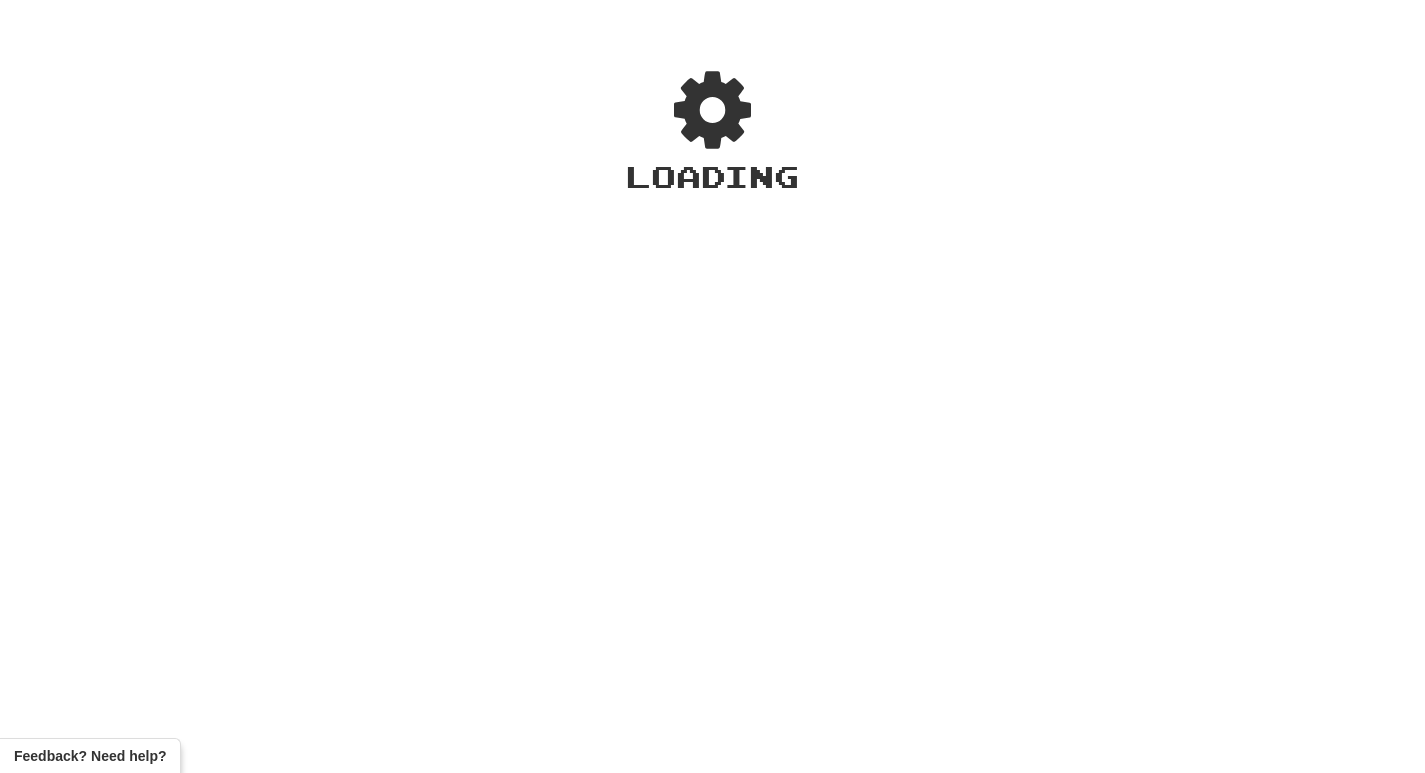 scroll, scrollTop: 0, scrollLeft: 0, axis: both 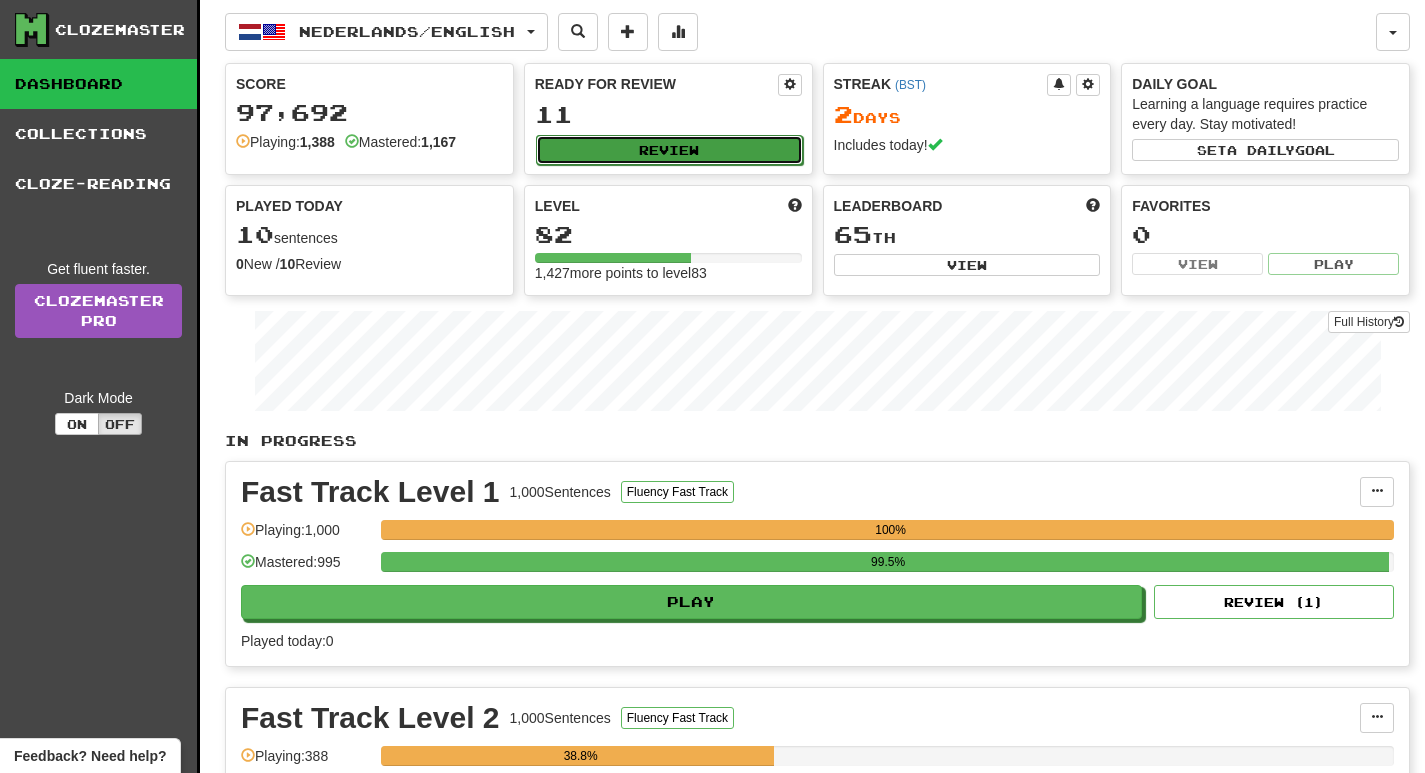 click on "Review" at bounding box center [669, 150] 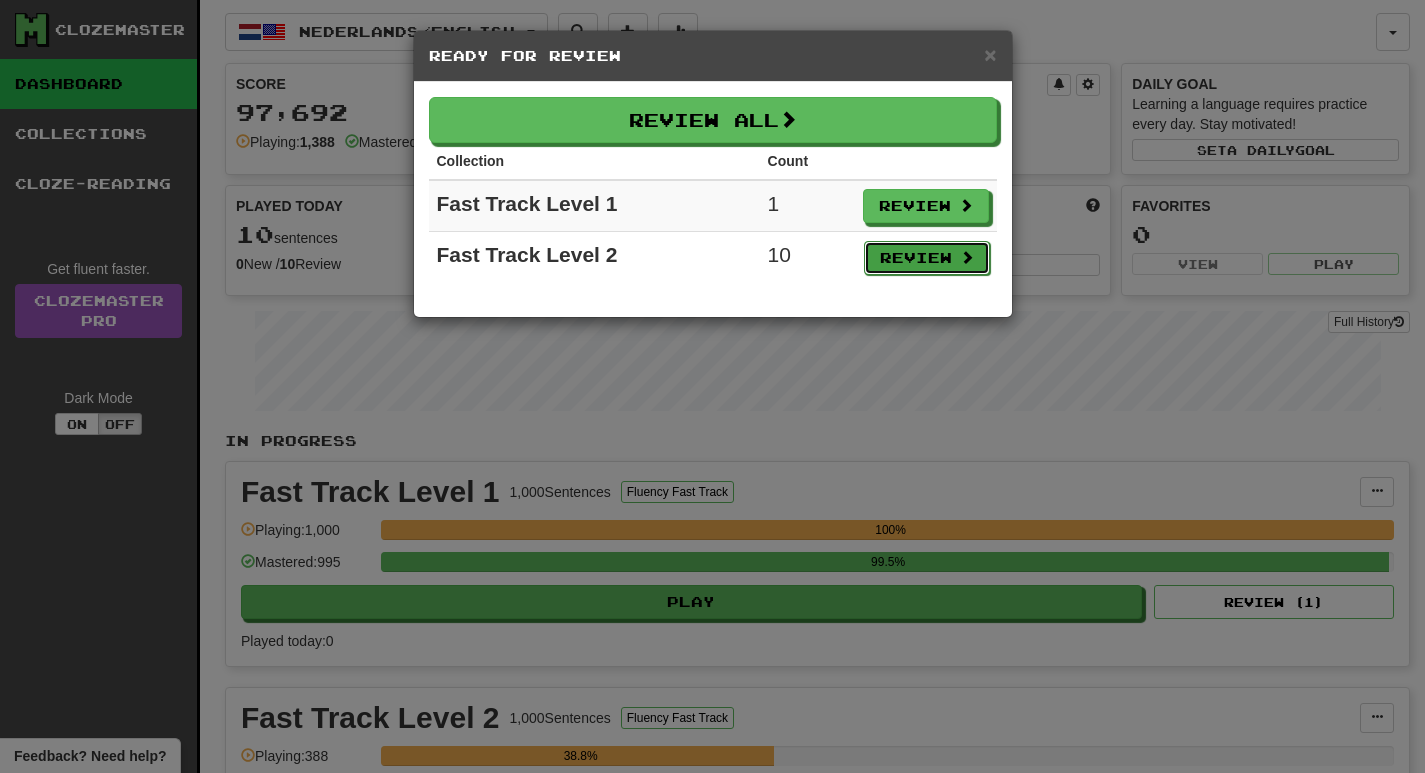 click on "Review" at bounding box center (927, 258) 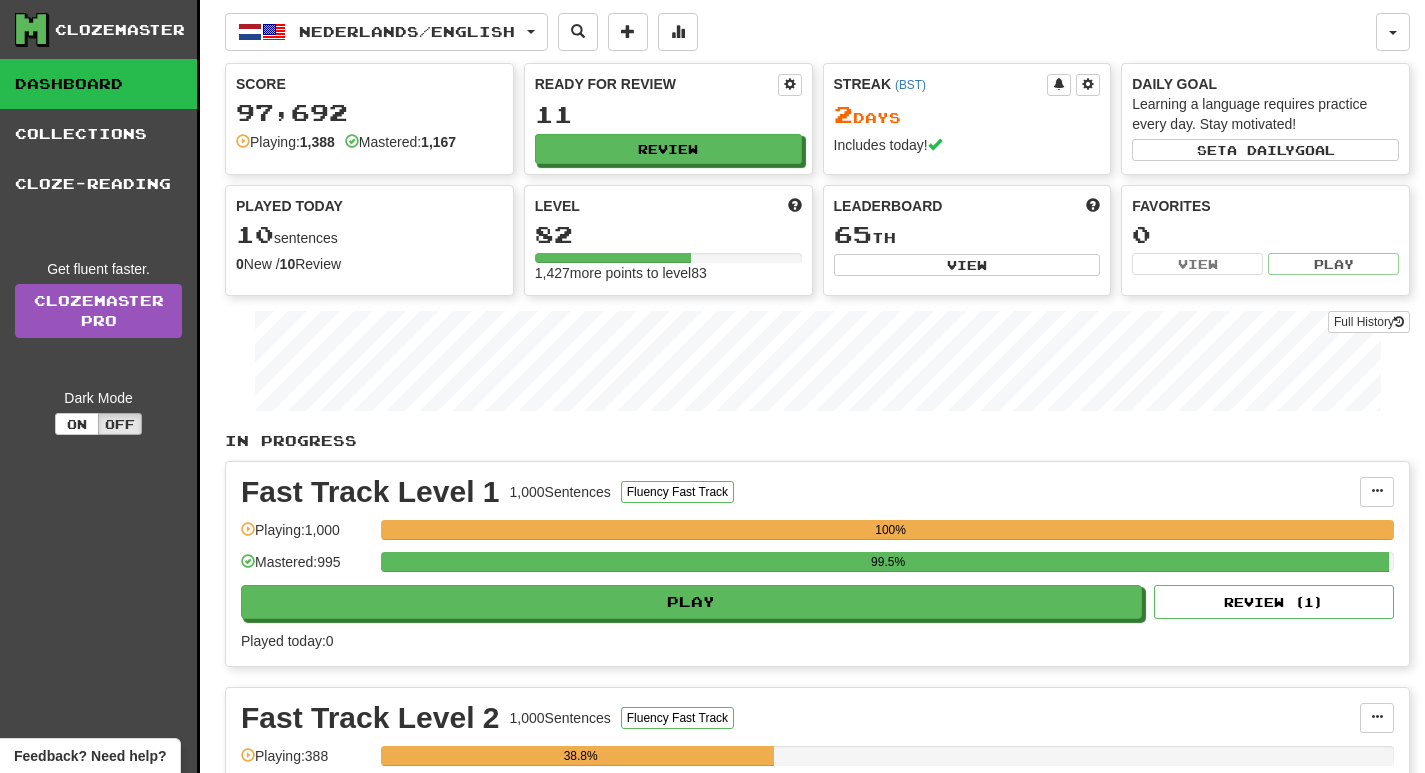 select on "**" 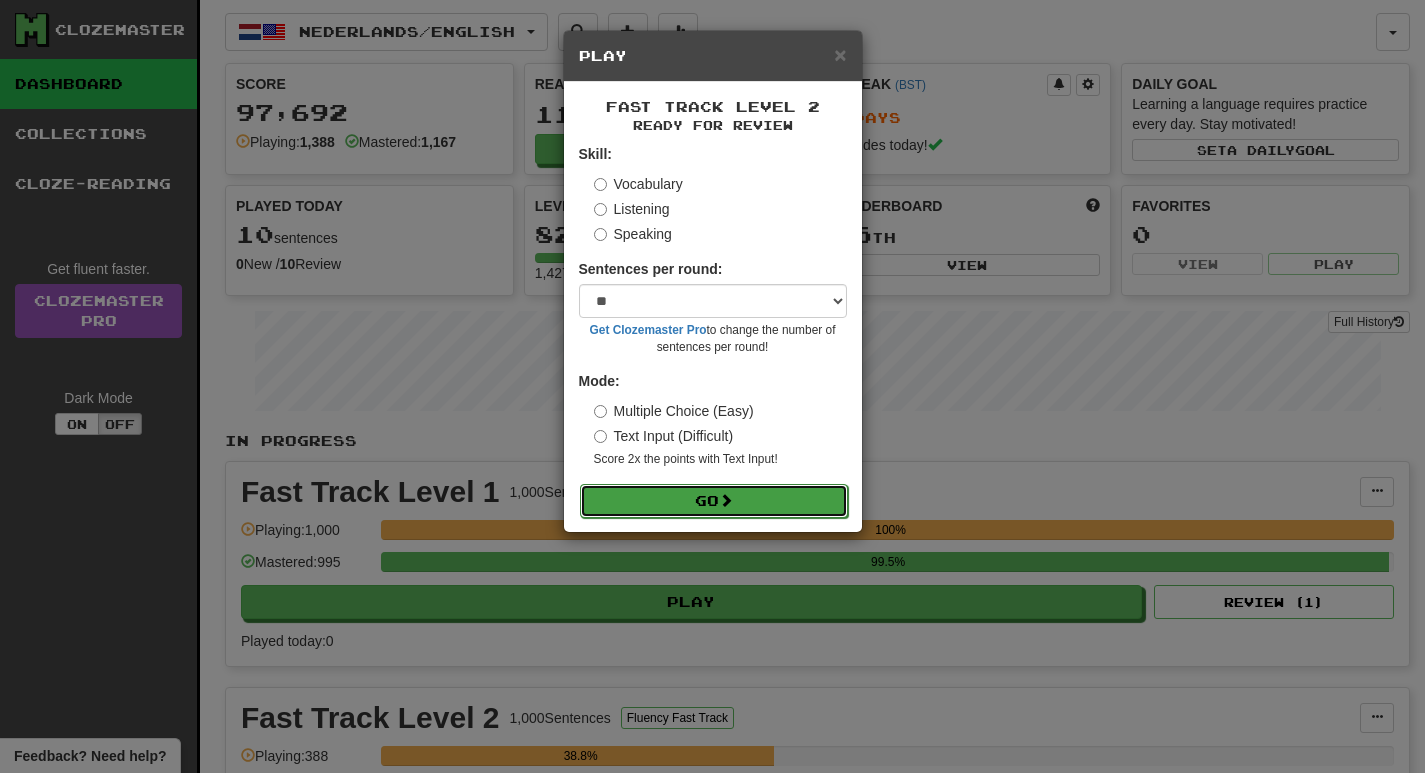 click on "Go" at bounding box center (714, 501) 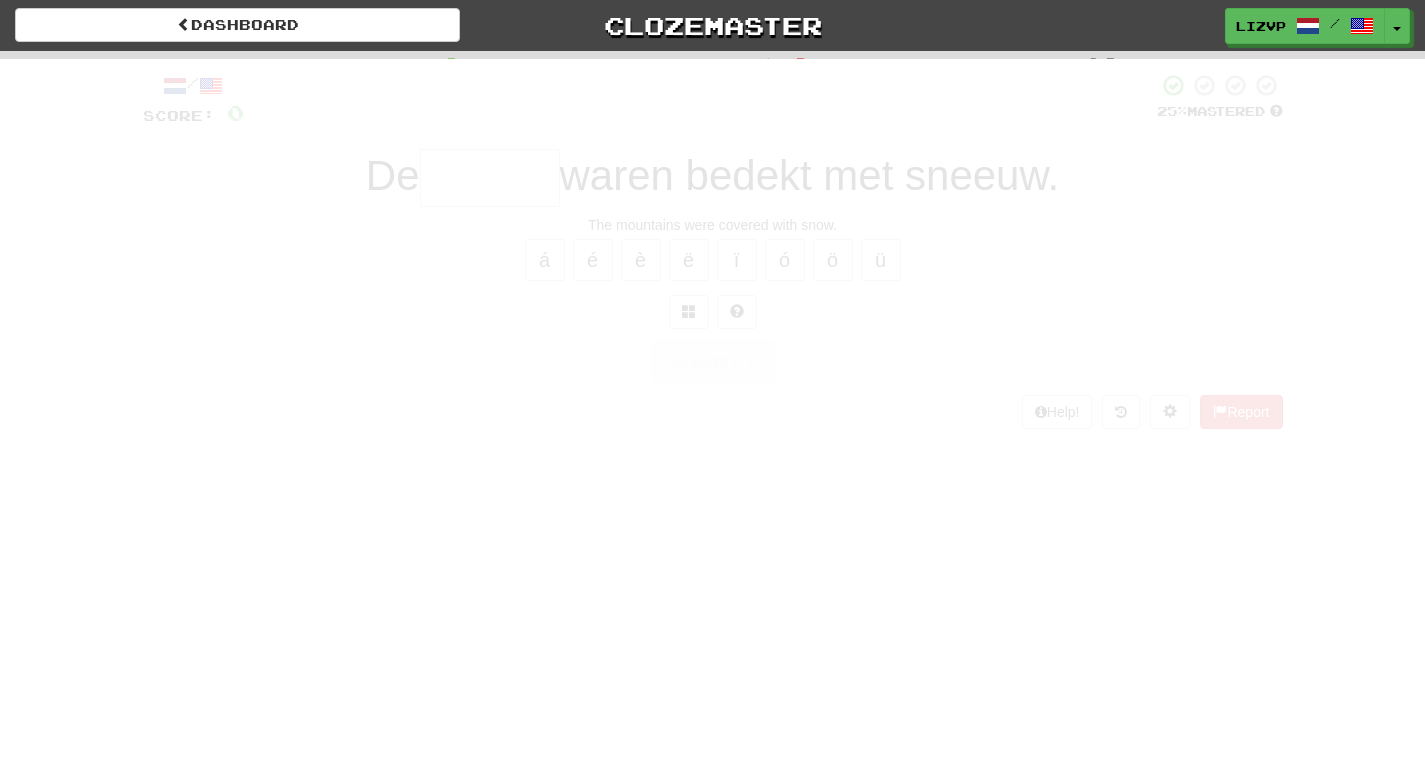 scroll, scrollTop: 0, scrollLeft: 0, axis: both 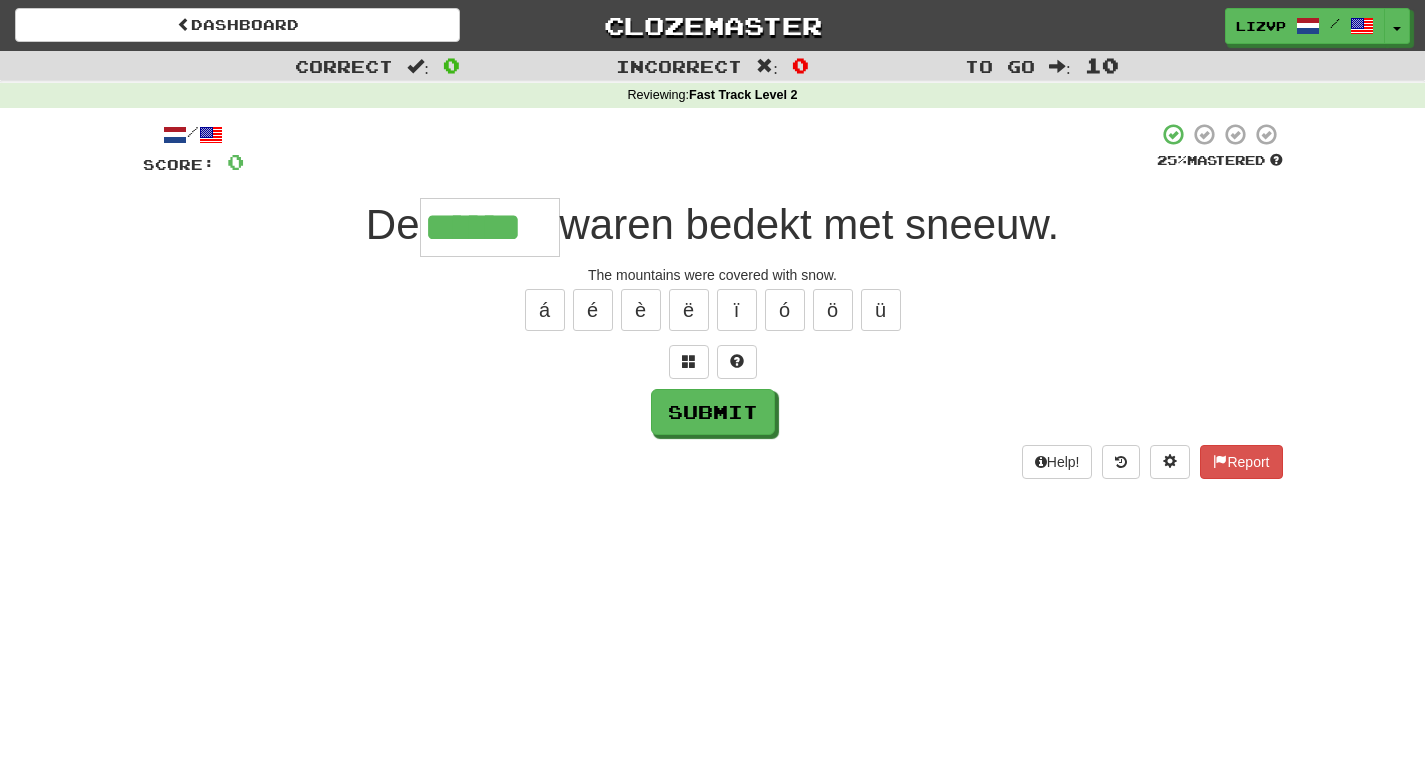 type on "******" 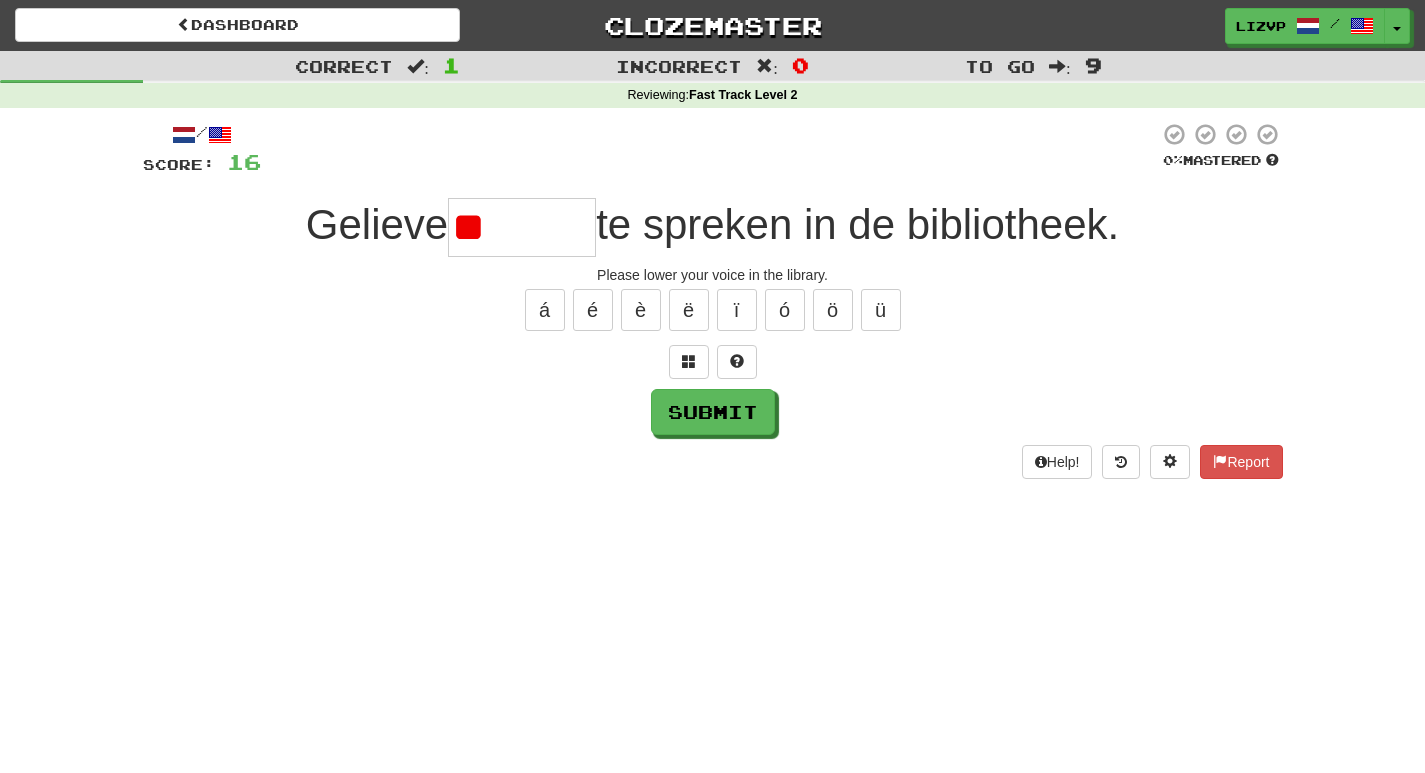 type on "*" 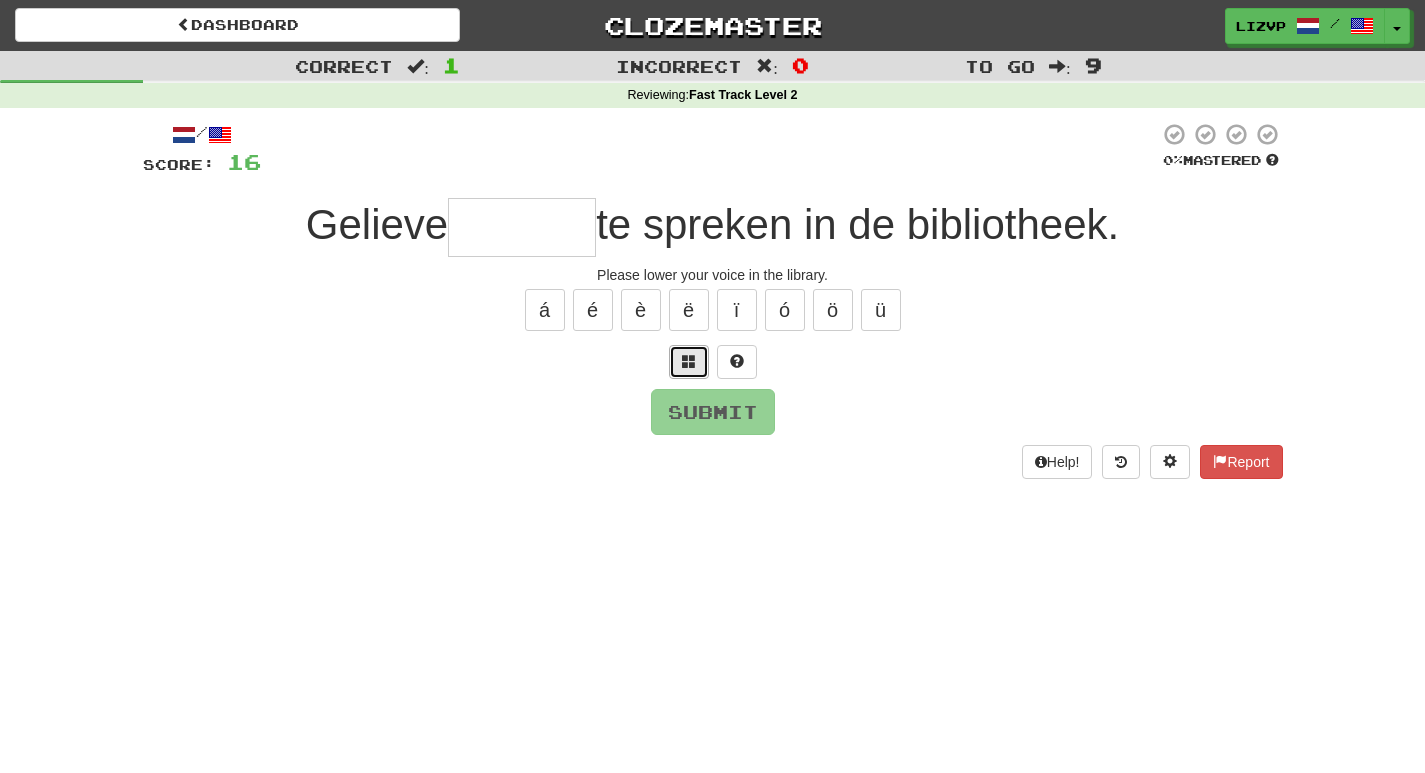 click at bounding box center [689, 362] 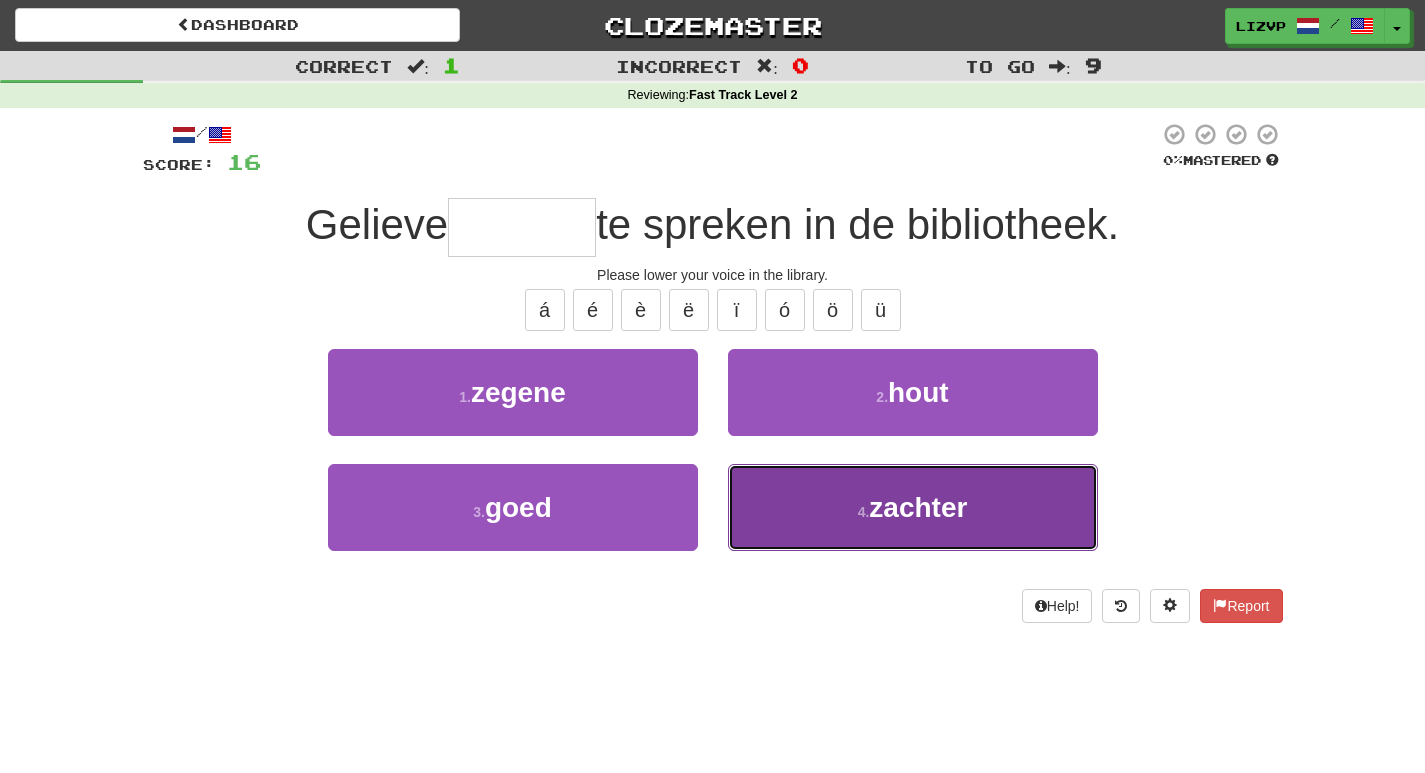 click on "4 .  zachter" at bounding box center [913, 507] 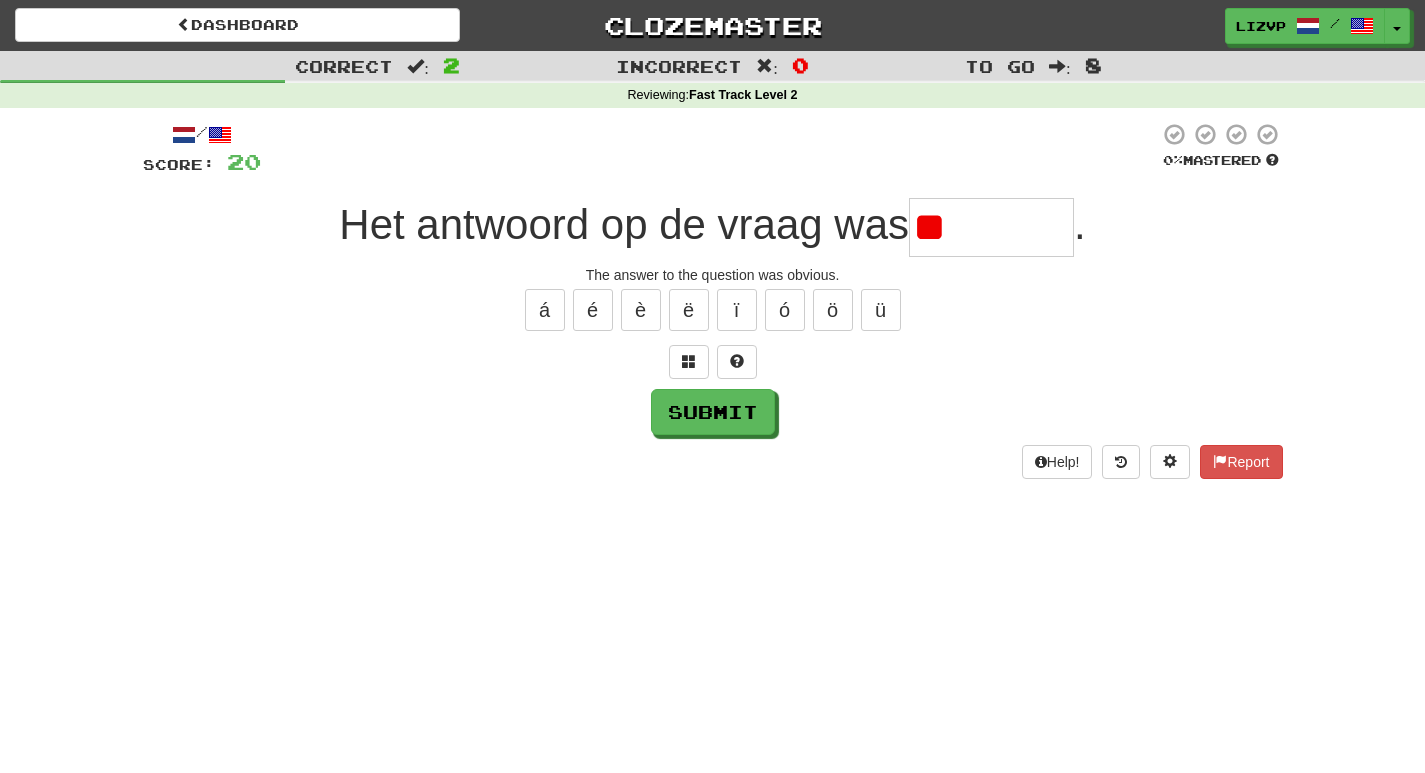 type on "*" 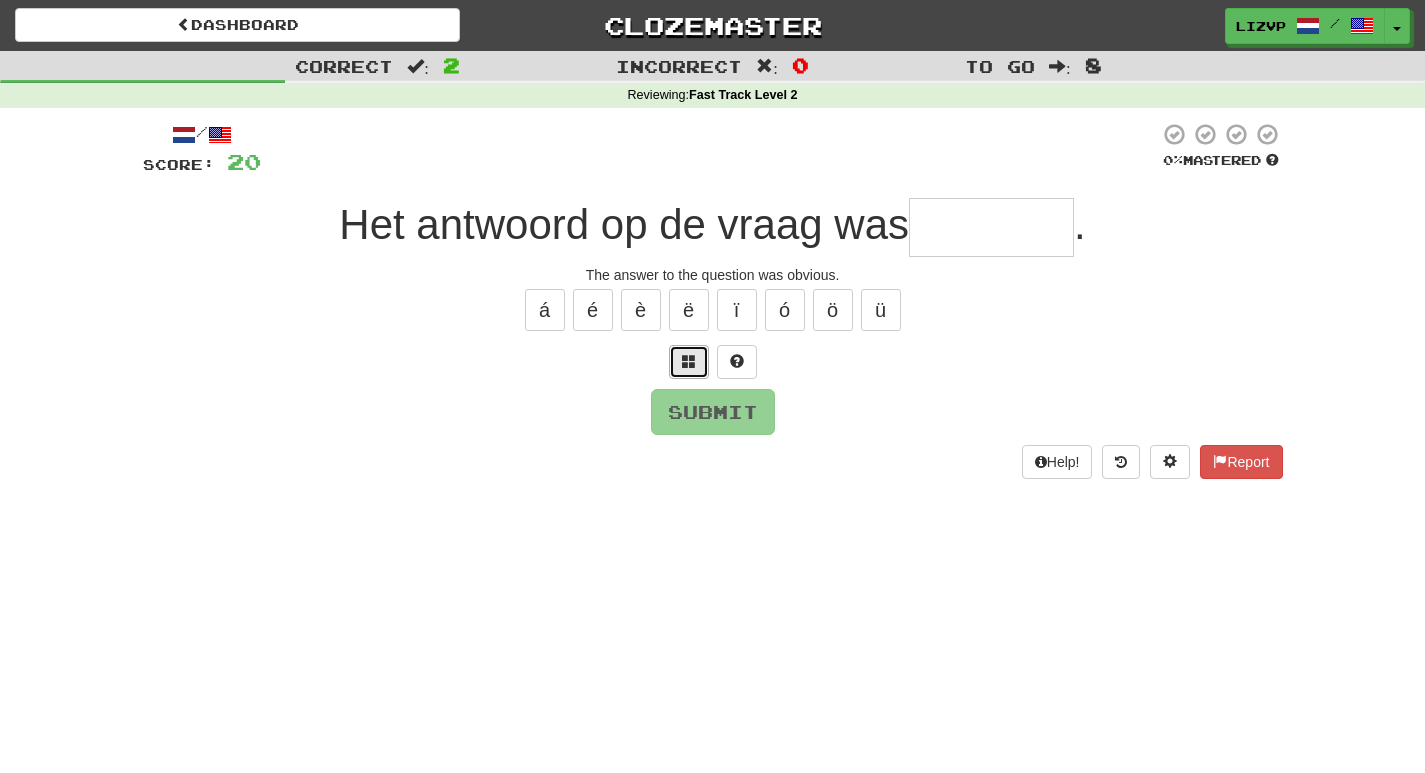click at bounding box center (689, 361) 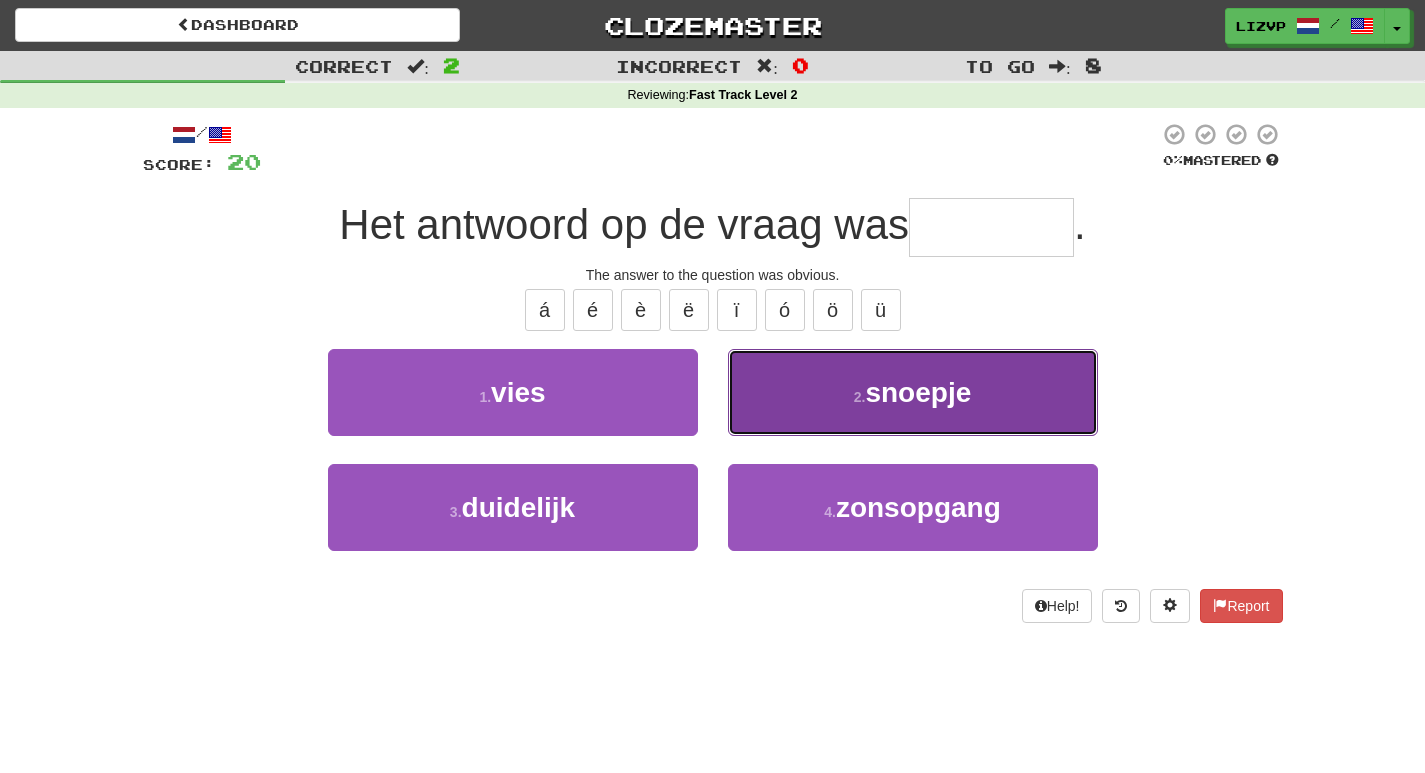 click on "2 .  snoepje" at bounding box center [913, 392] 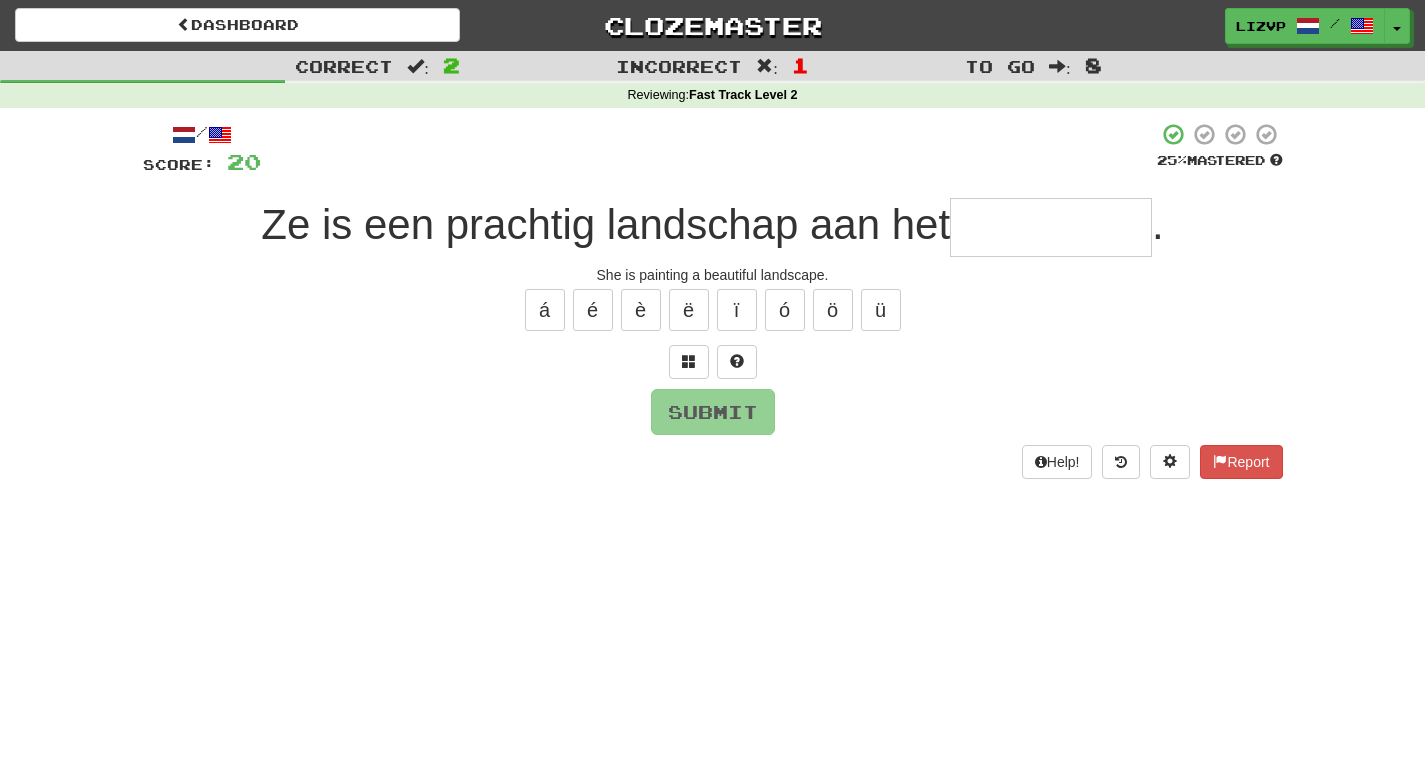 type on "*" 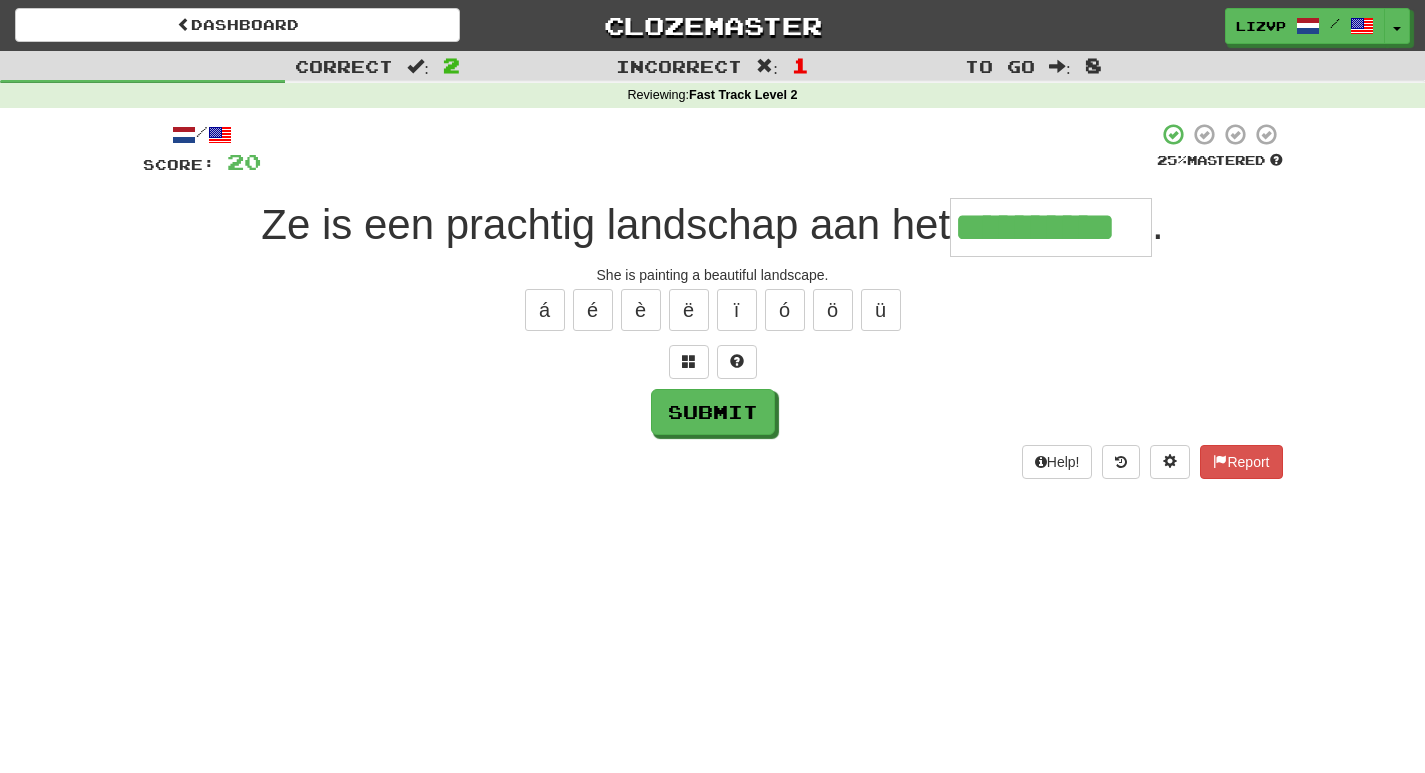 type on "**********" 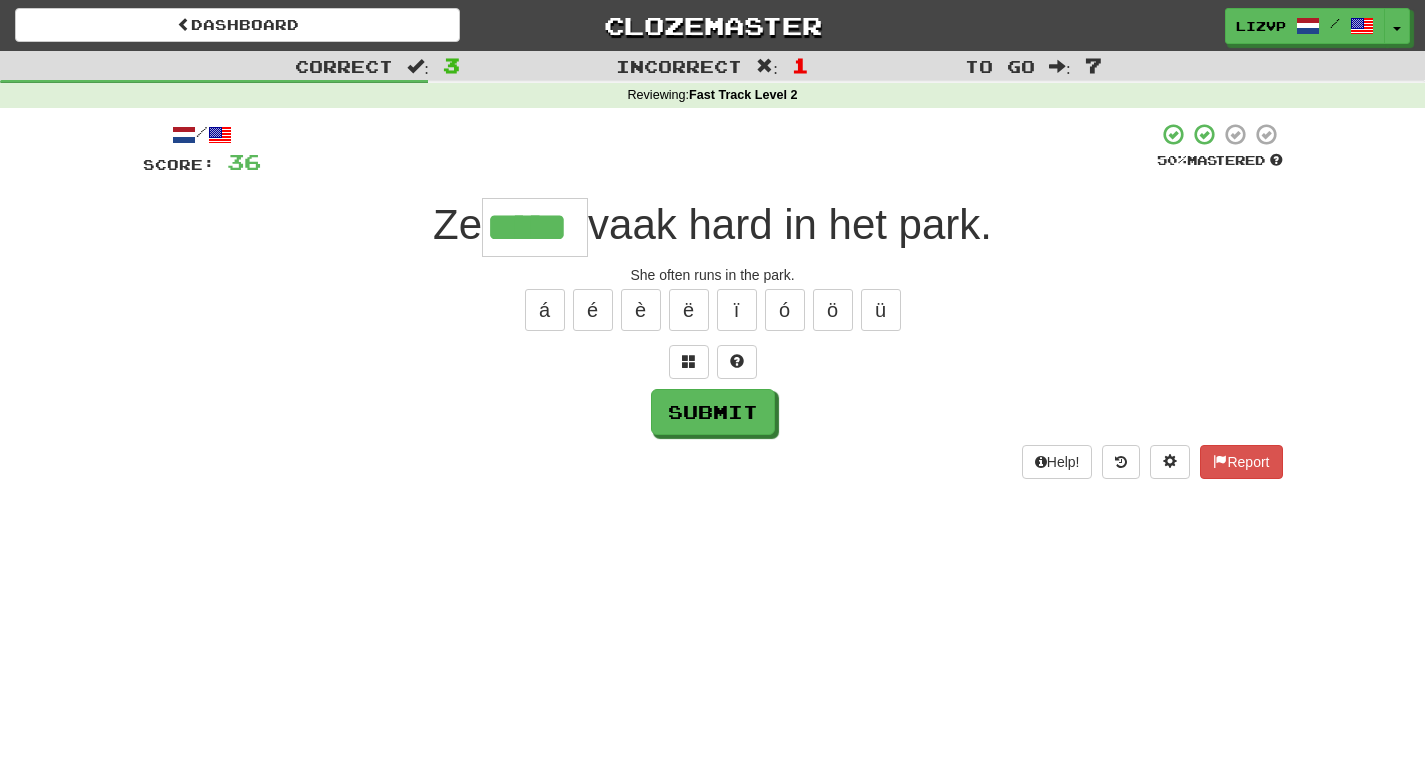 type on "*****" 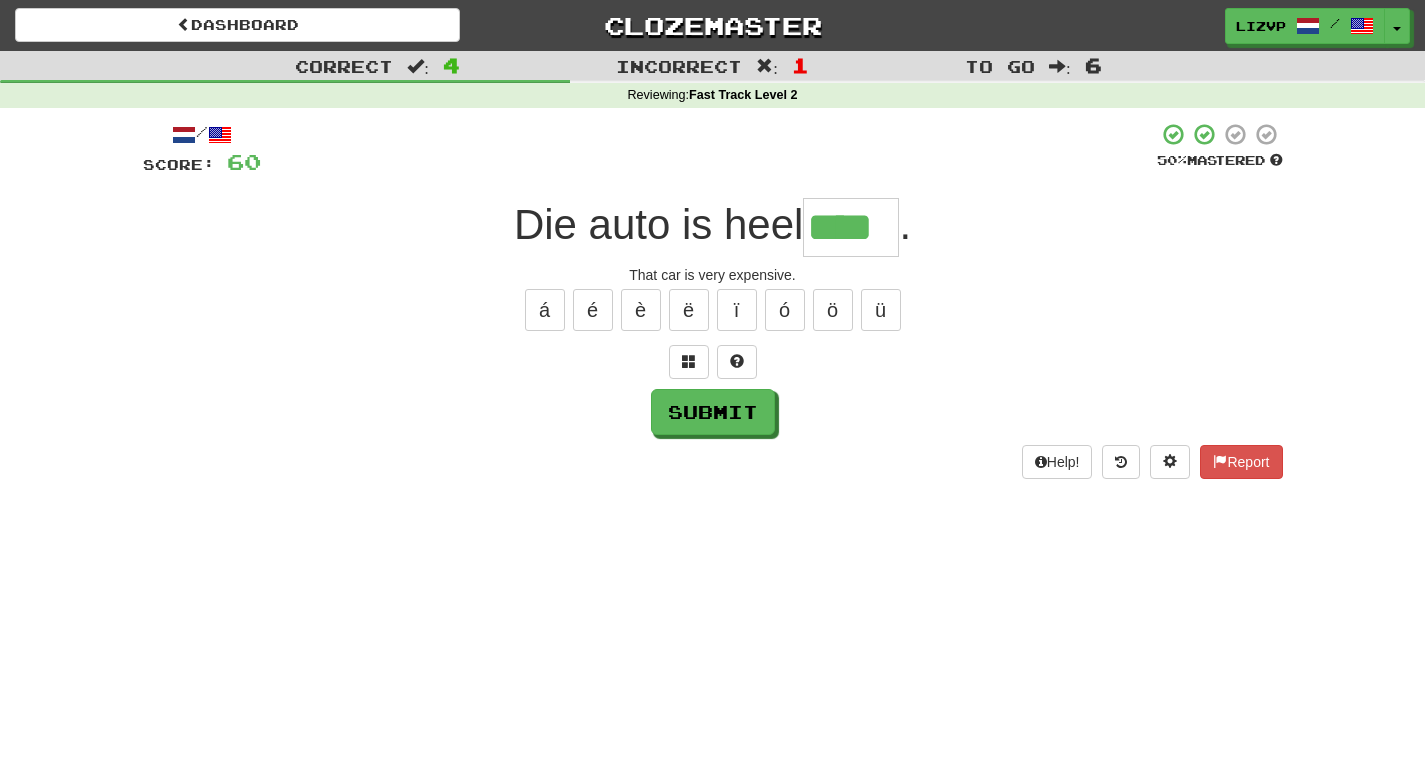 type on "****" 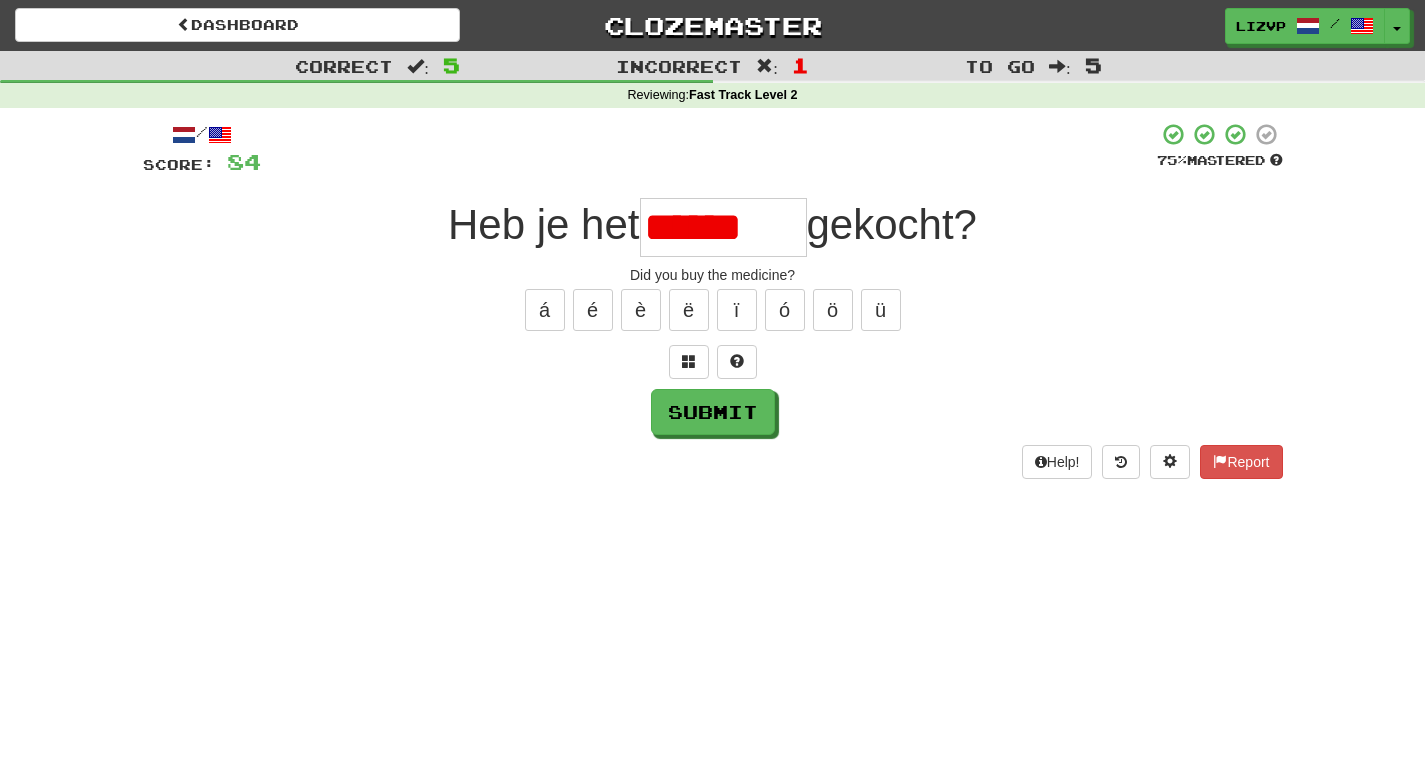 scroll, scrollTop: 0, scrollLeft: 0, axis: both 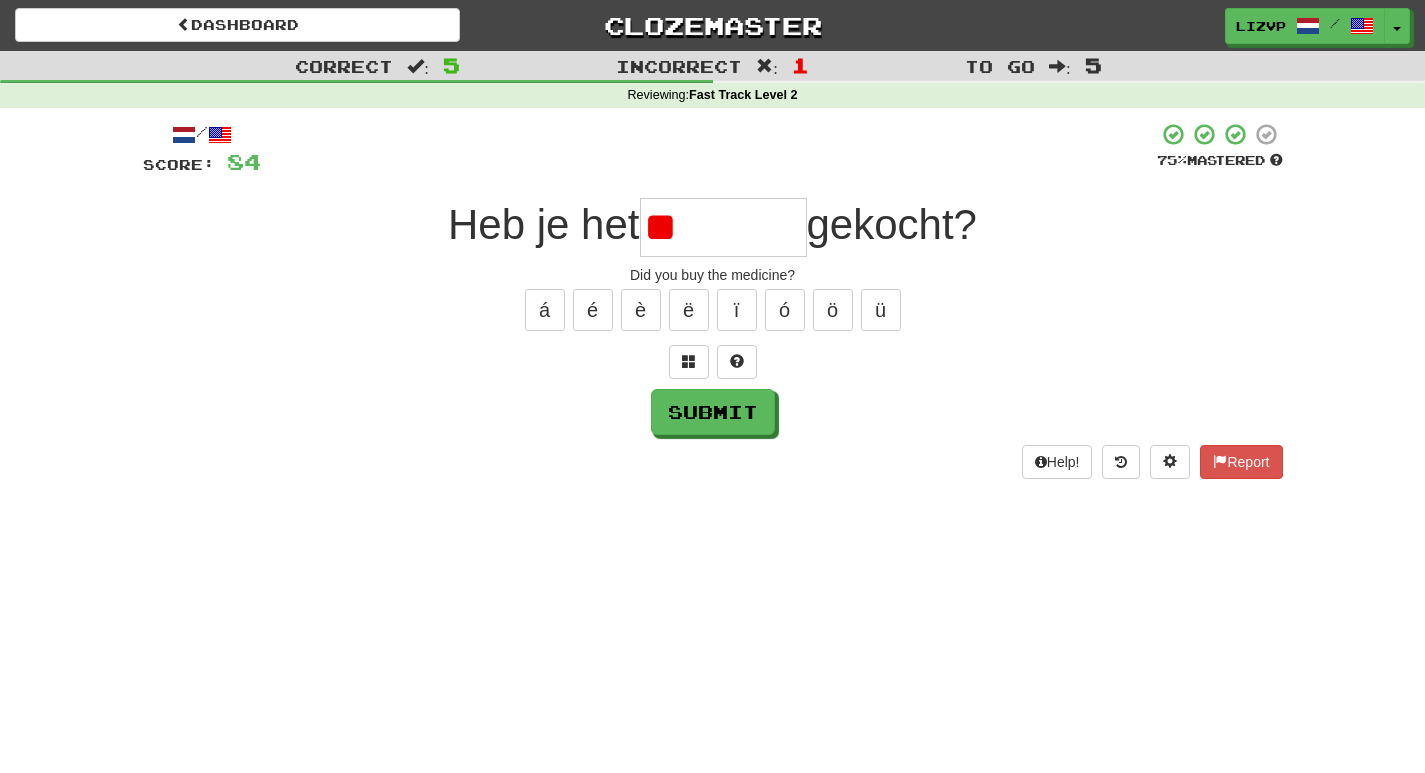 type on "*" 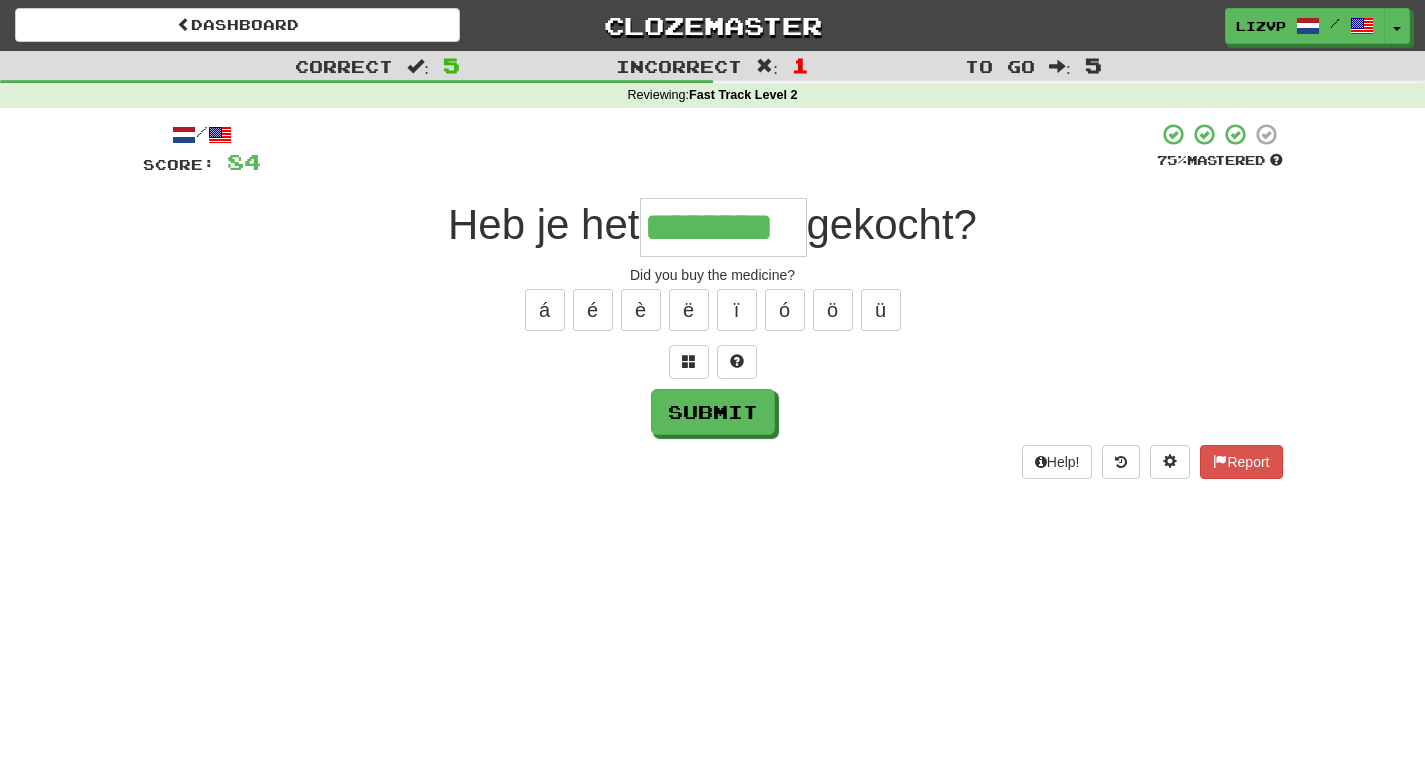 type on "********" 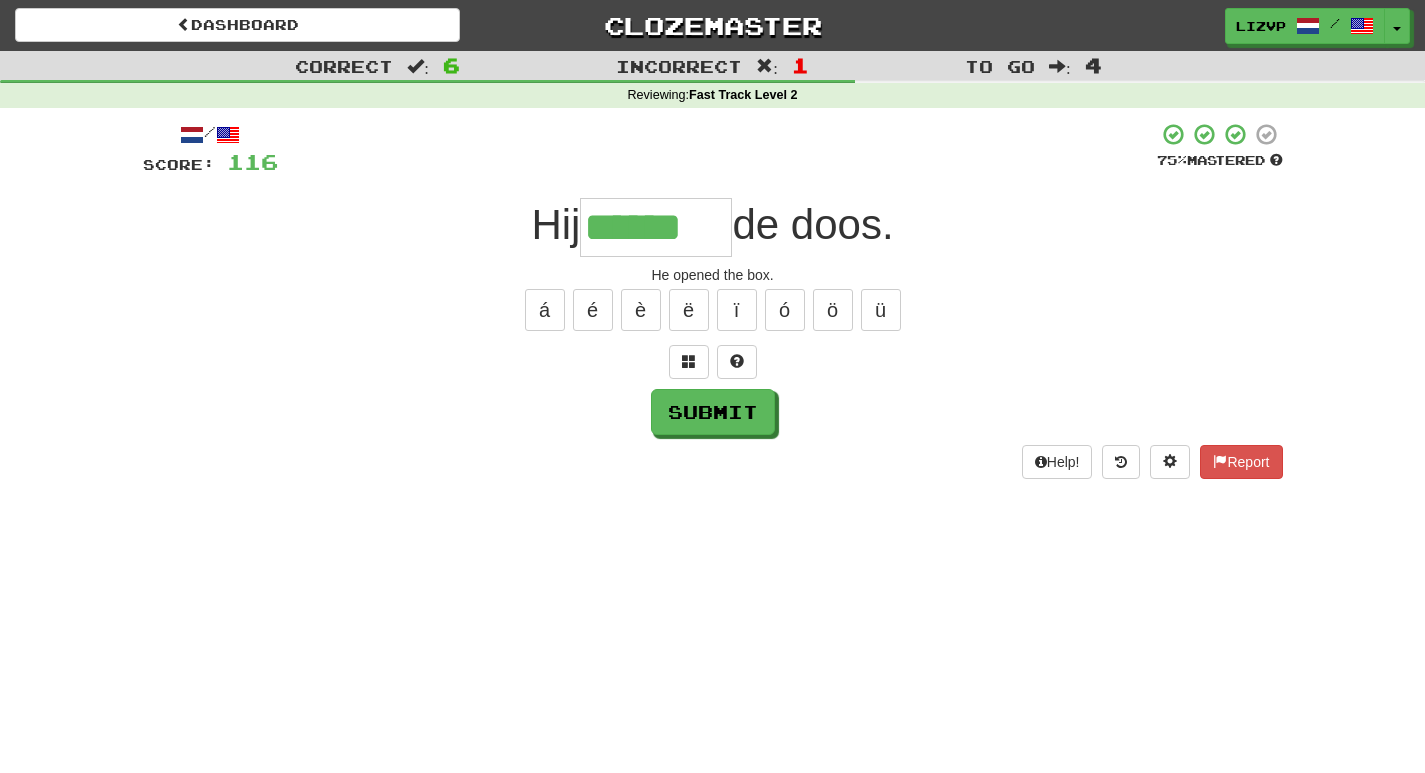 type on "******" 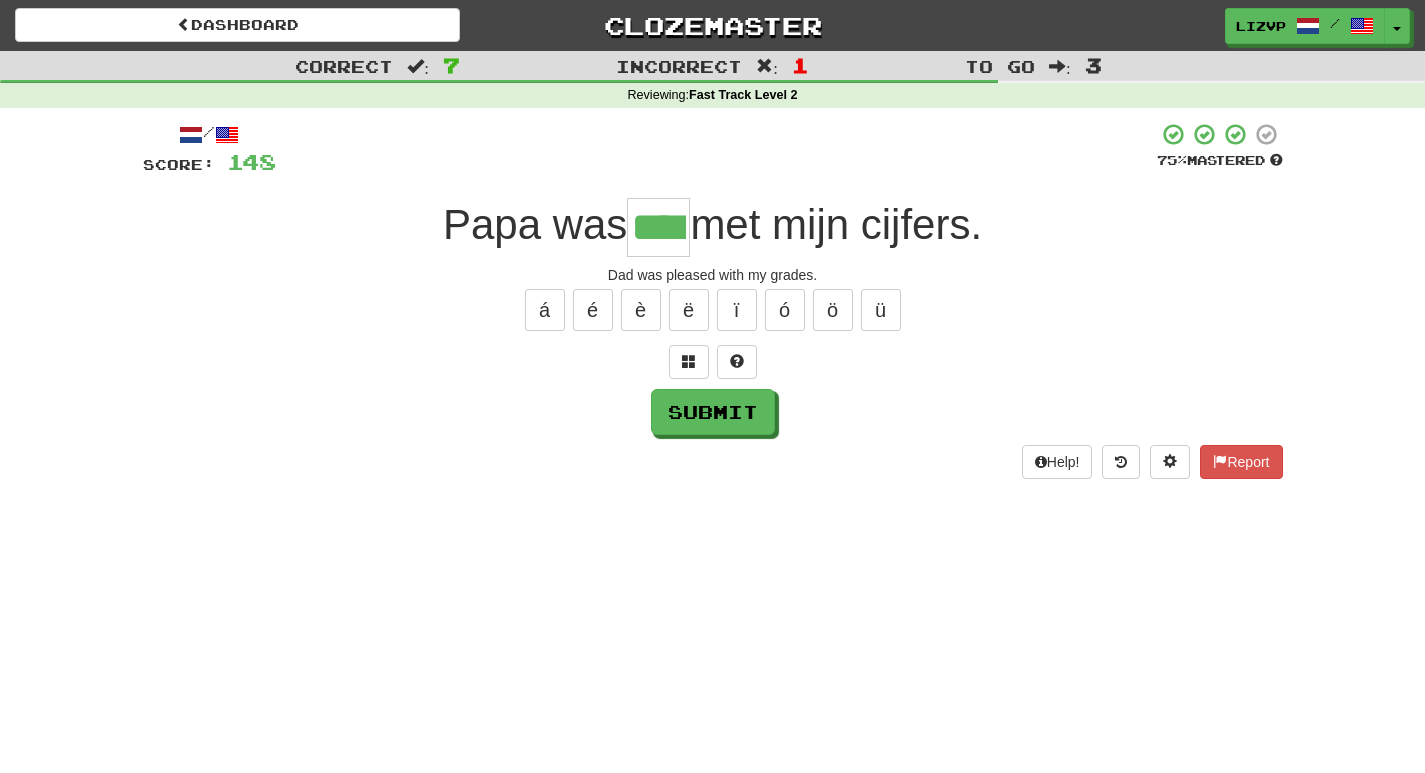 type on "****" 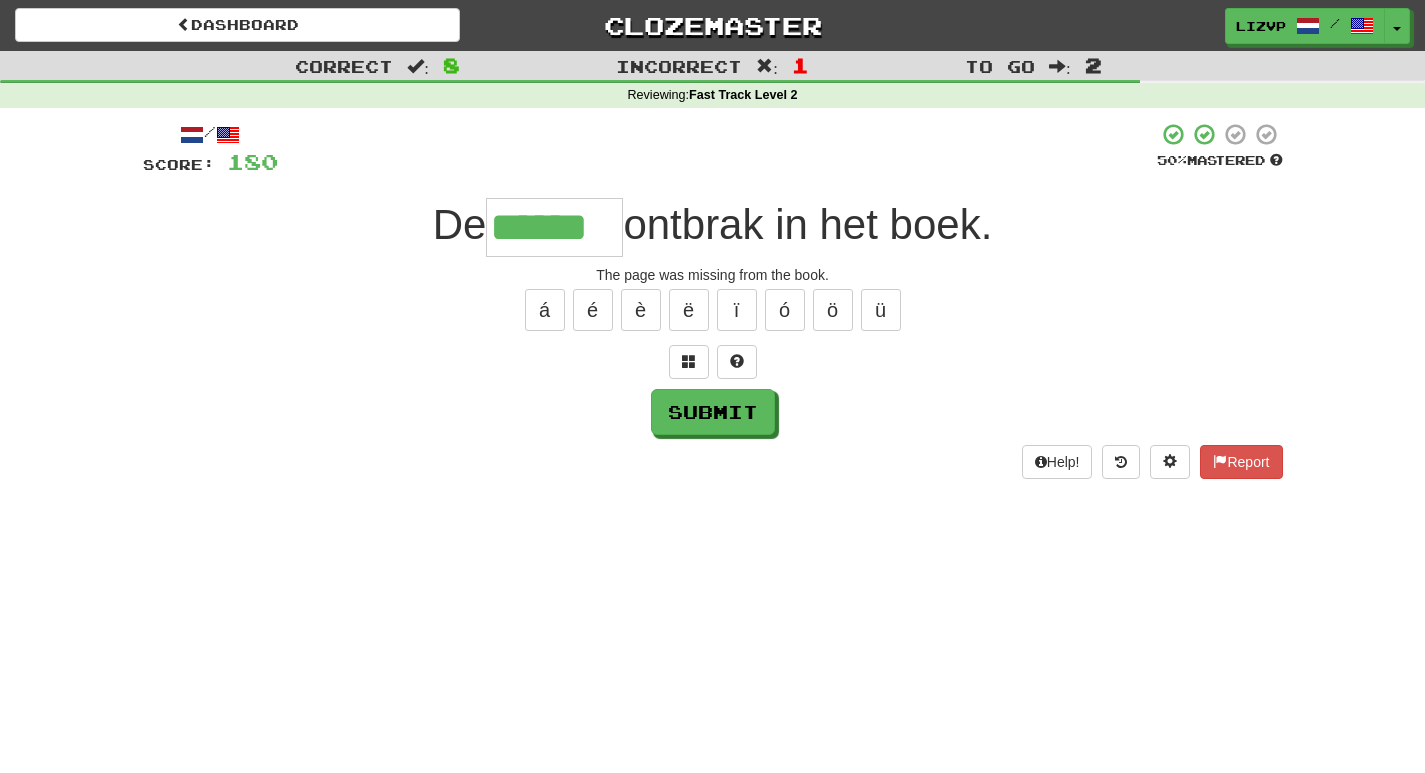 type on "******" 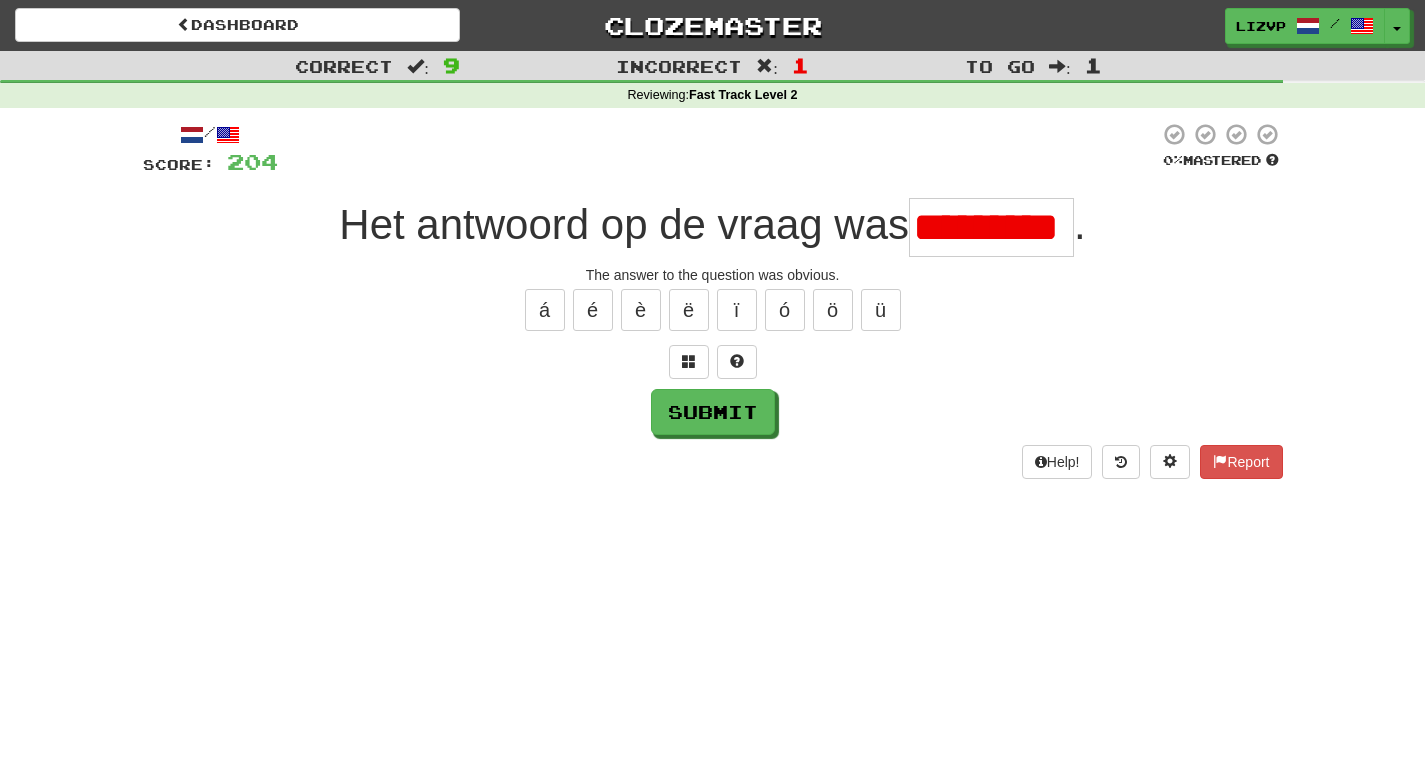 scroll, scrollTop: 0, scrollLeft: 0, axis: both 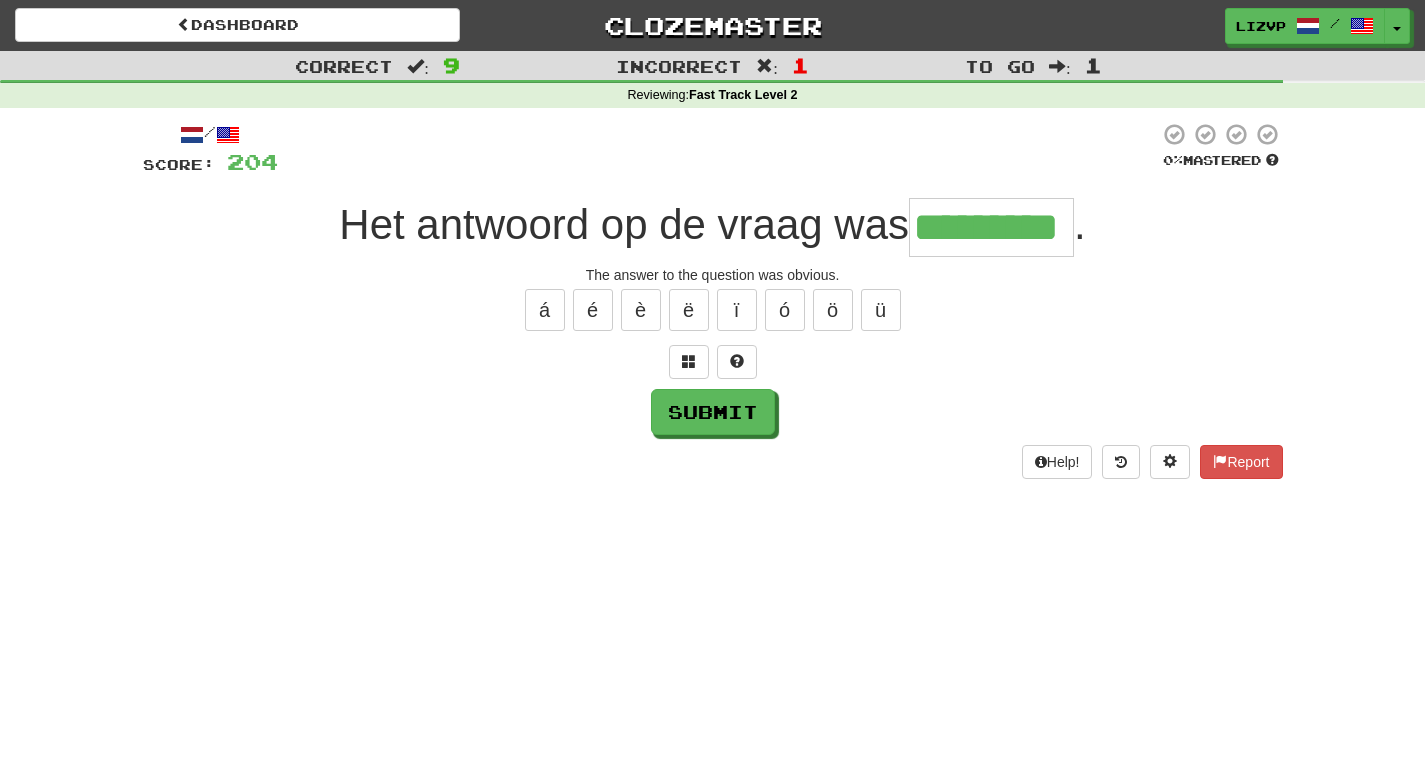 type on "*********" 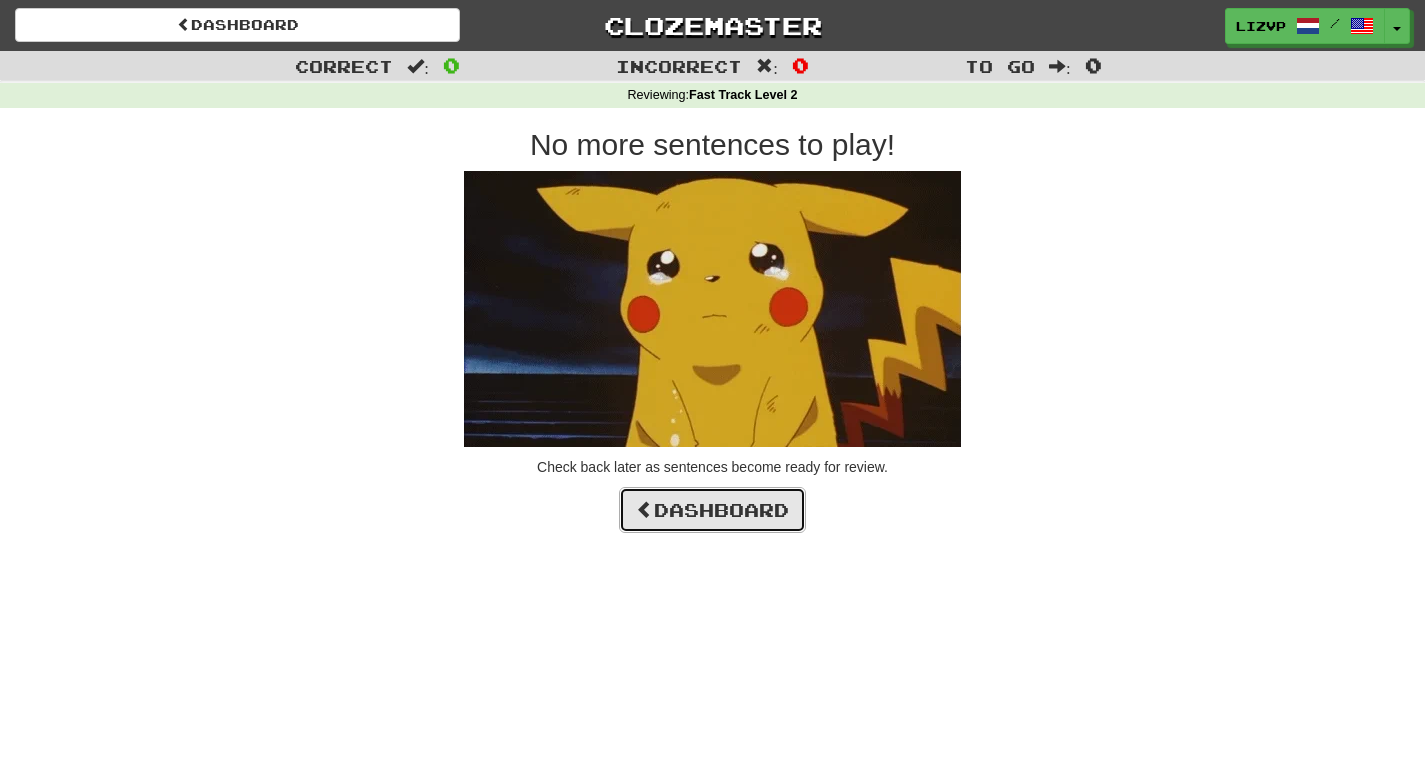 click on "Dashboard" at bounding box center (712, 510) 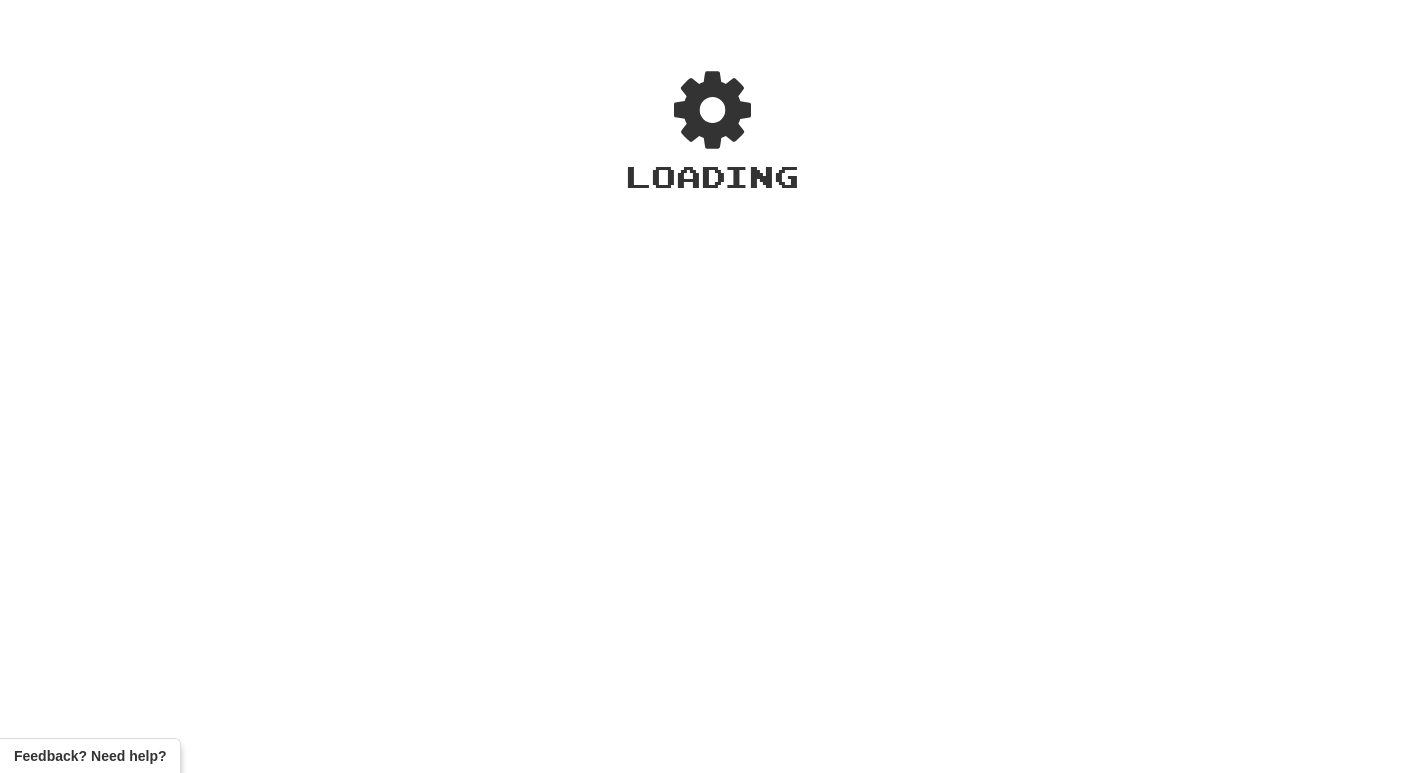 scroll, scrollTop: 0, scrollLeft: 0, axis: both 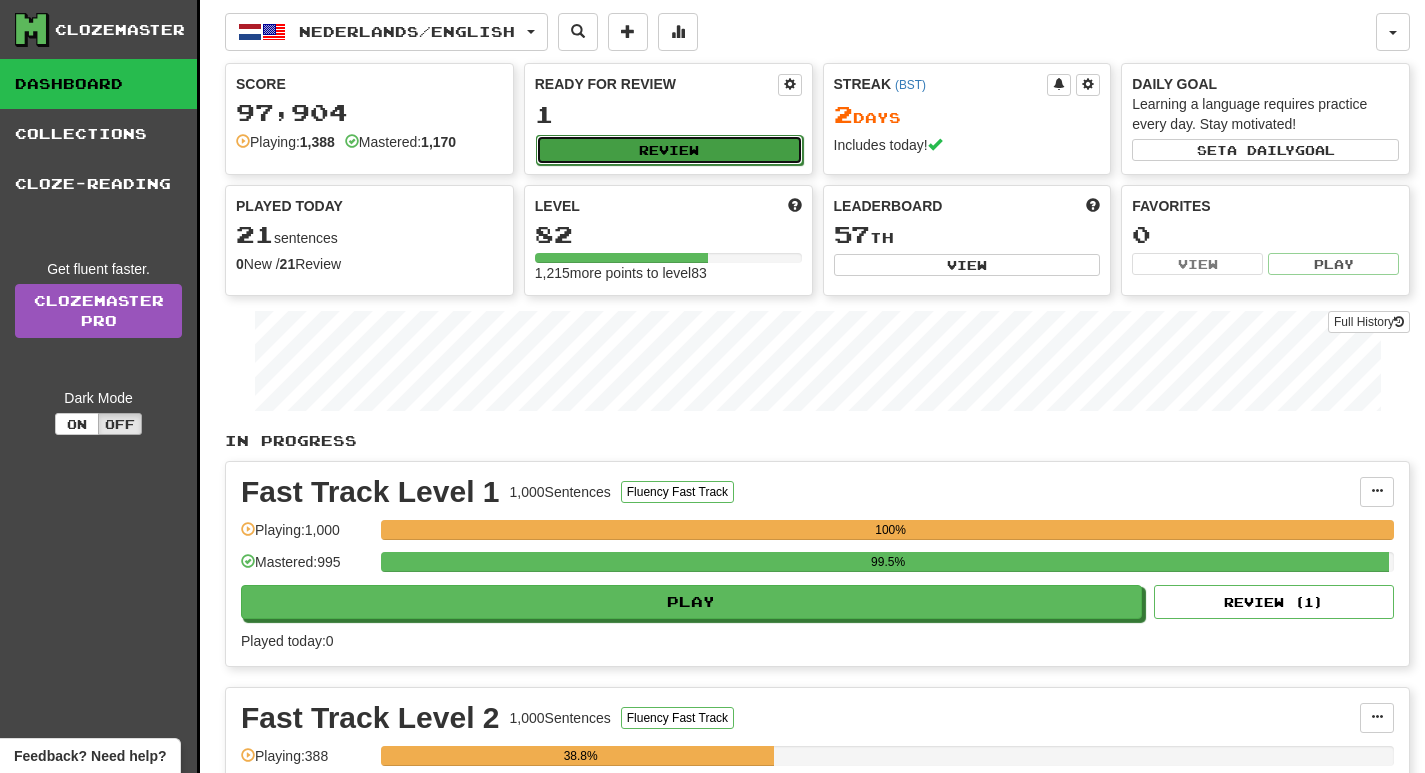 click on "Review" at bounding box center (669, 150) 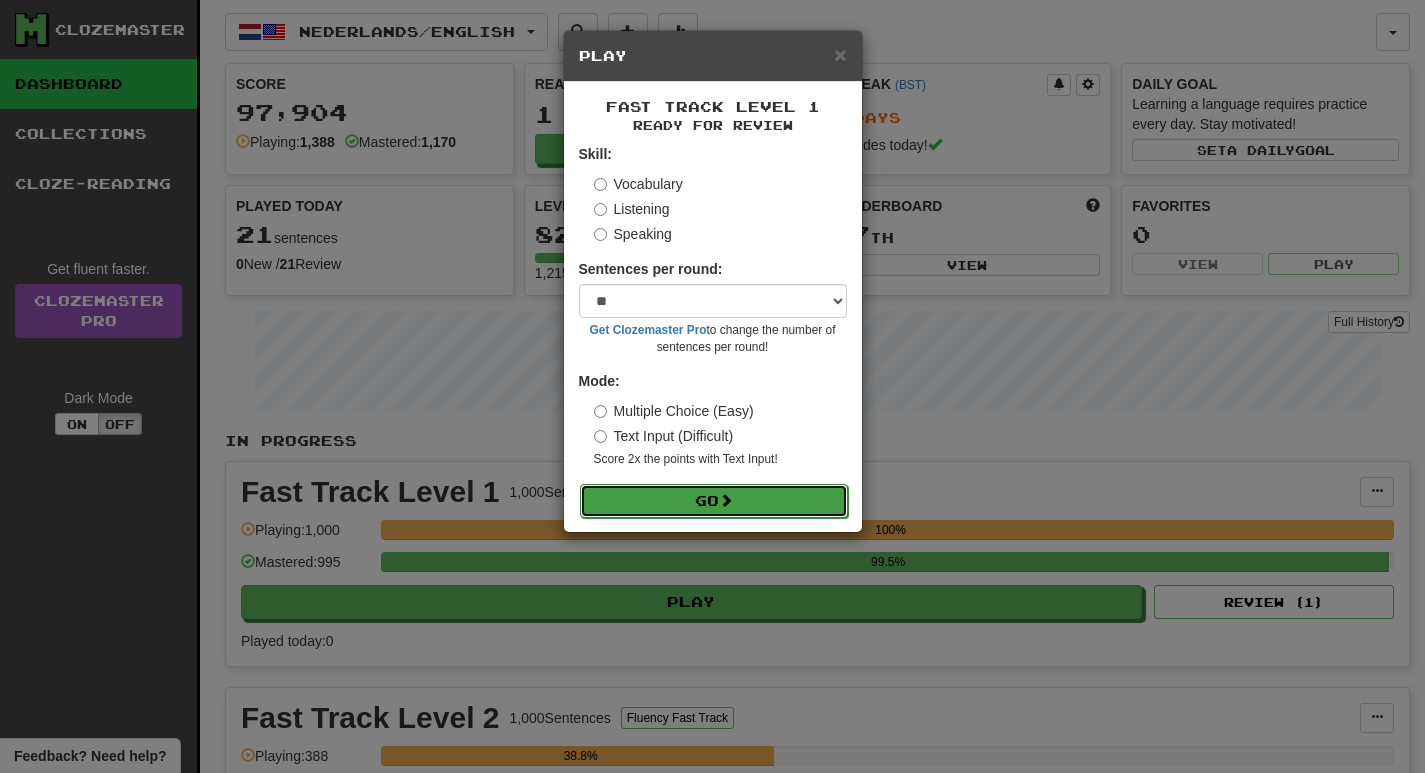 click on "Go" at bounding box center [714, 501] 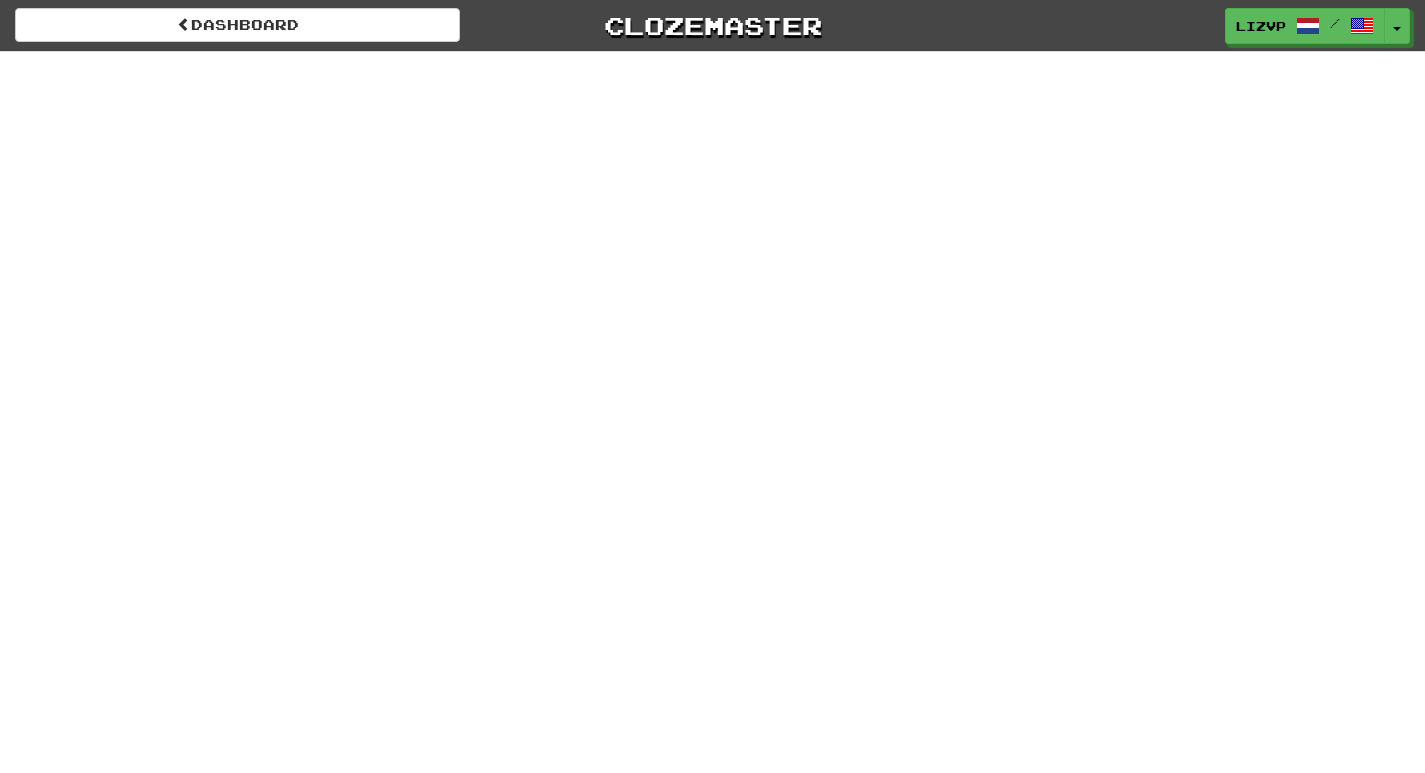 scroll, scrollTop: 0, scrollLeft: 0, axis: both 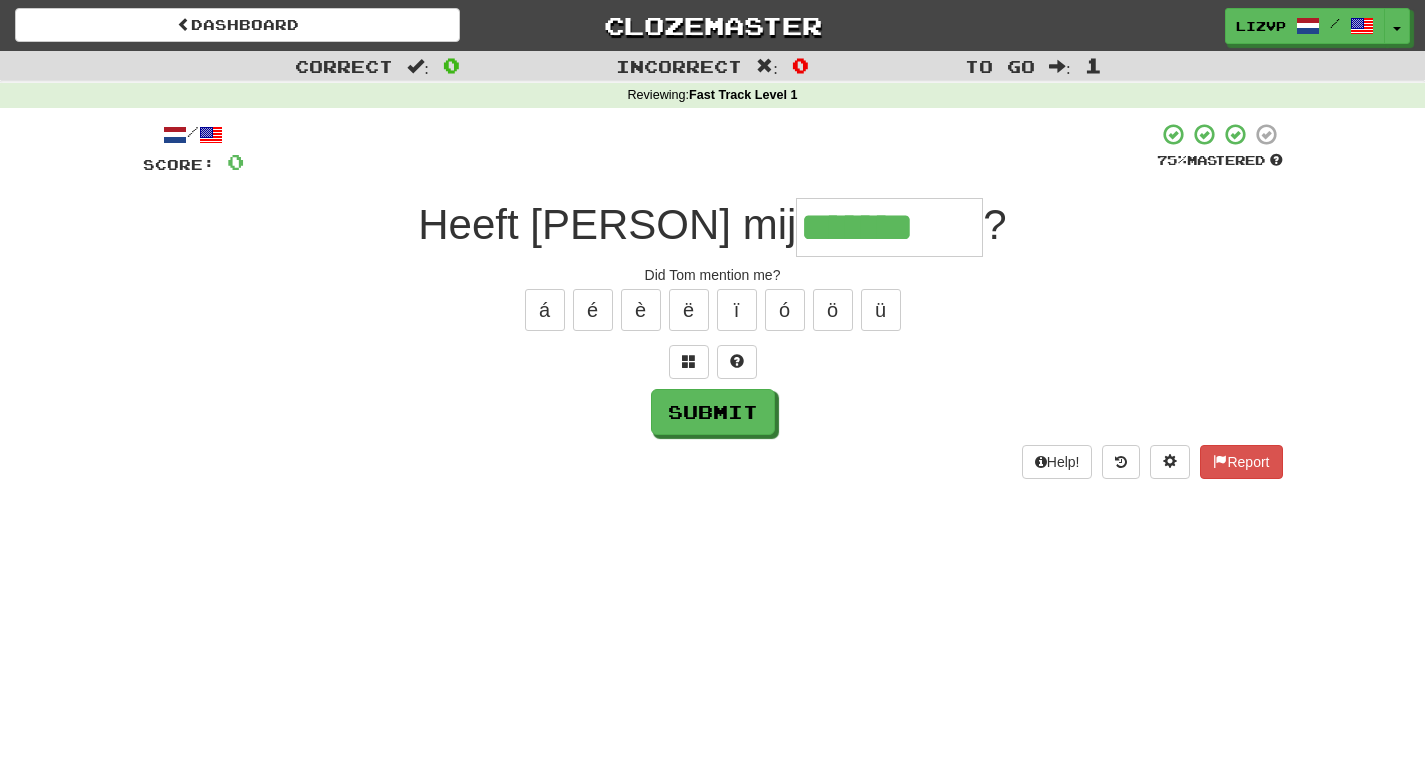 type on "*******" 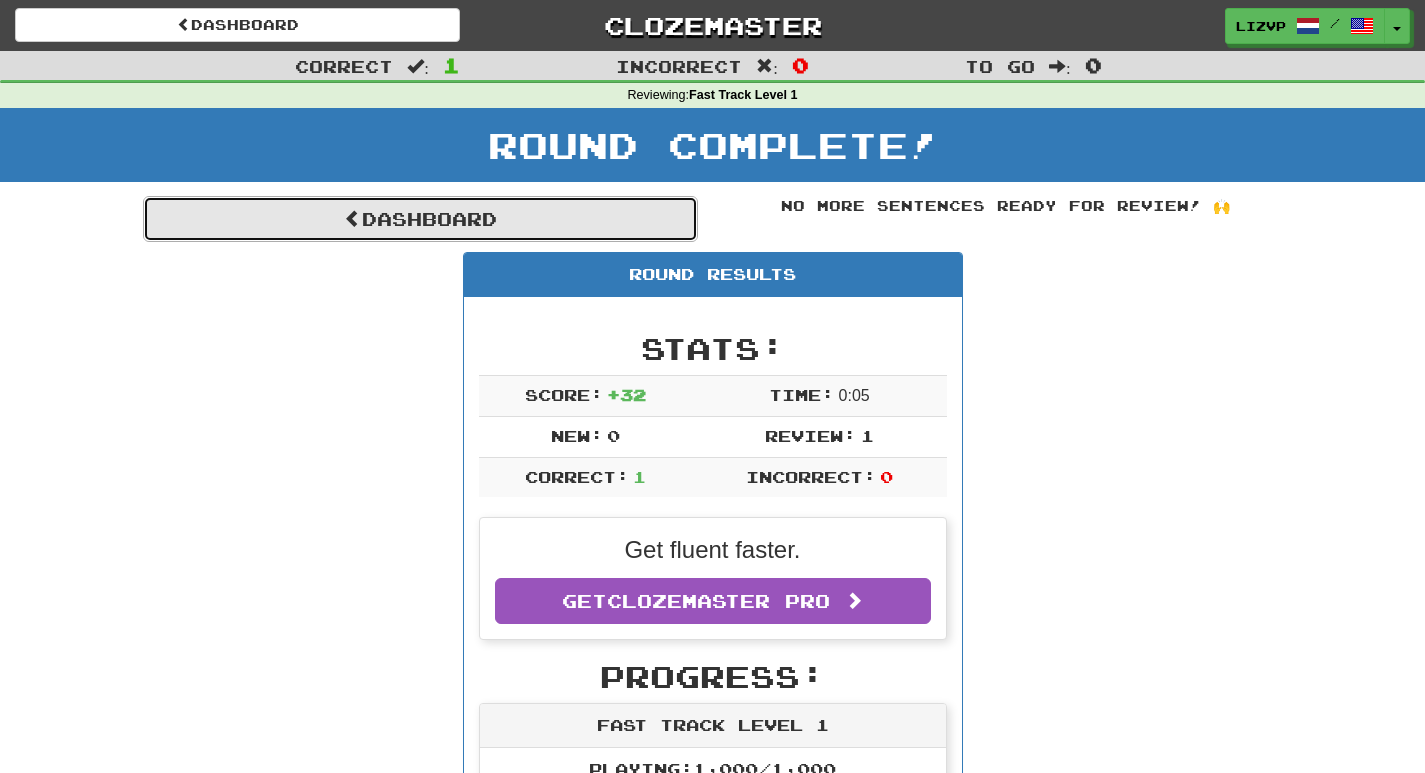 click on "Dashboard" at bounding box center (420, 219) 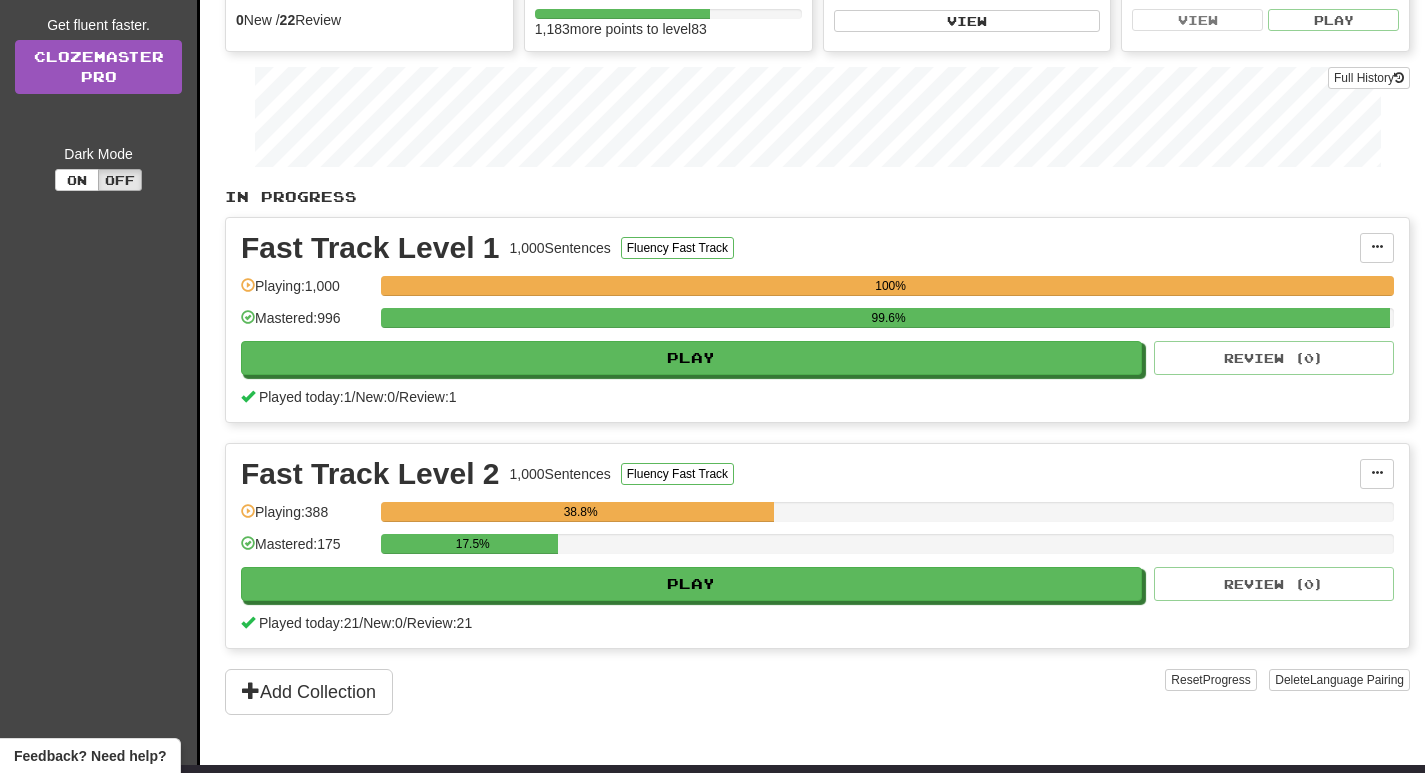 scroll, scrollTop: 300, scrollLeft: 0, axis: vertical 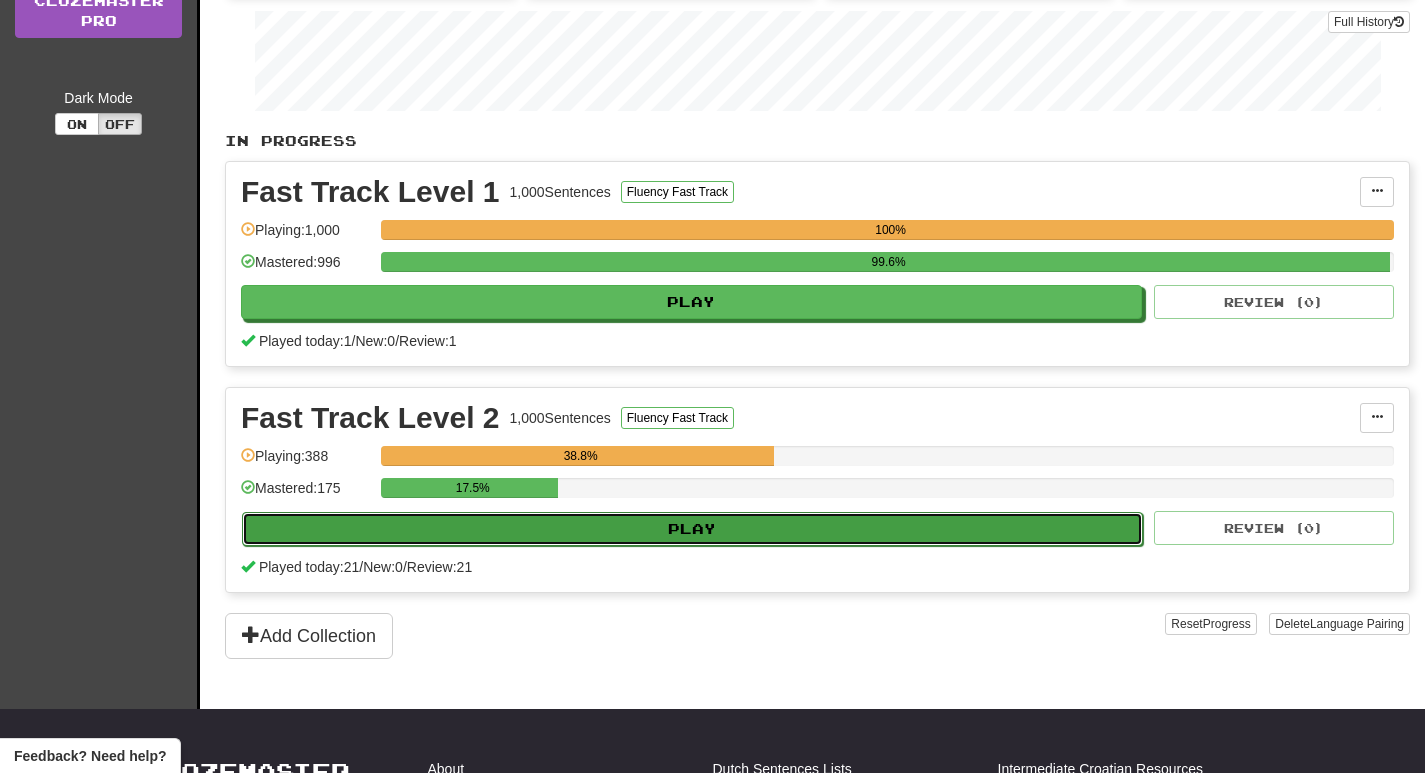 click on "Play" at bounding box center [692, 529] 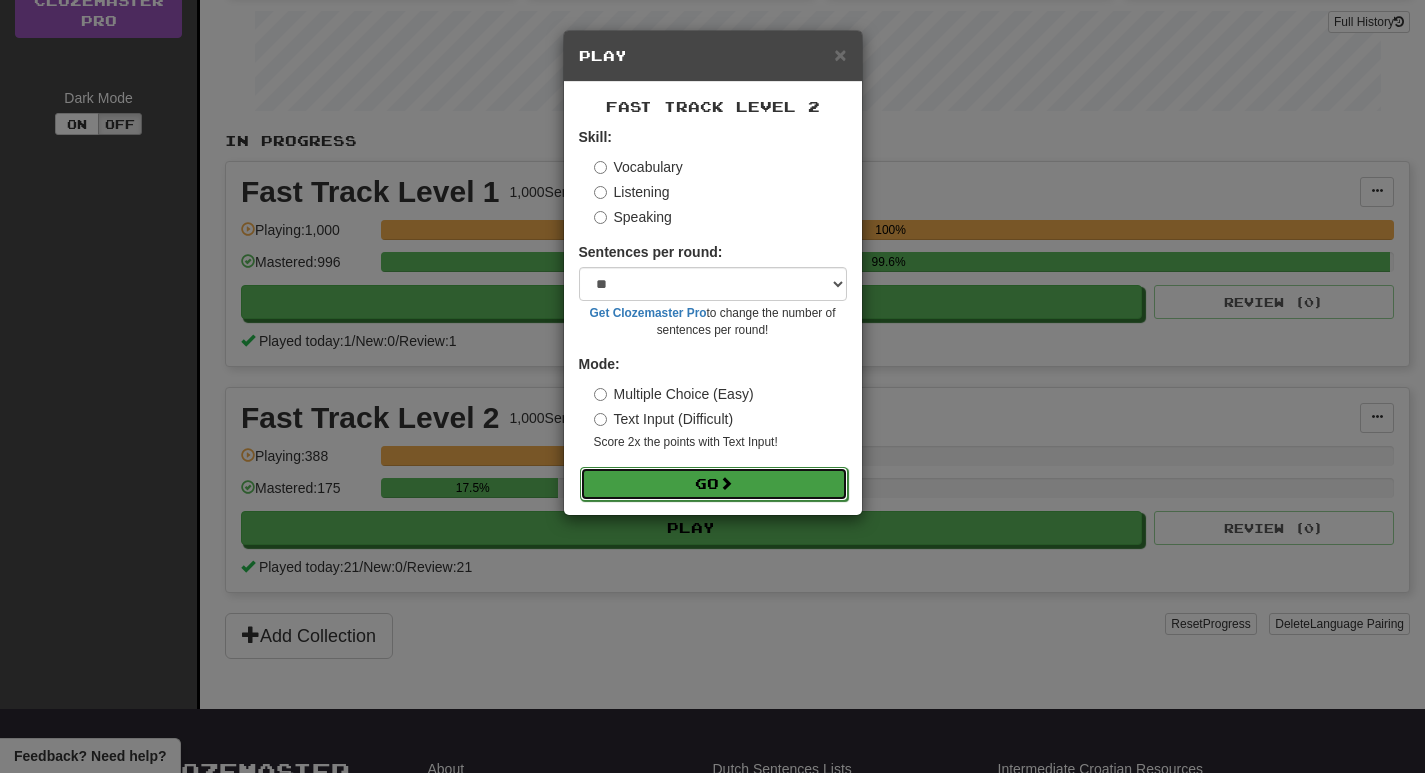 click on "Go" at bounding box center (714, 484) 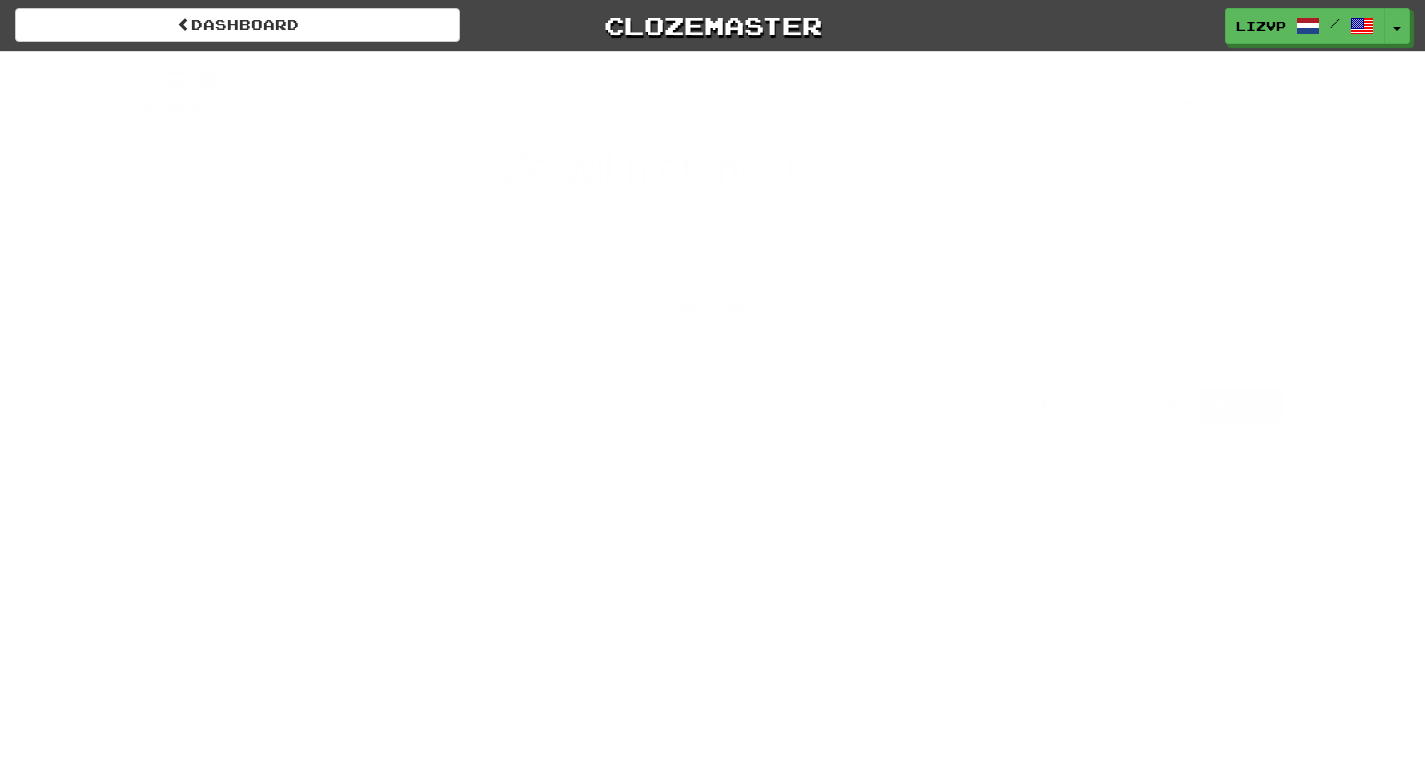 scroll, scrollTop: 0, scrollLeft: 0, axis: both 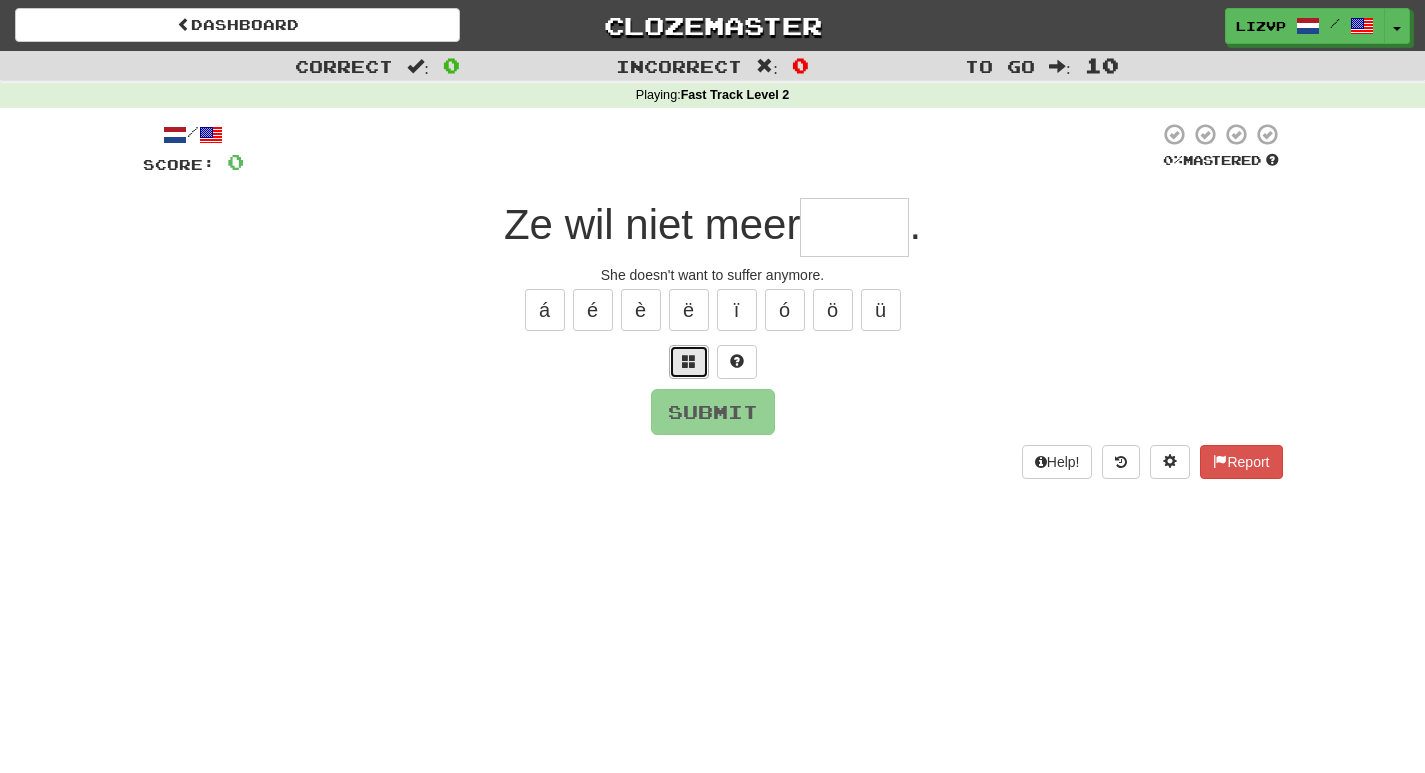click at bounding box center (689, 361) 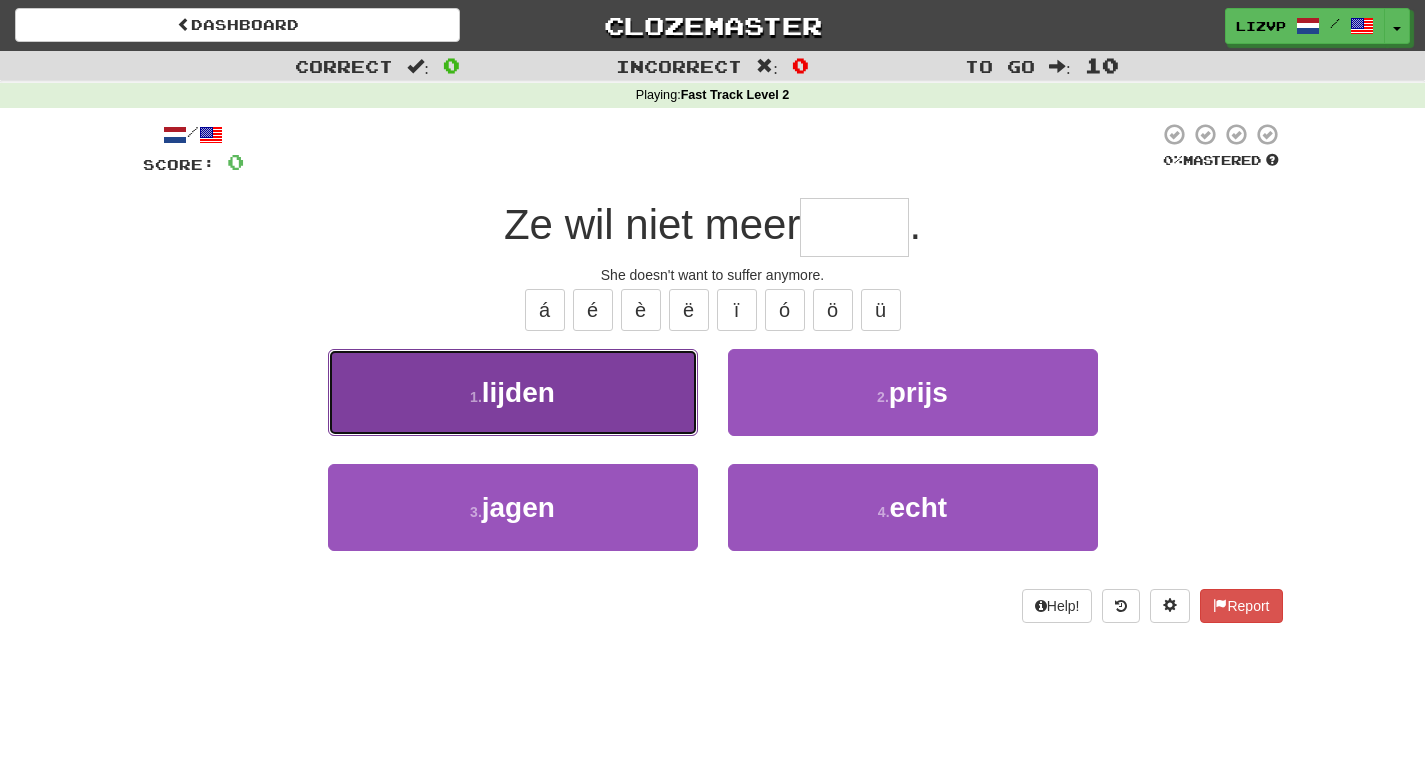 click on "1 .  lijden" at bounding box center (513, 392) 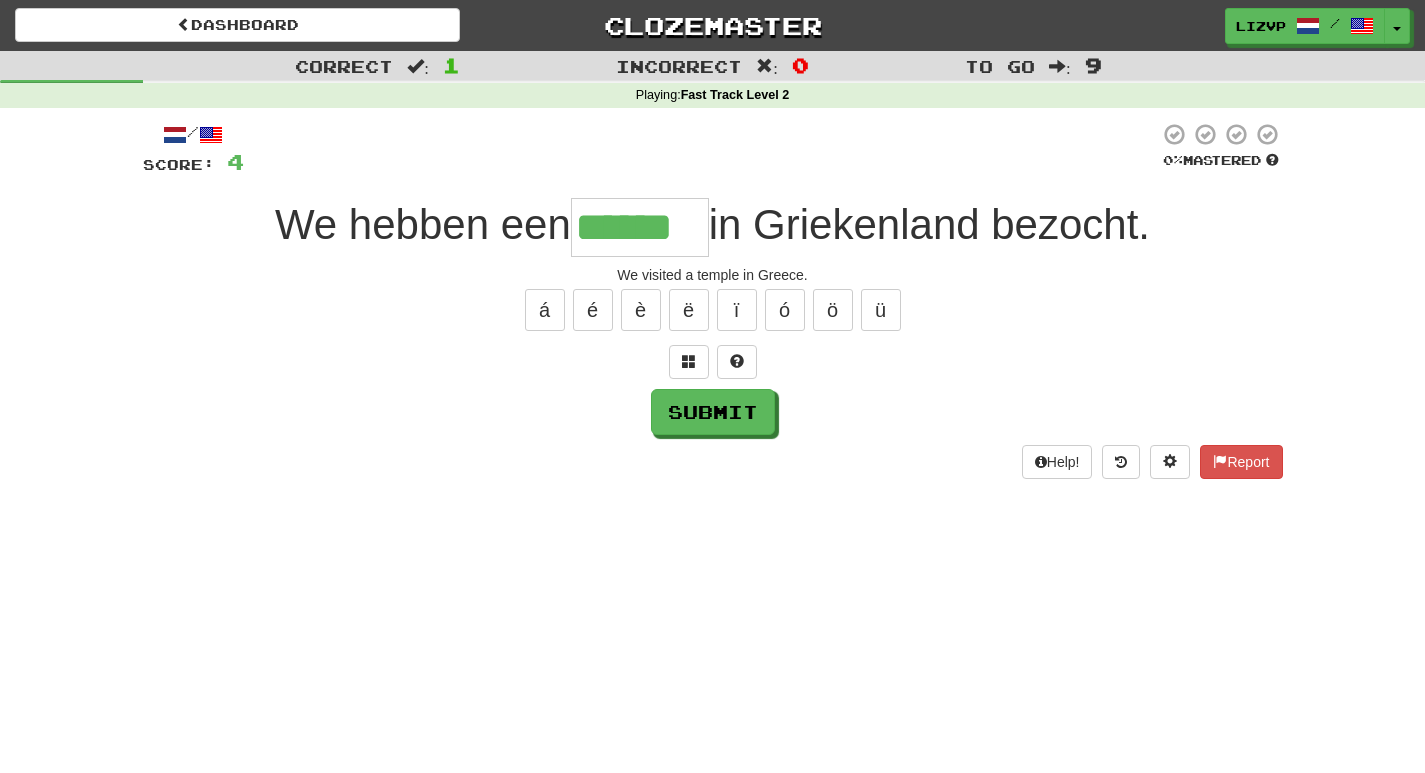 type on "******" 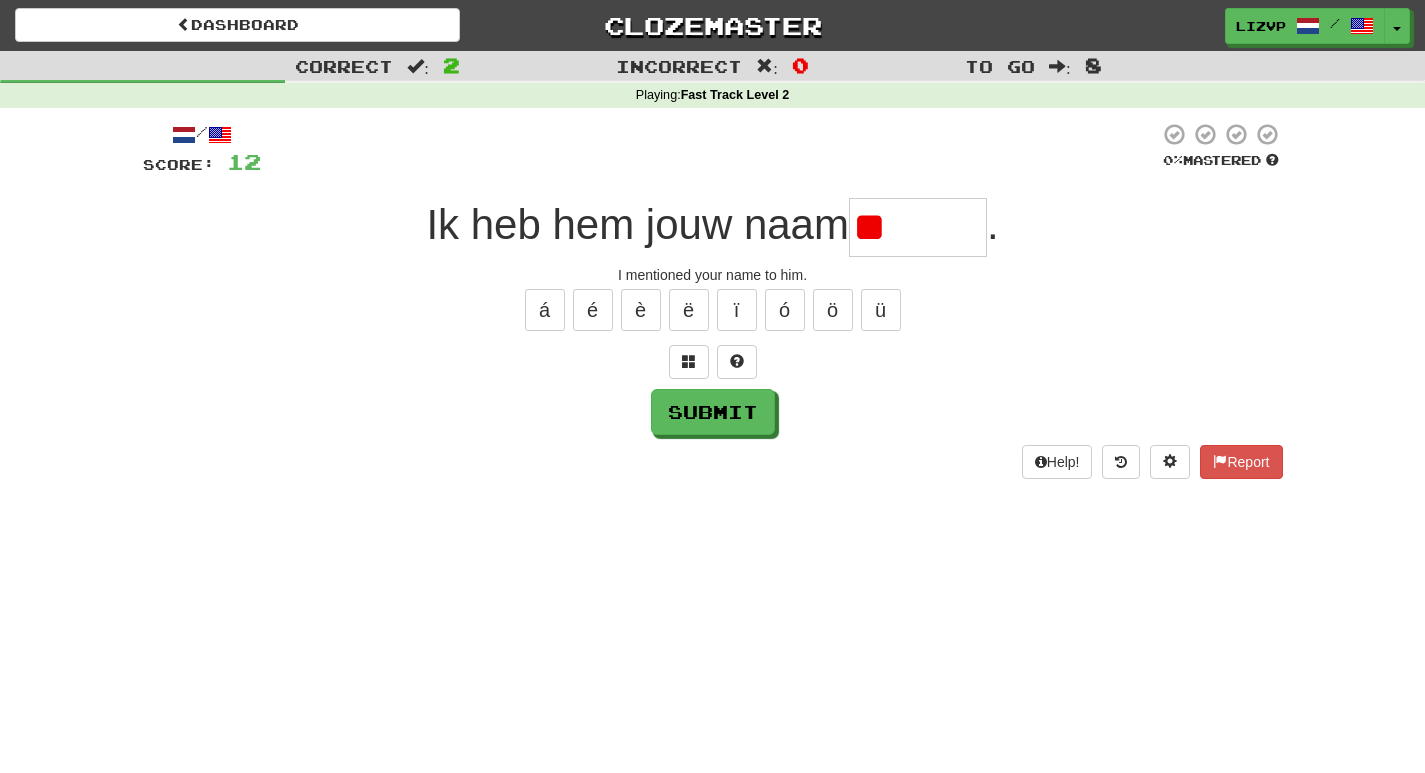 type on "*" 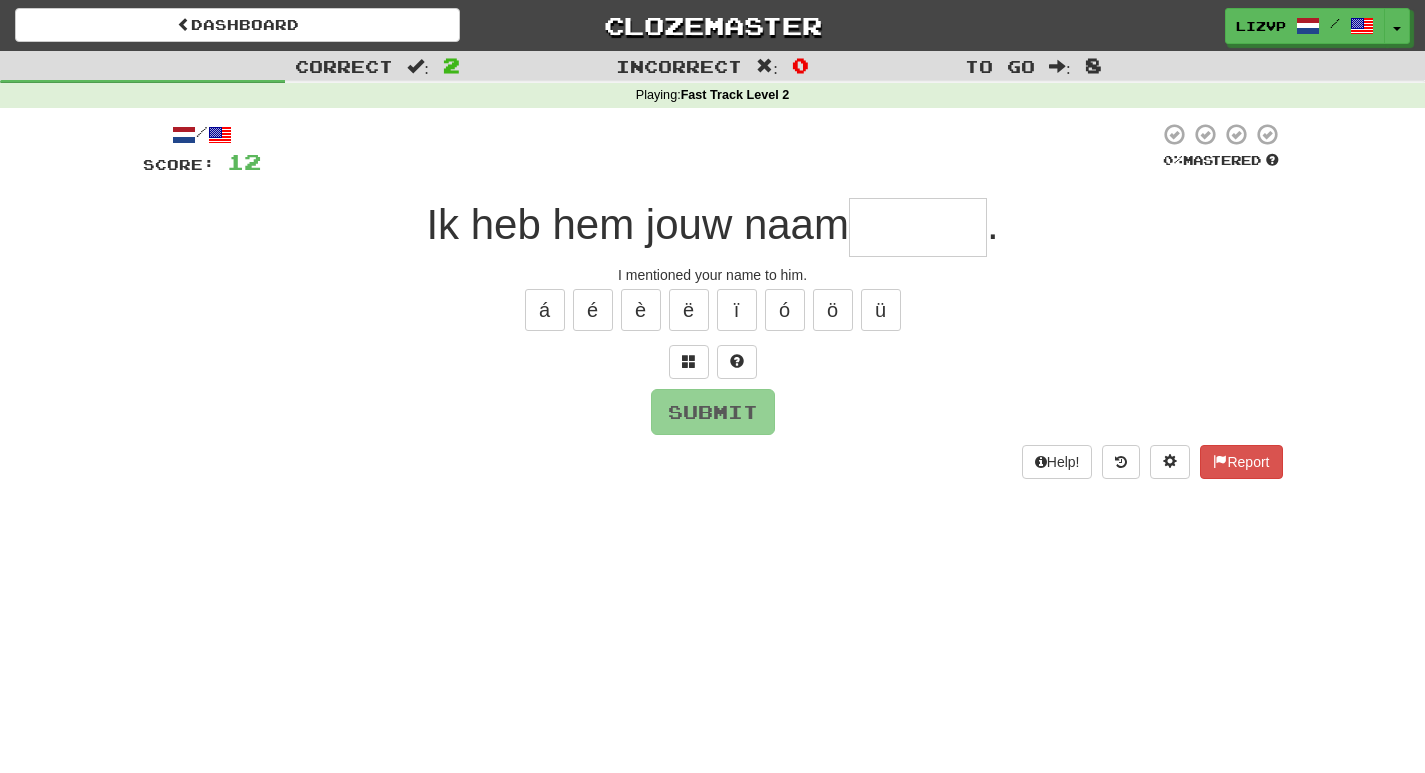 type on "*" 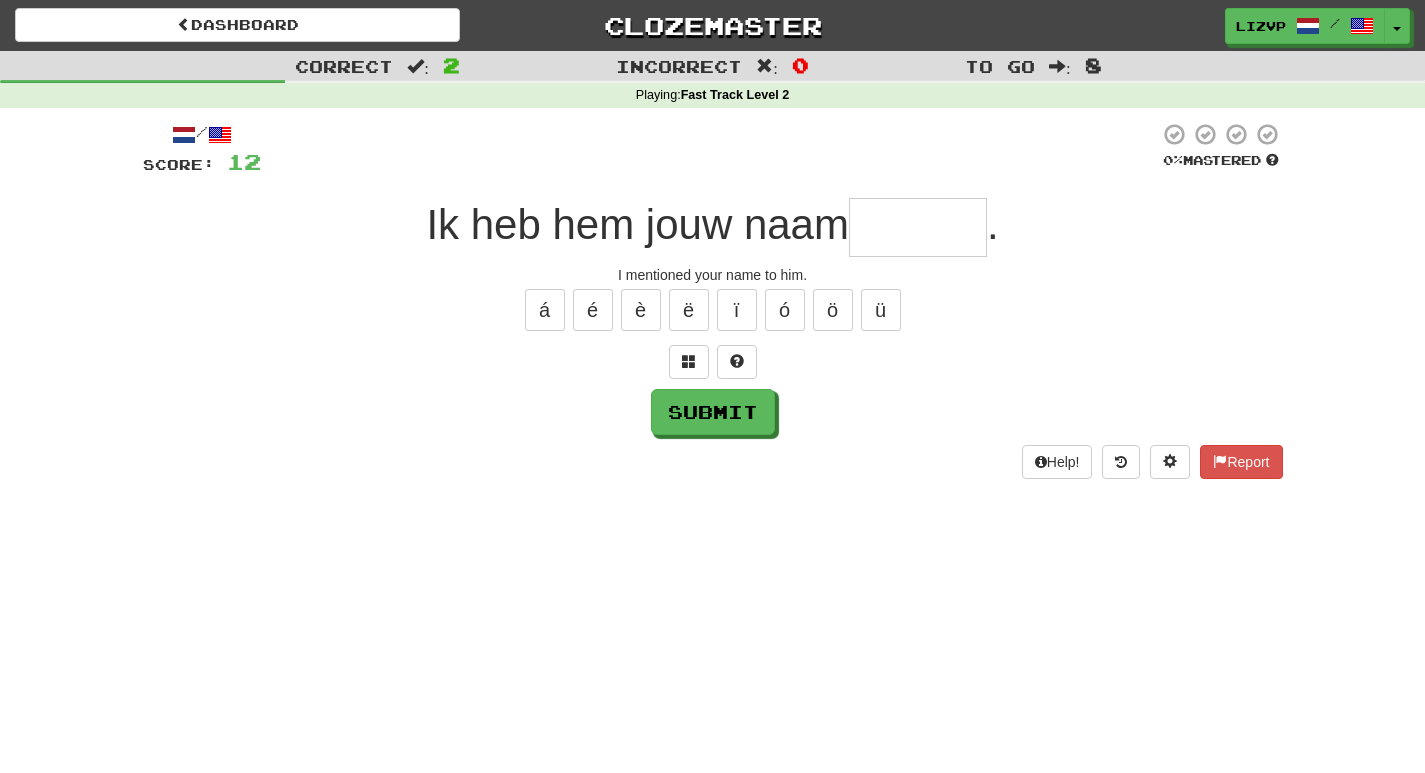 type on "*" 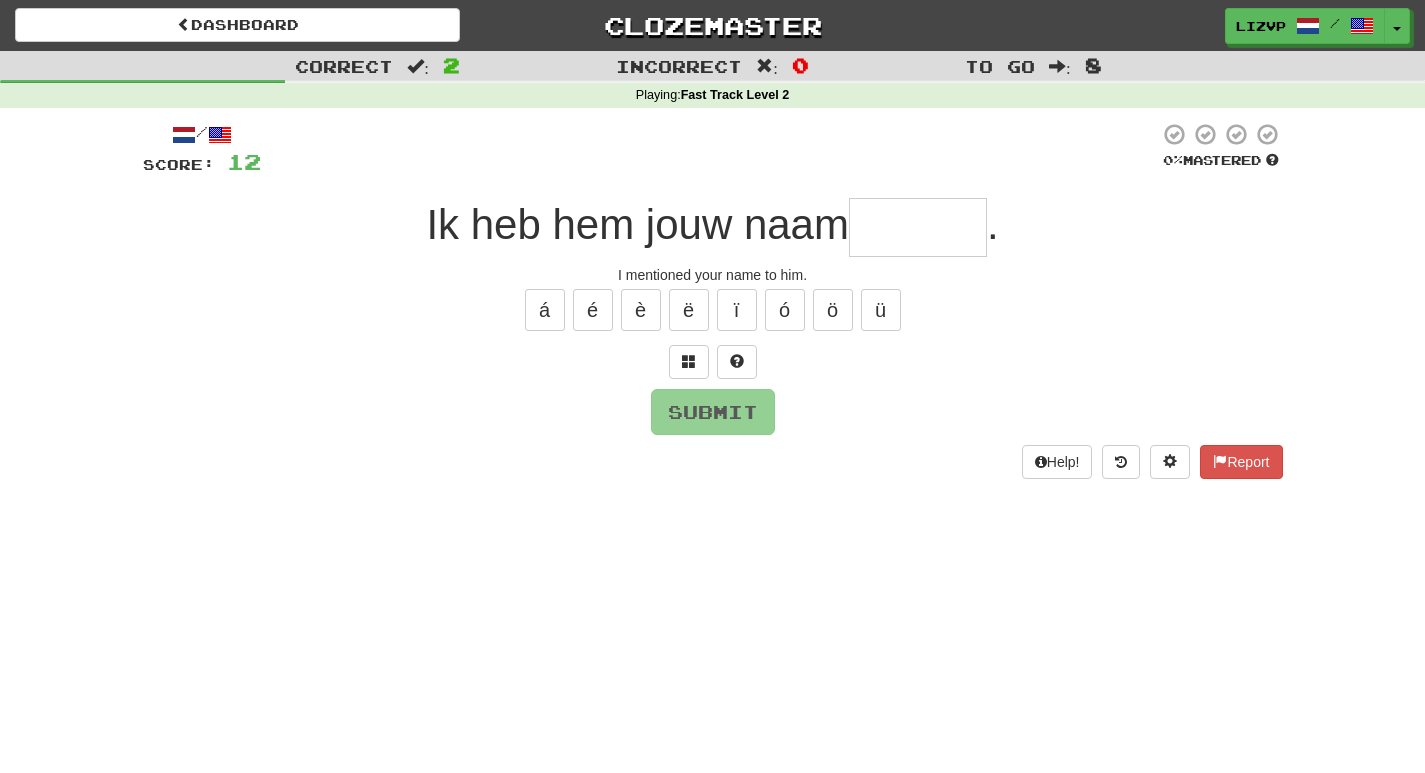 type on "*" 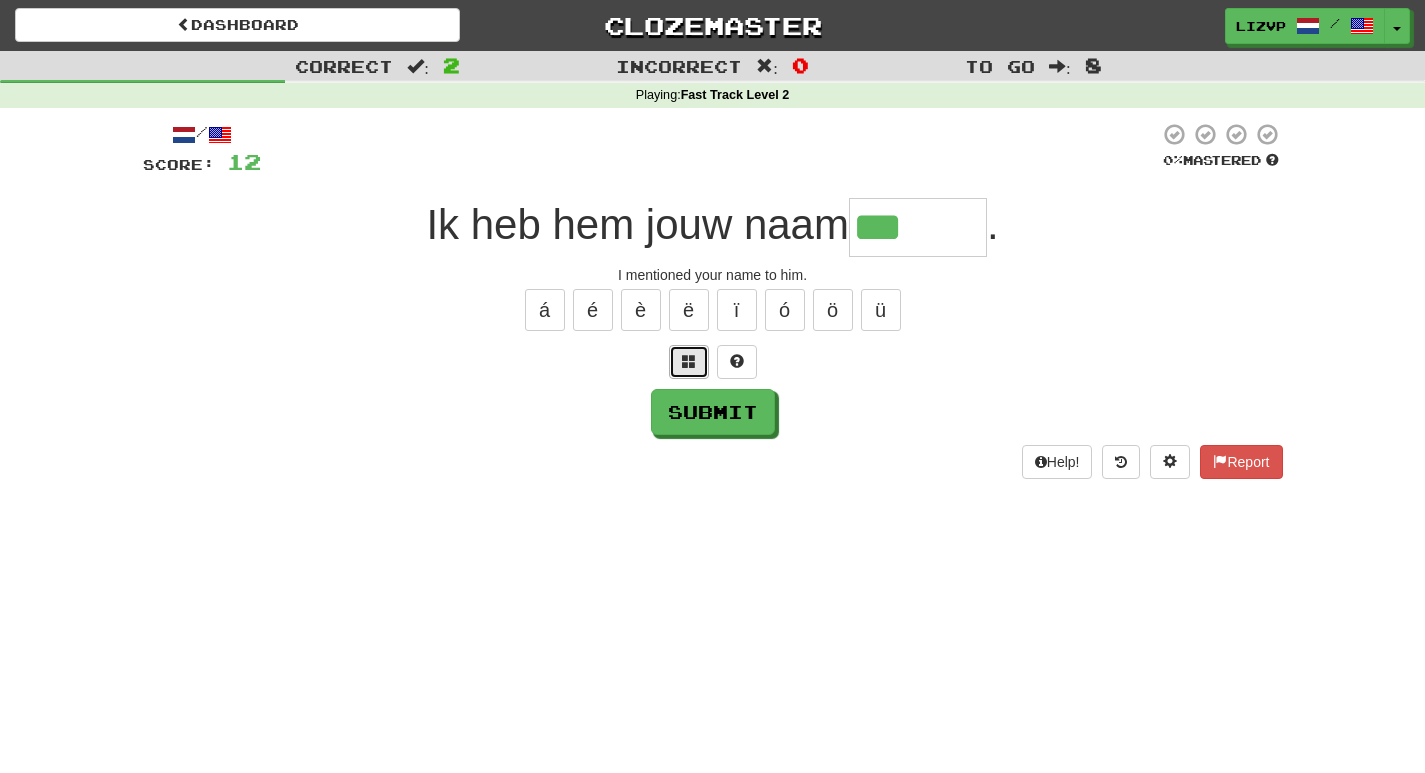 click at bounding box center [689, 361] 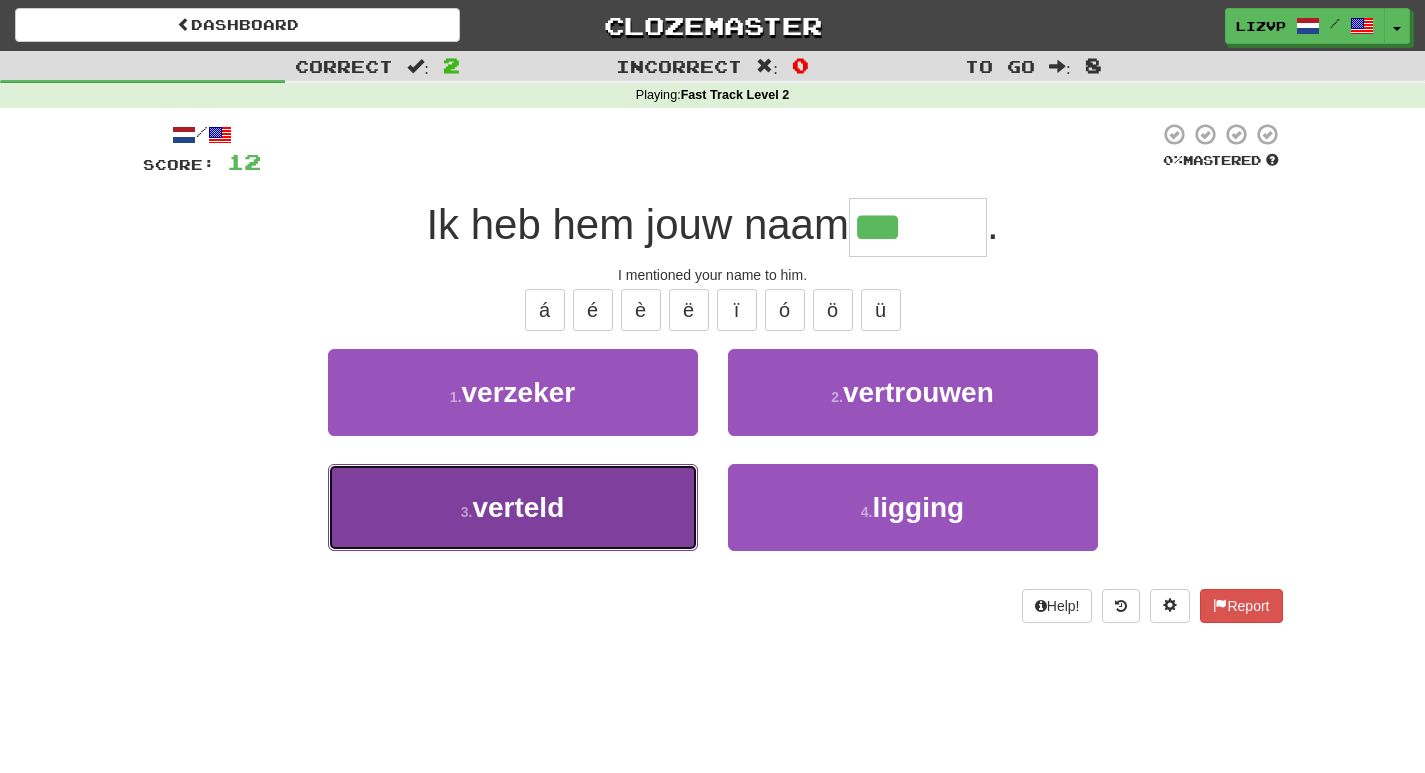 click on "3 .  verteld" at bounding box center [513, 507] 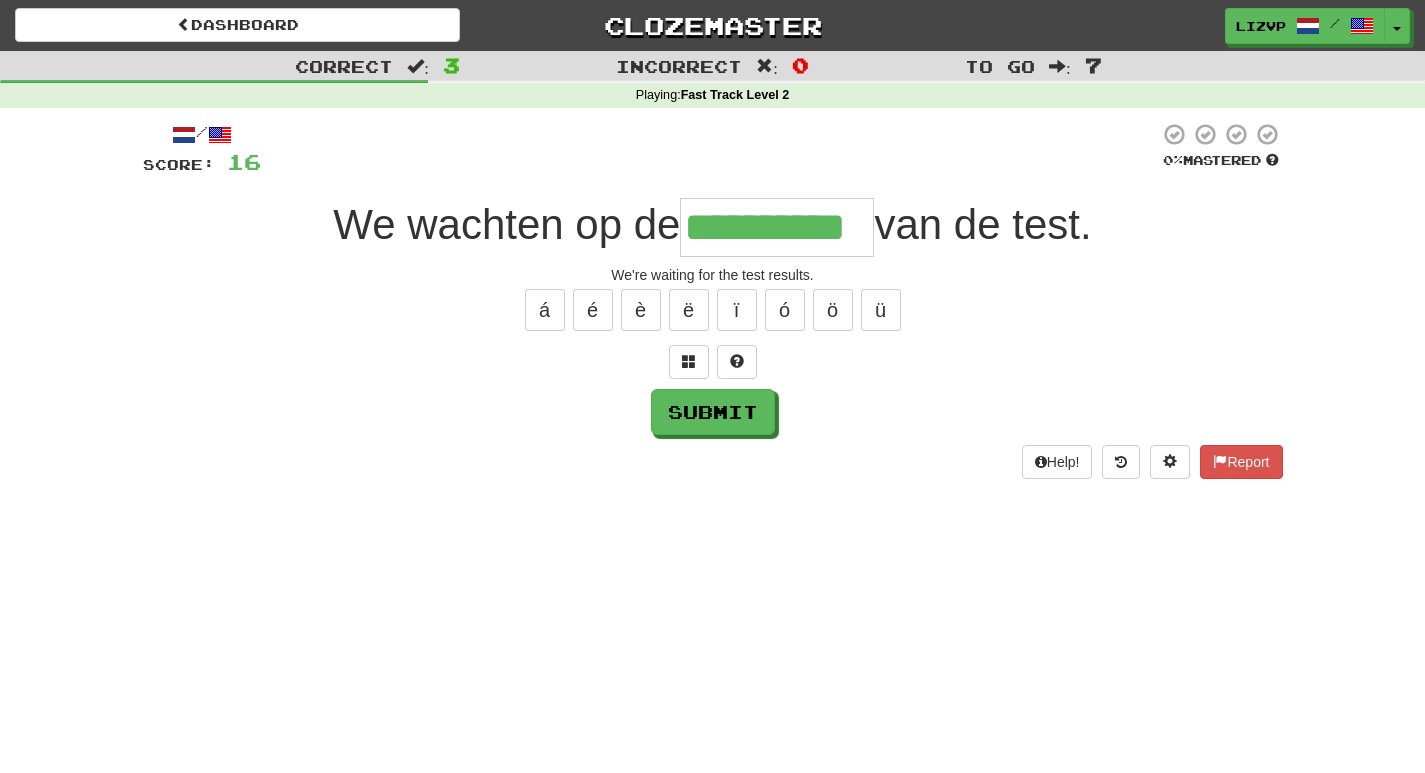 type on "**********" 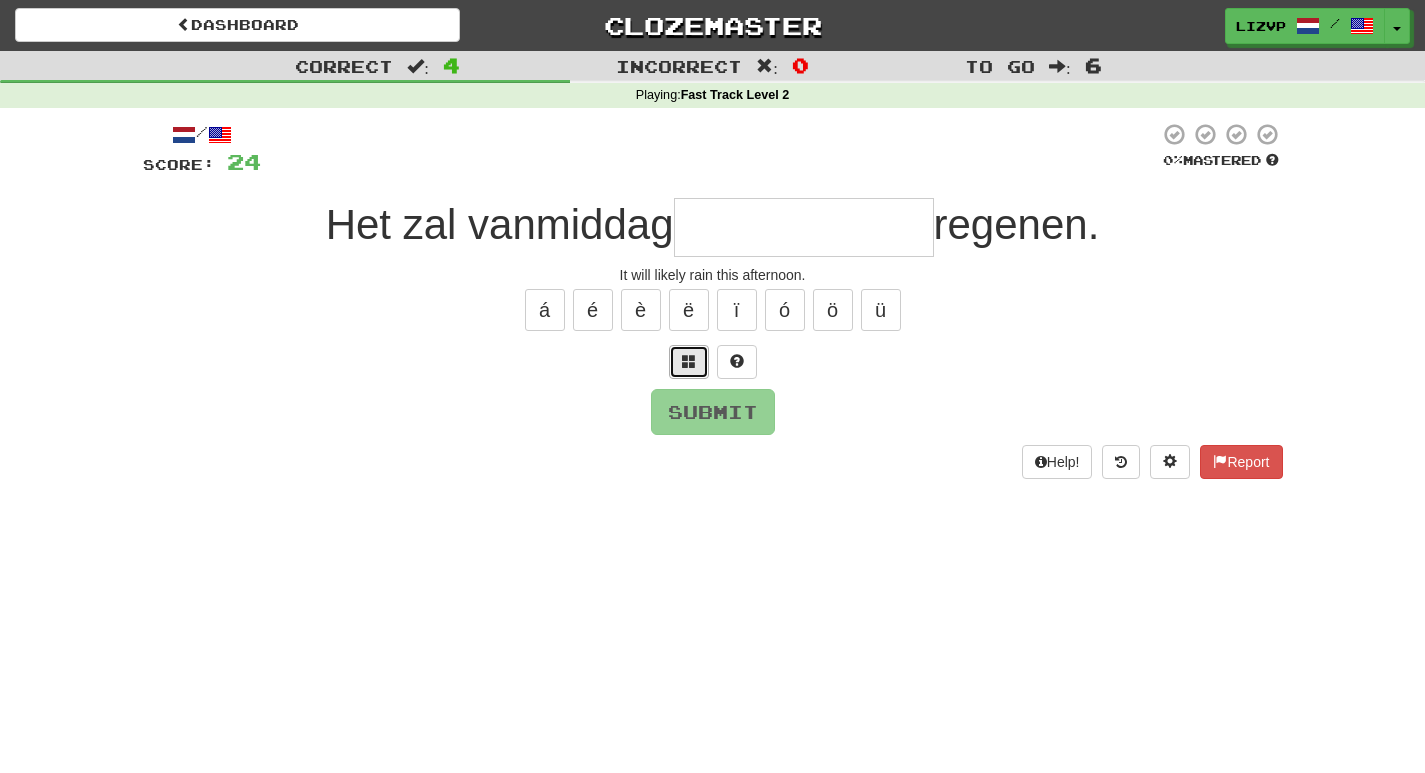 click at bounding box center [689, 361] 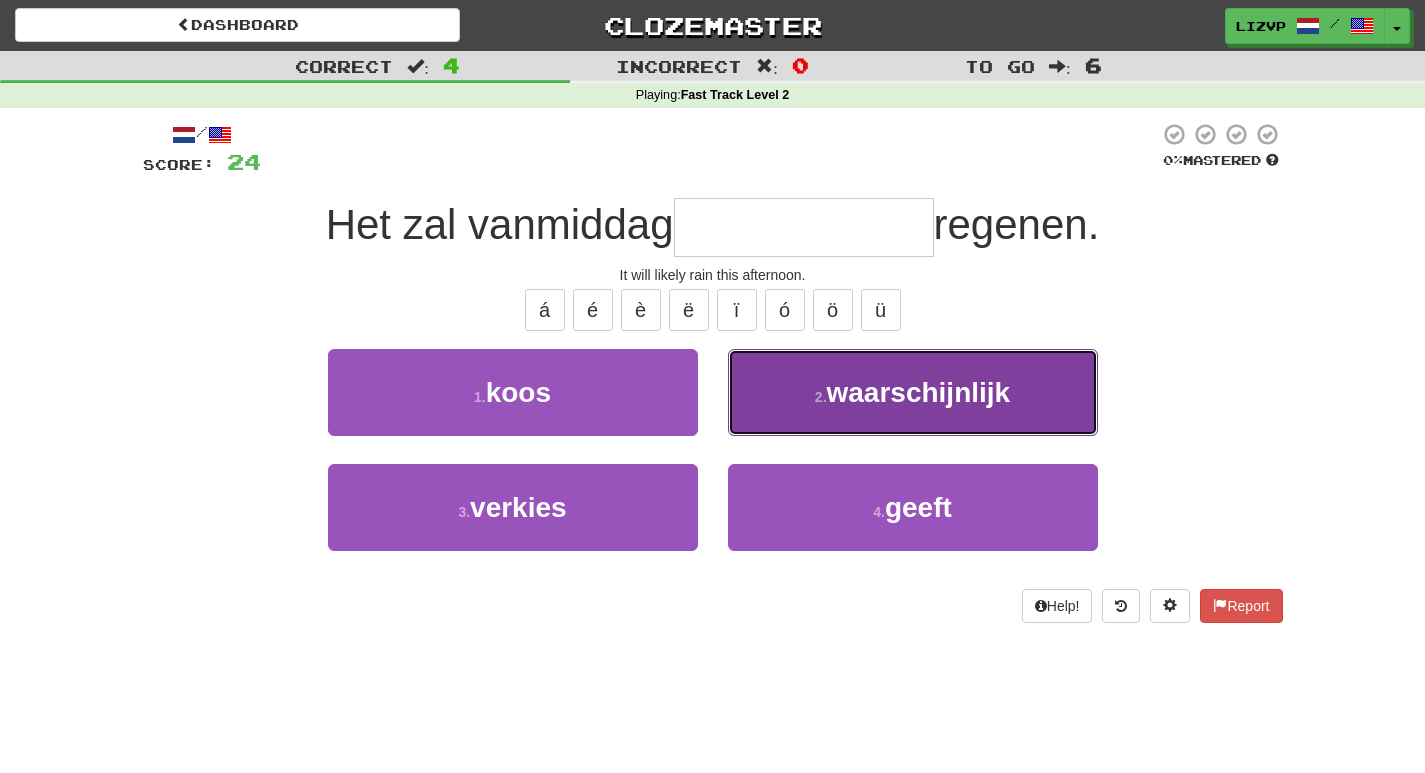 click on "2 .  waarschijnlijk" at bounding box center [913, 392] 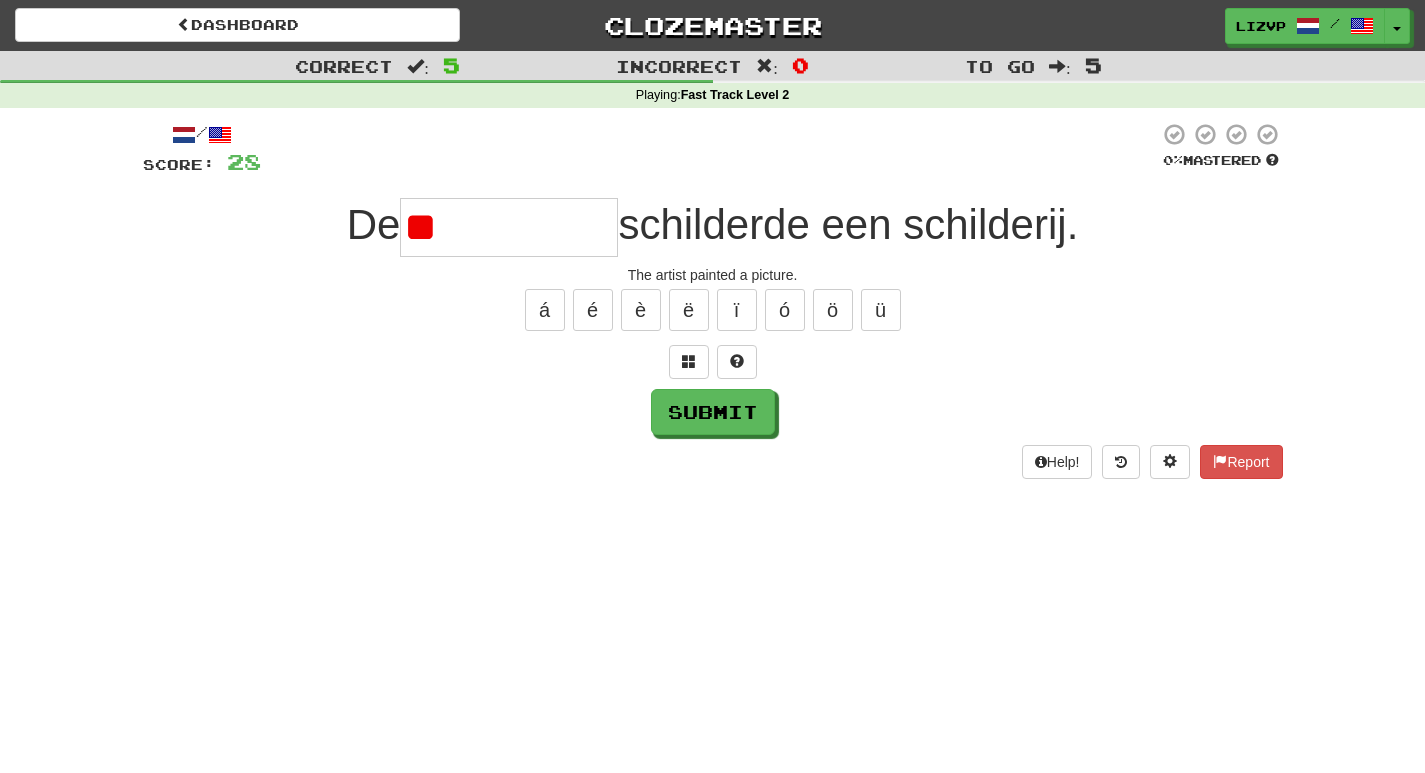 type on "*" 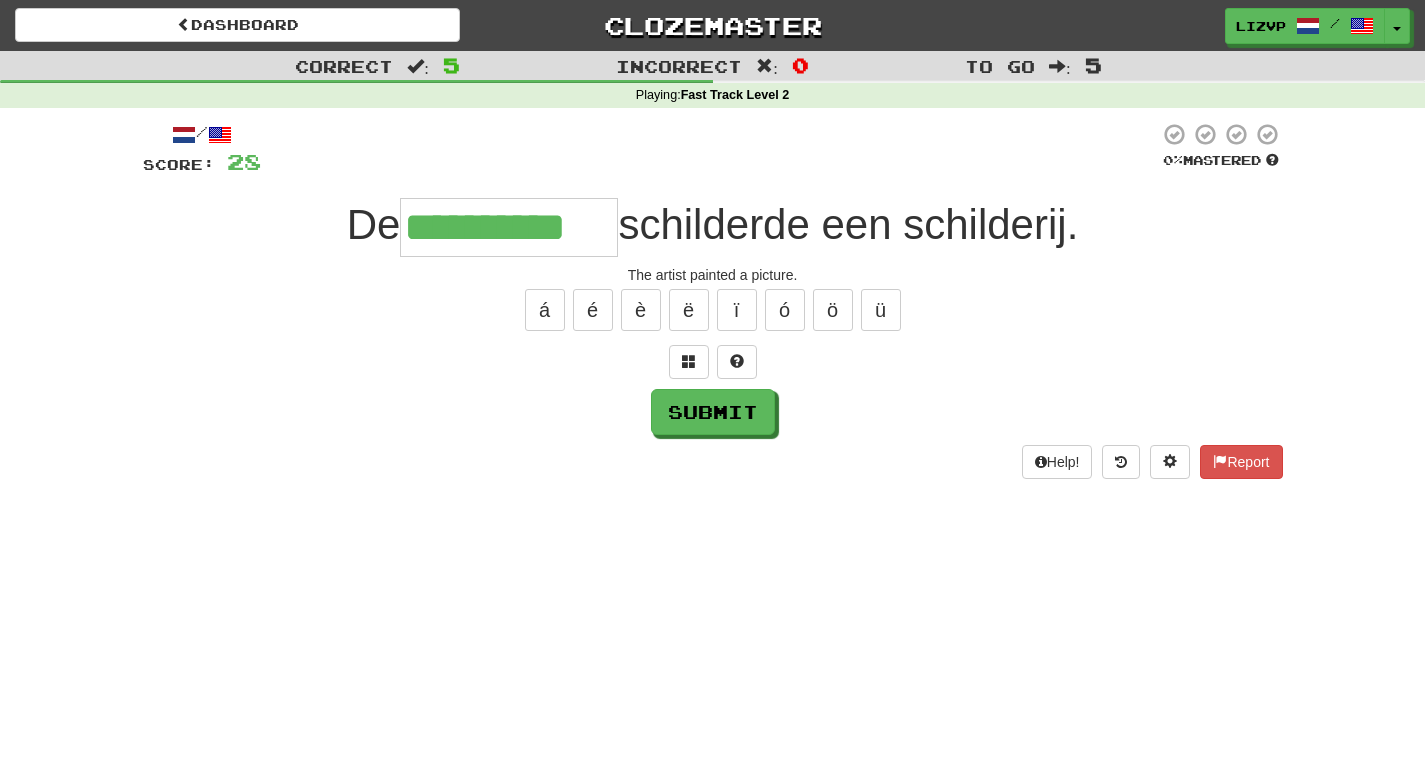 type on "**********" 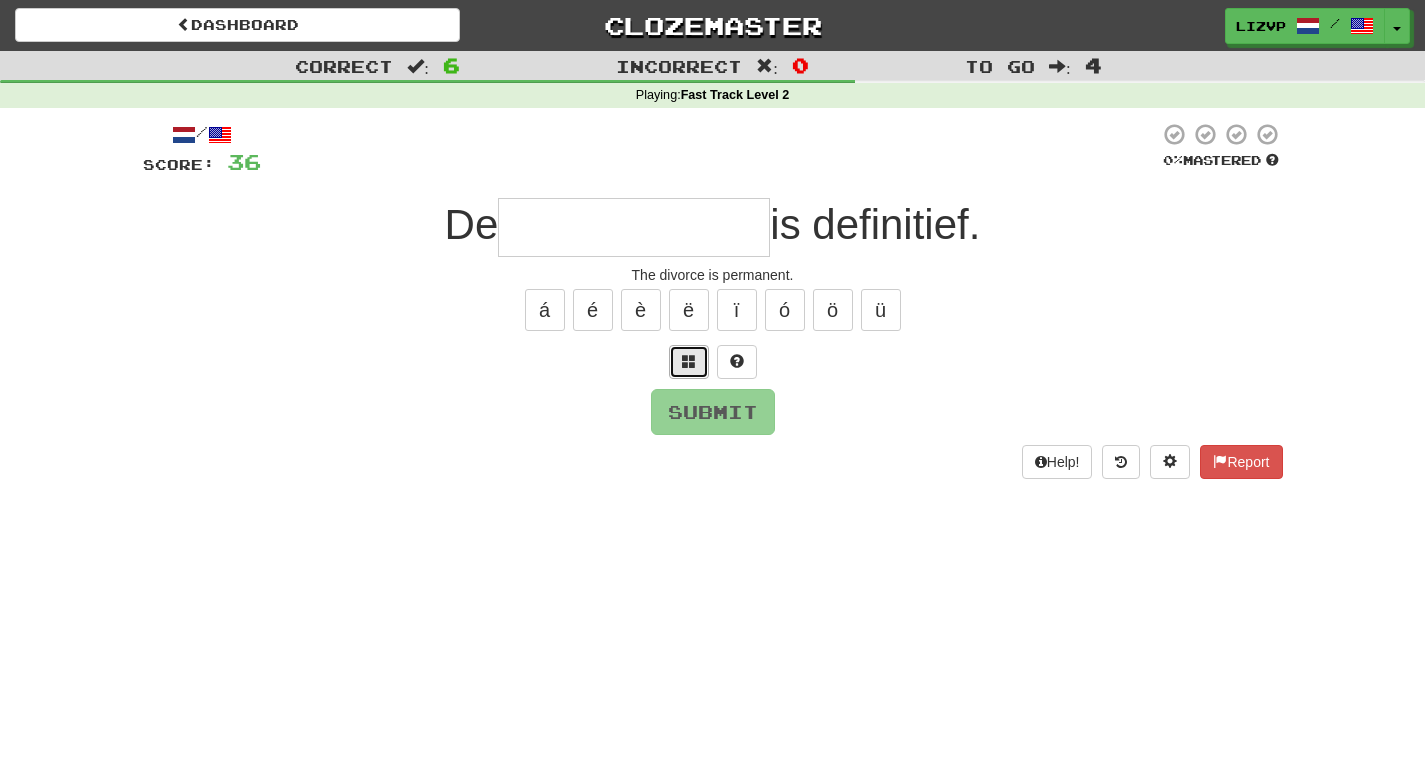 click at bounding box center (689, 361) 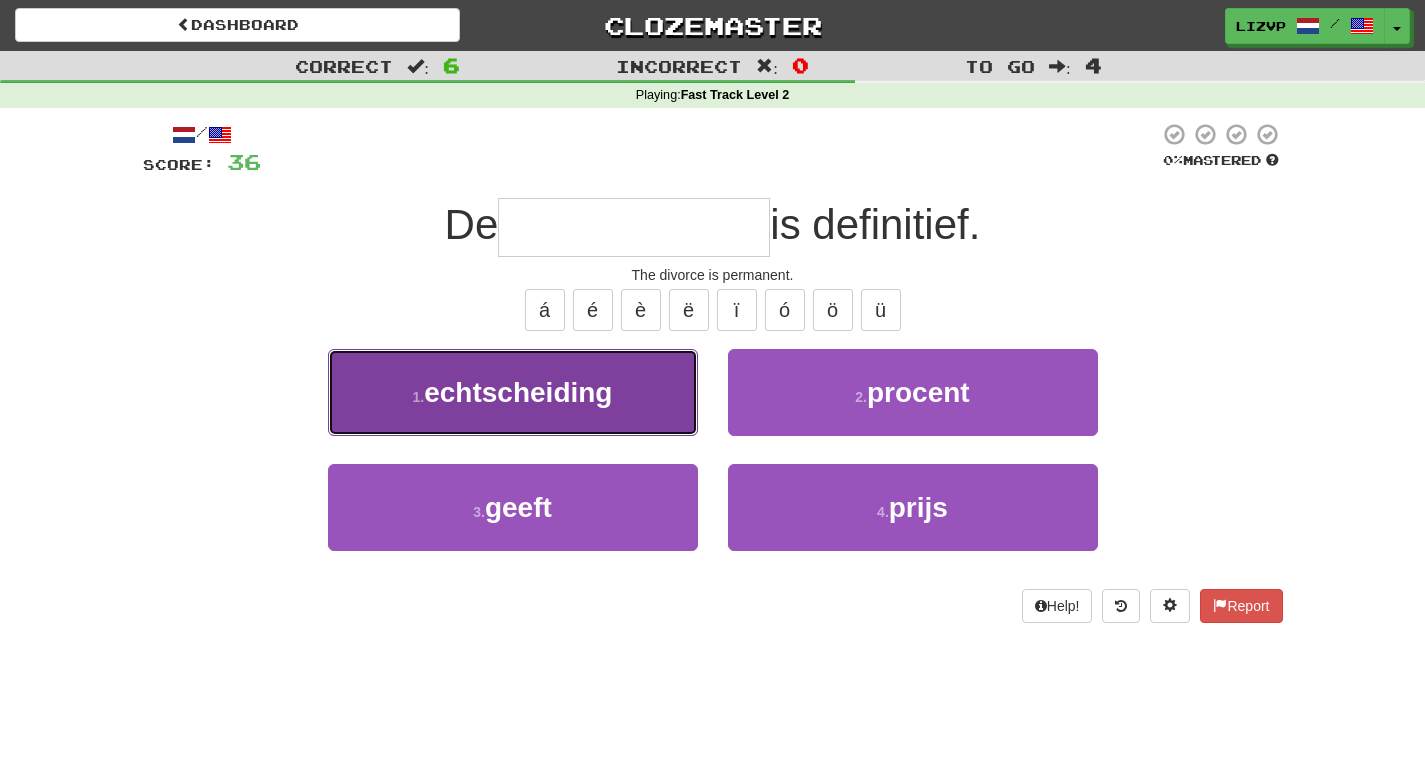 click on "1 .  echtscheiding" at bounding box center (513, 392) 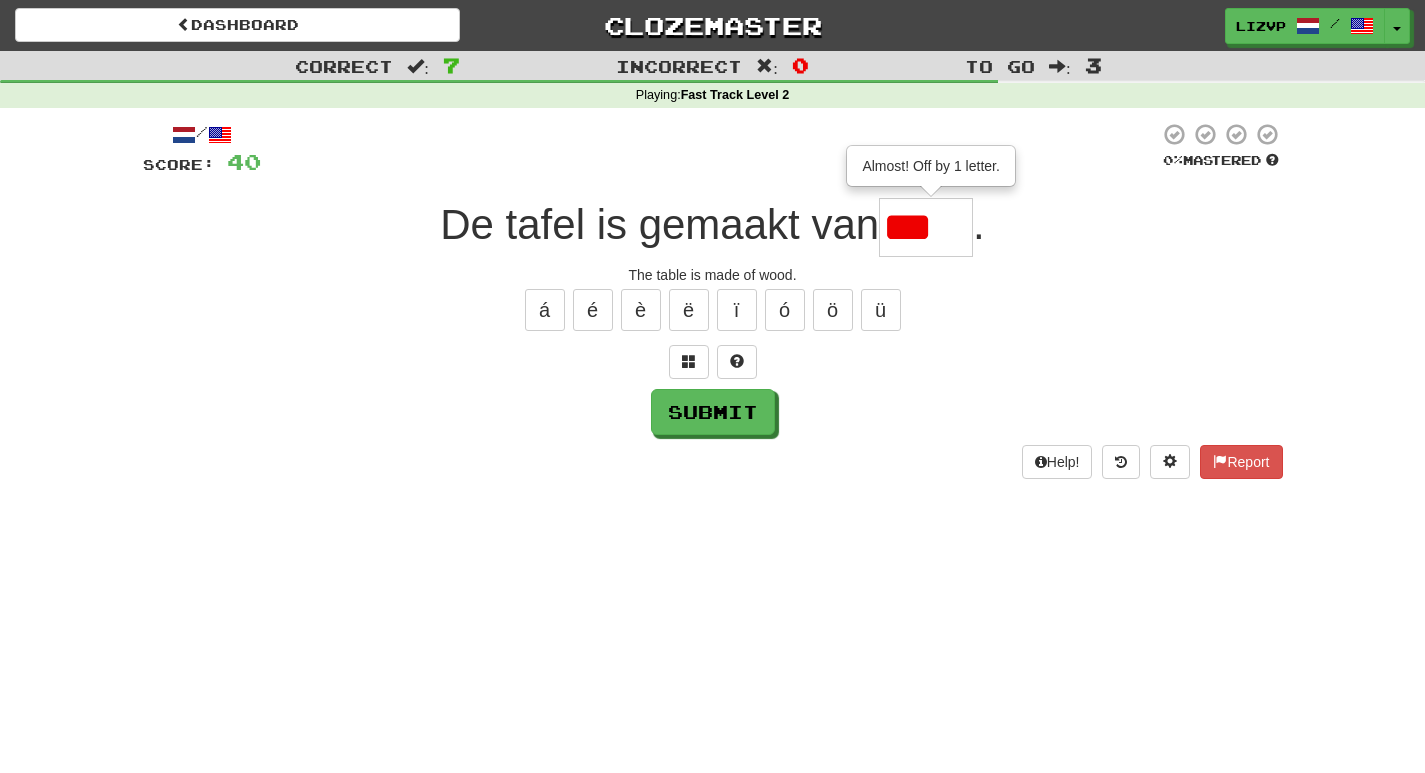 scroll, scrollTop: 0, scrollLeft: 0, axis: both 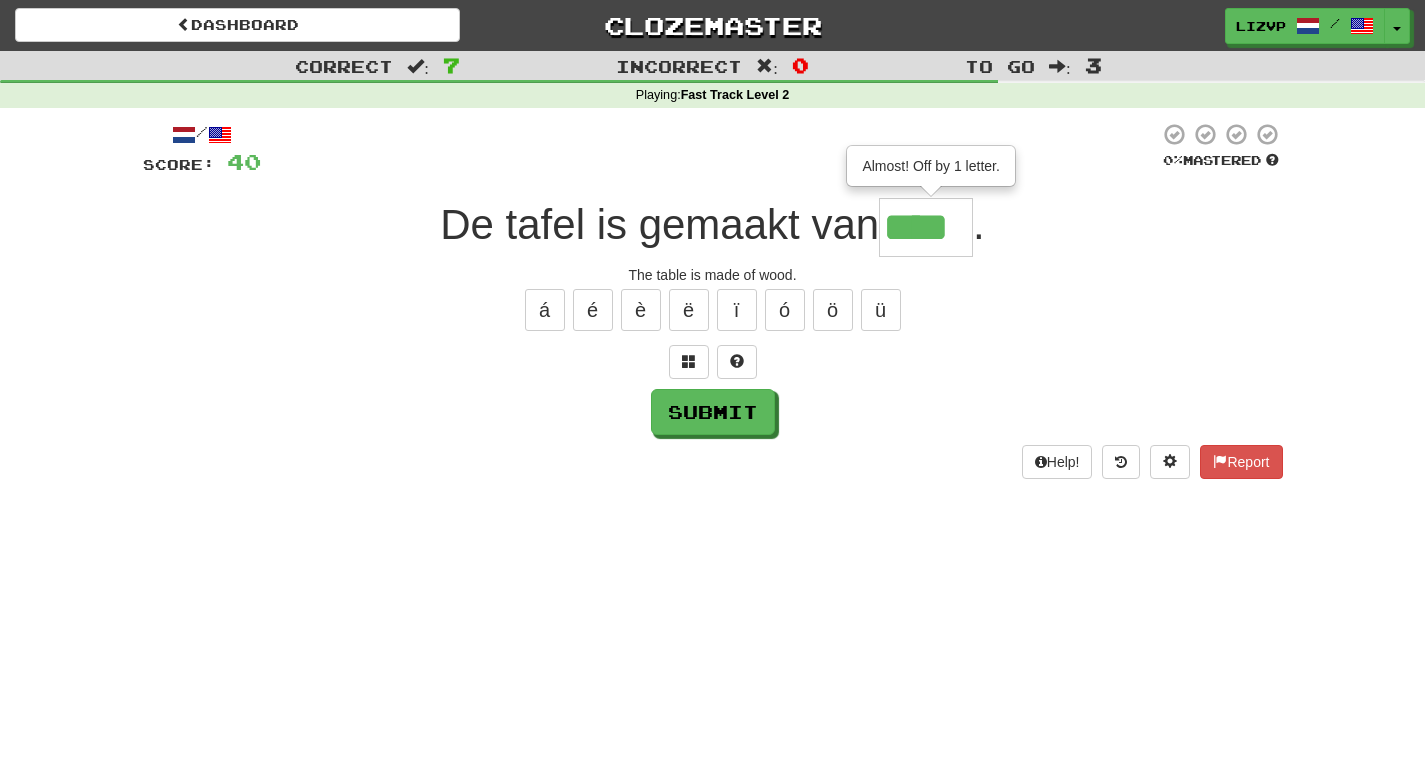 type on "****" 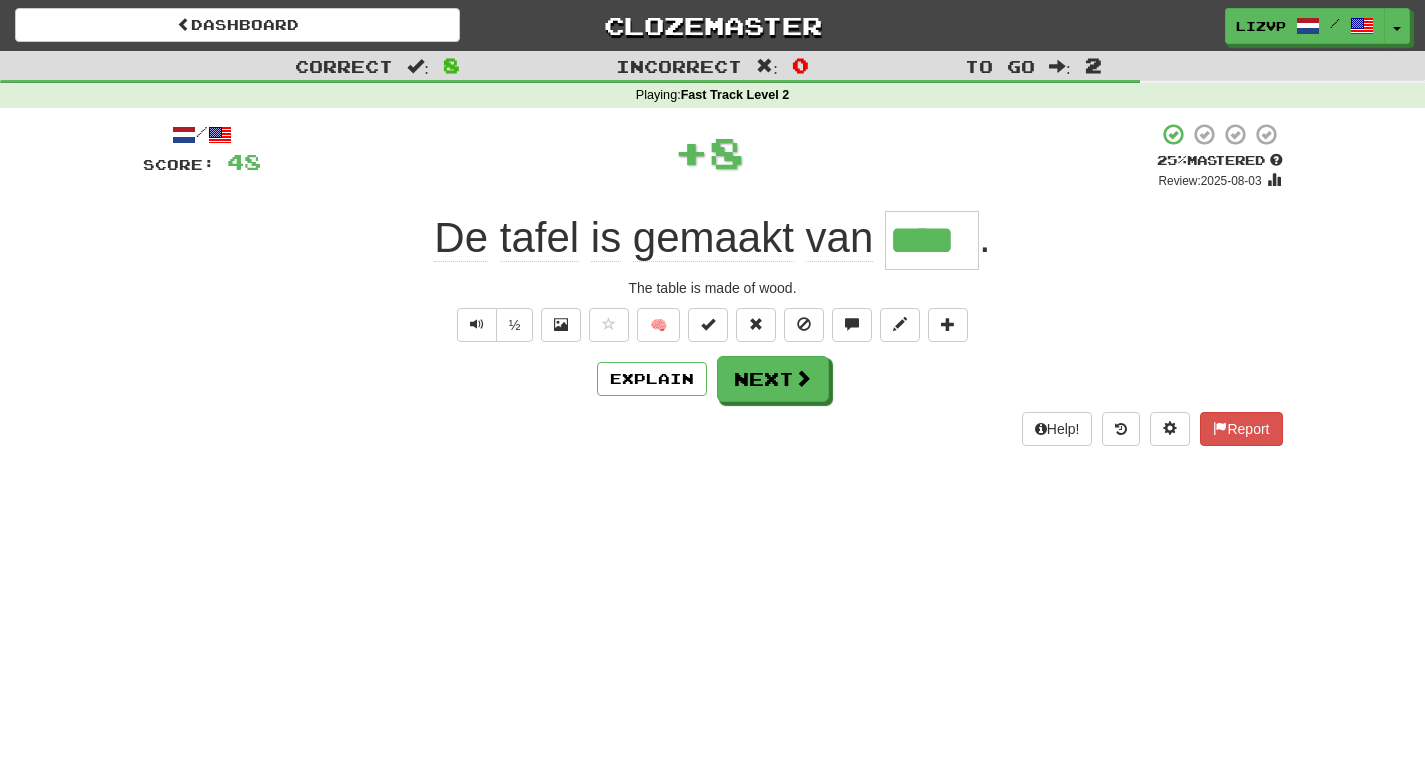 type 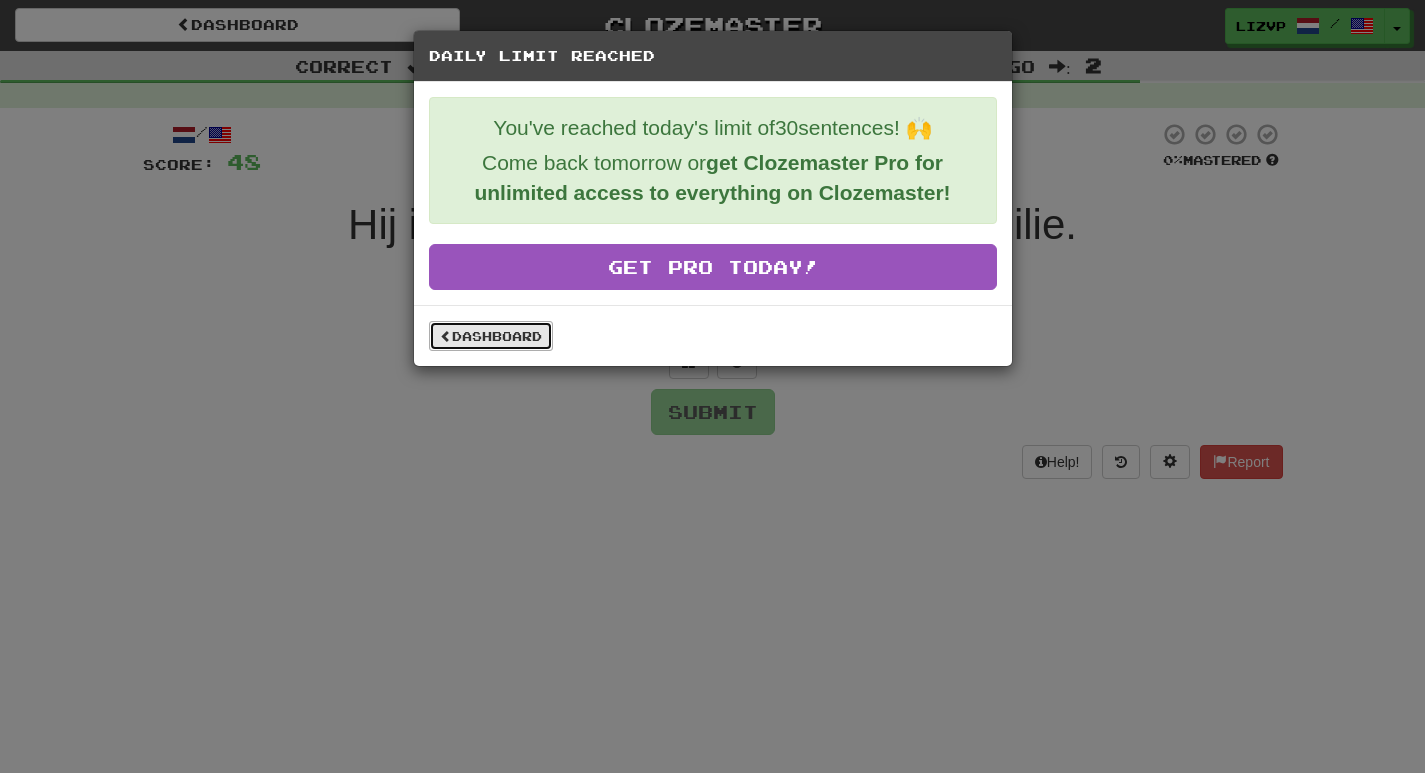 click on "Dashboard" at bounding box center (491, 336) 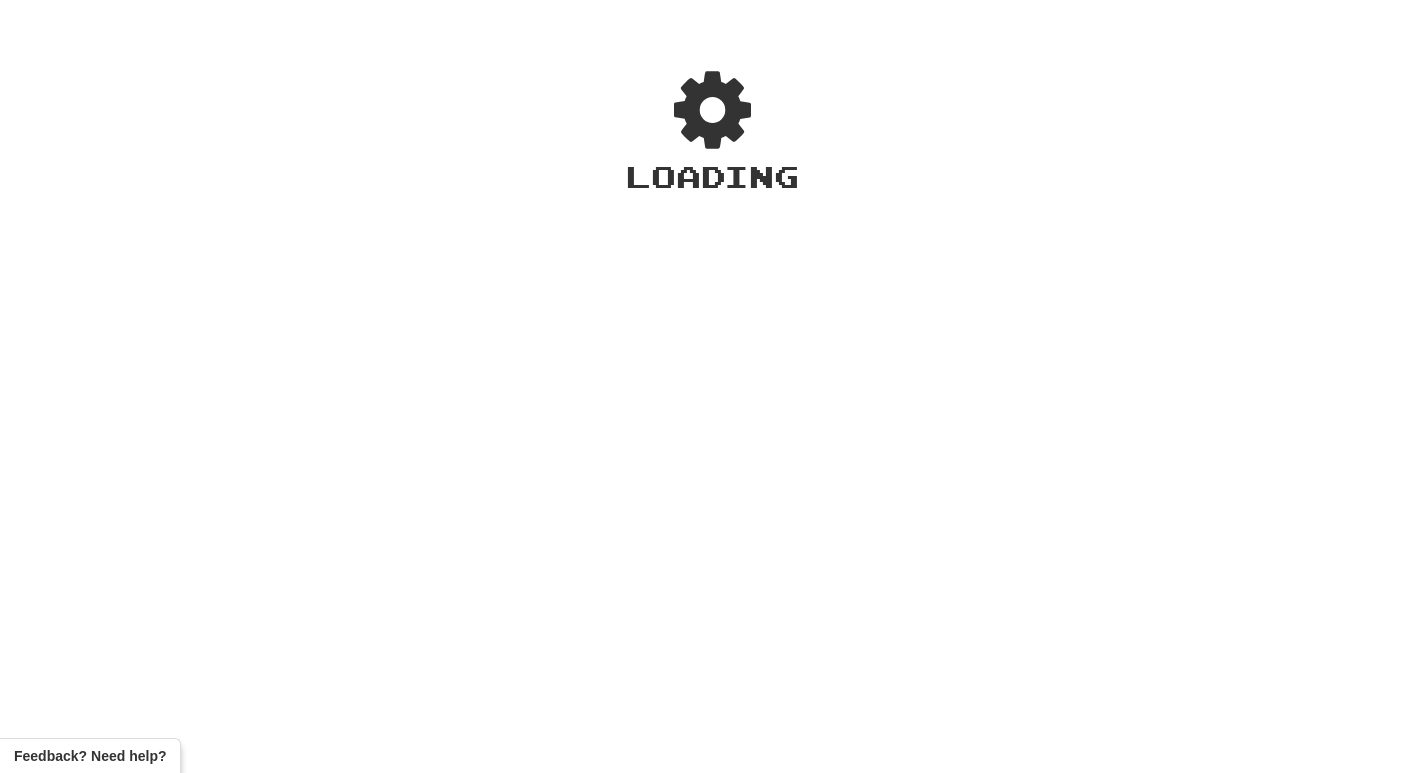 scroll, scrollTop: 0, scrollLeft: 0, axis: both 